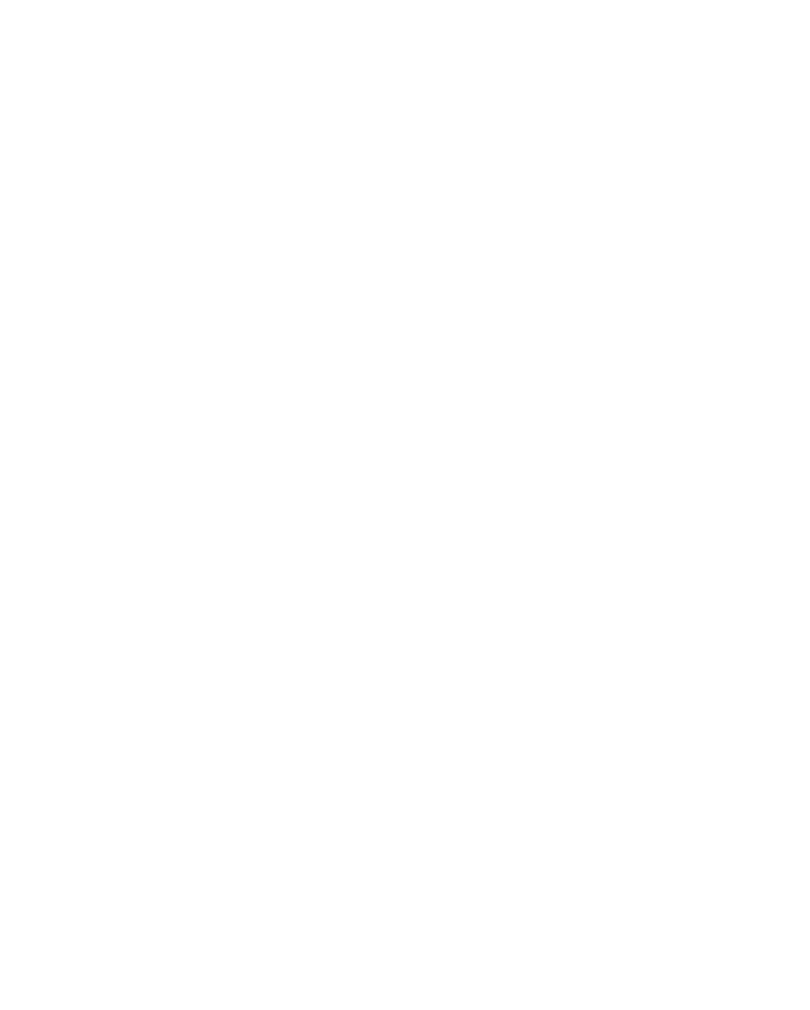 scroll, scrollTop: 0, scrollLeft: 0, axis: both 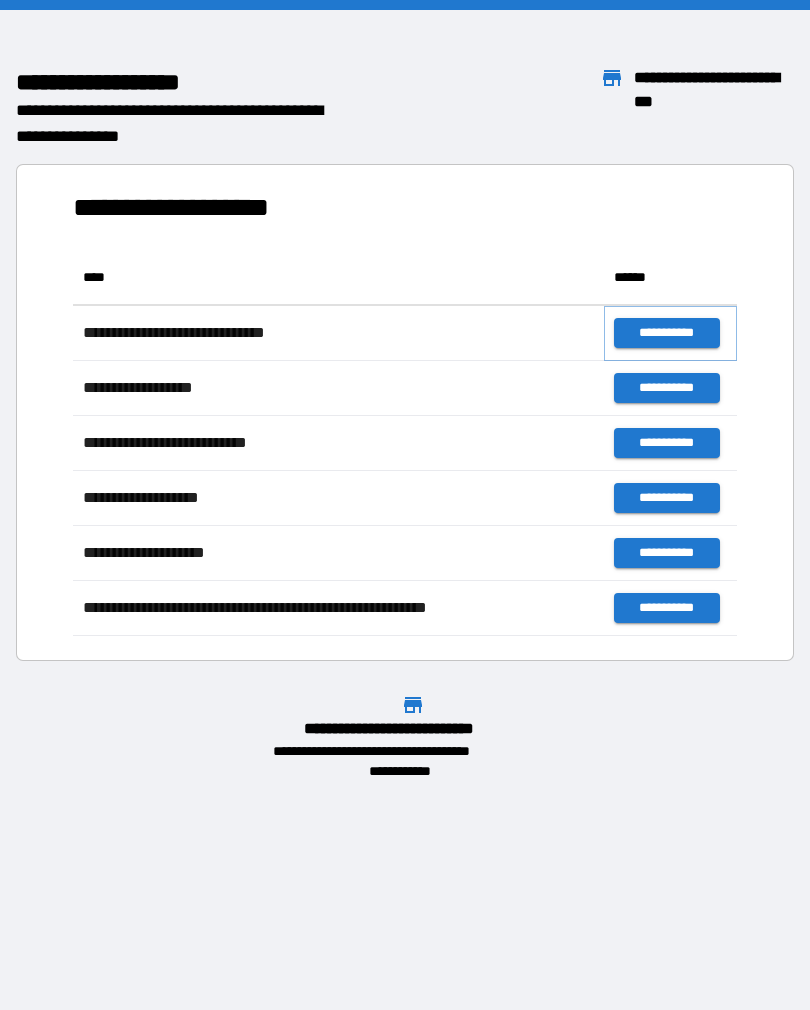 click on "**********" at bounding box center [666, 333] 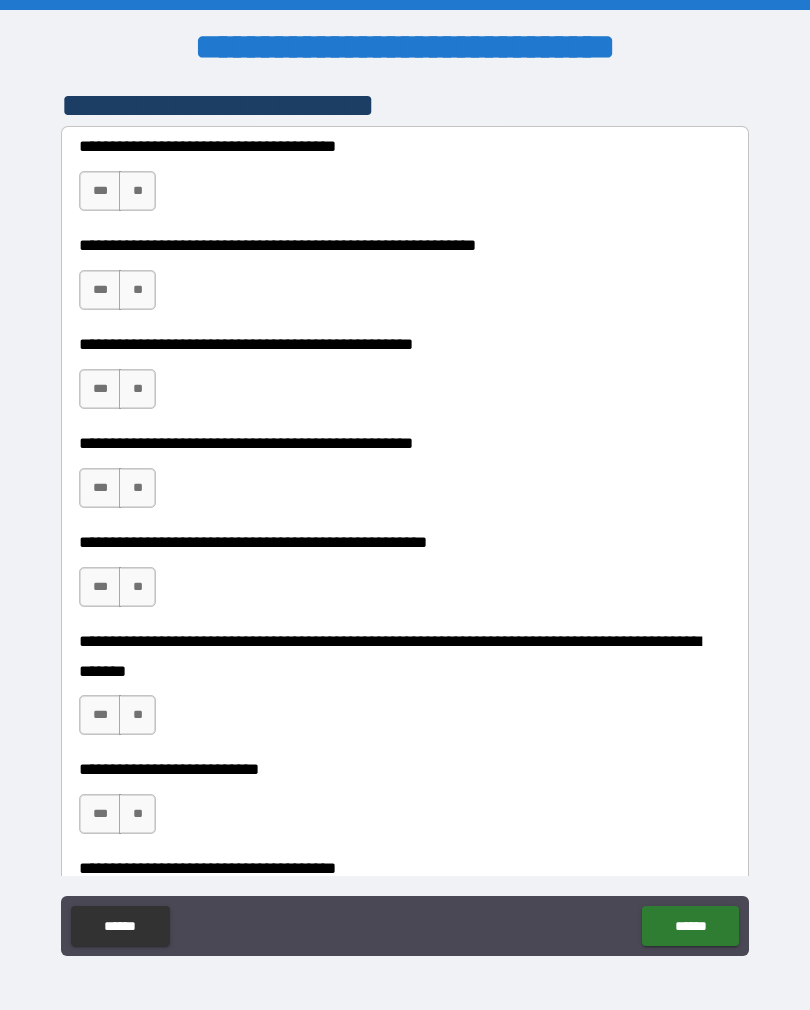 scroll, scrollTop: 453, scrollLeft: 0, axis: vertical 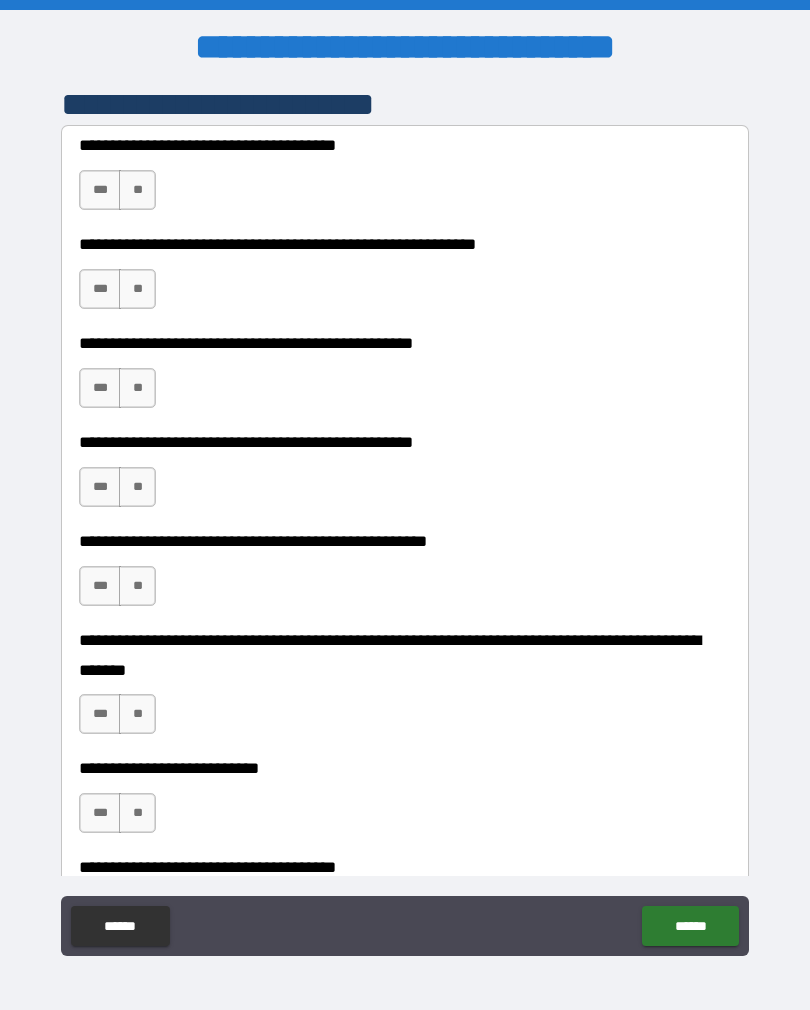 click on "***" at bounding box center [100, 289] 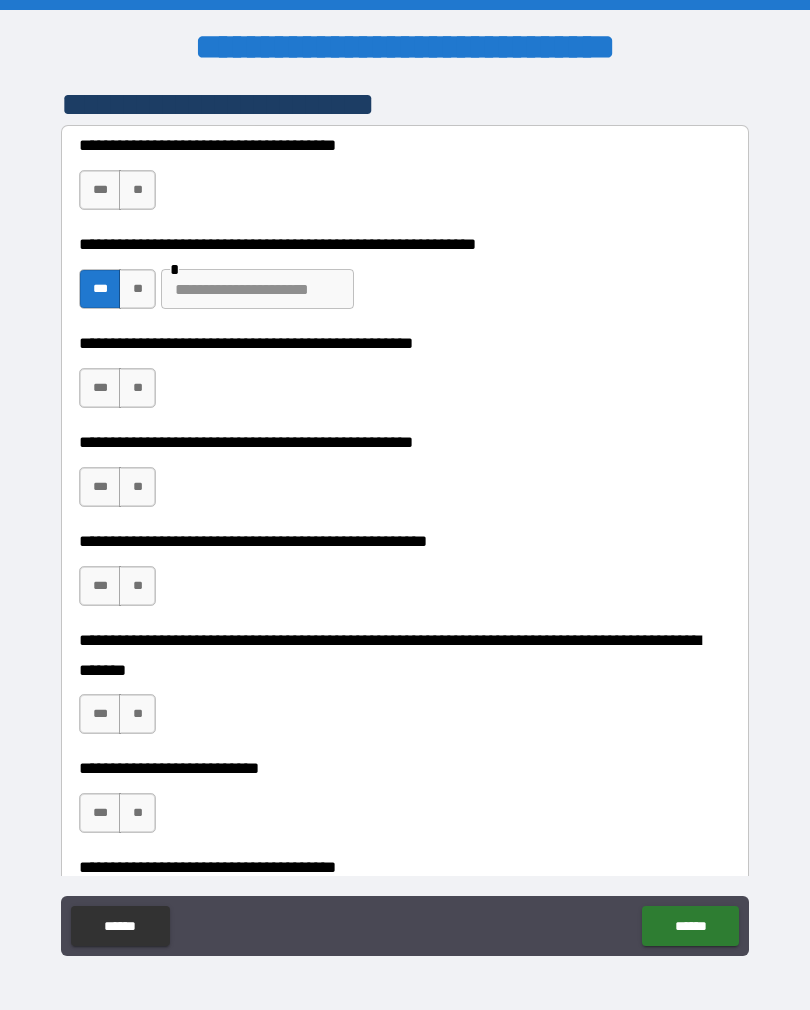 click at bounding box center [257, 289] 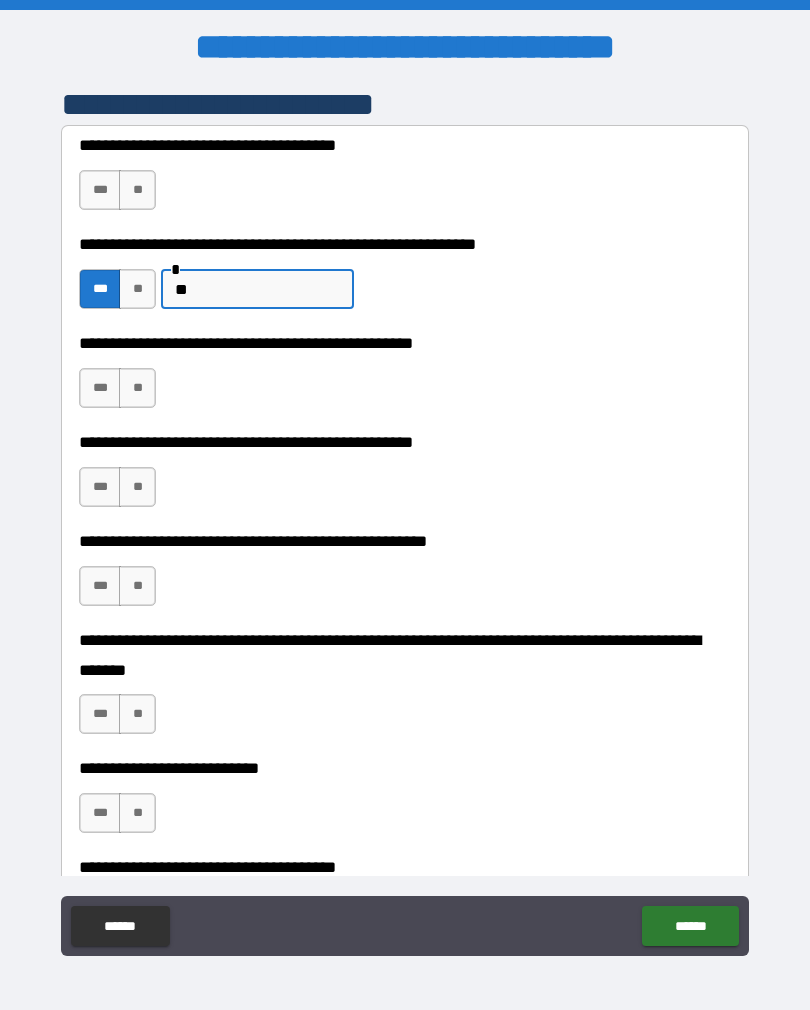 type on "*" 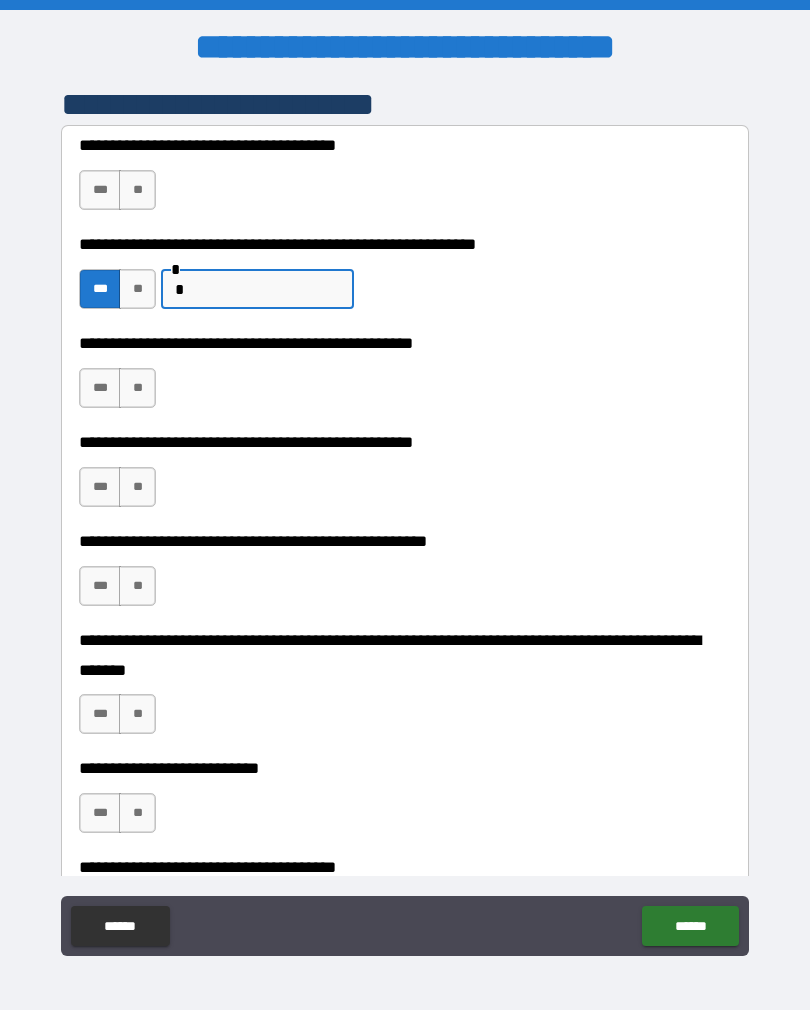 type 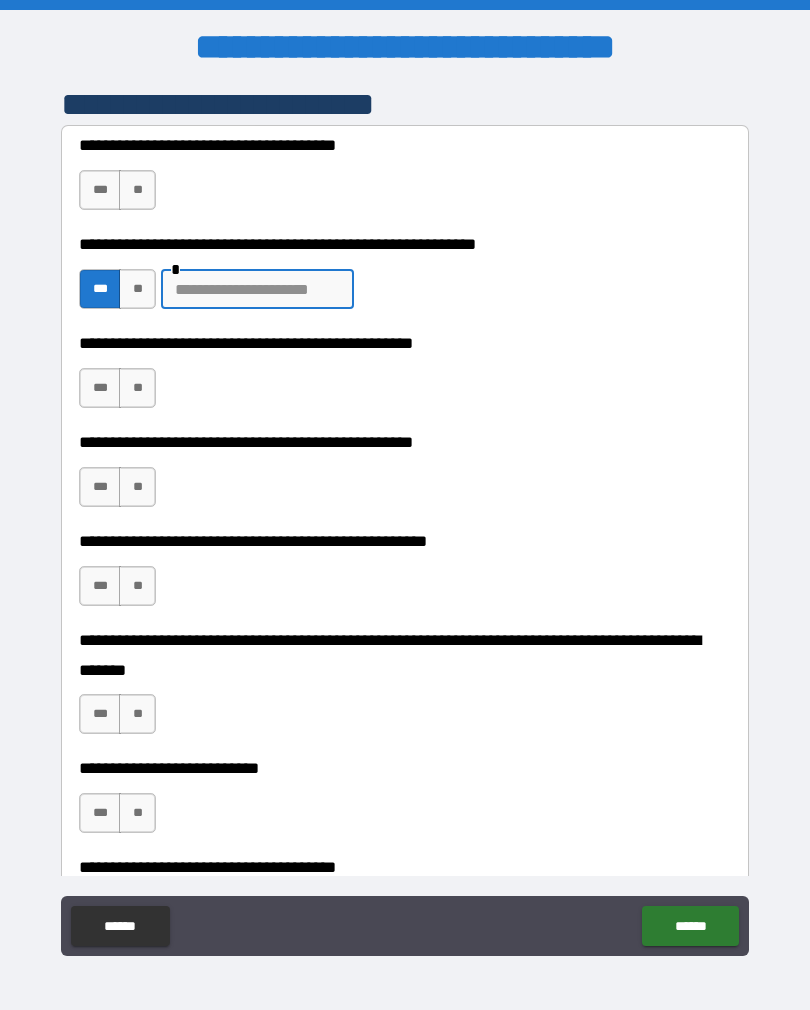 click on "**" at bounding box center [137, 289] 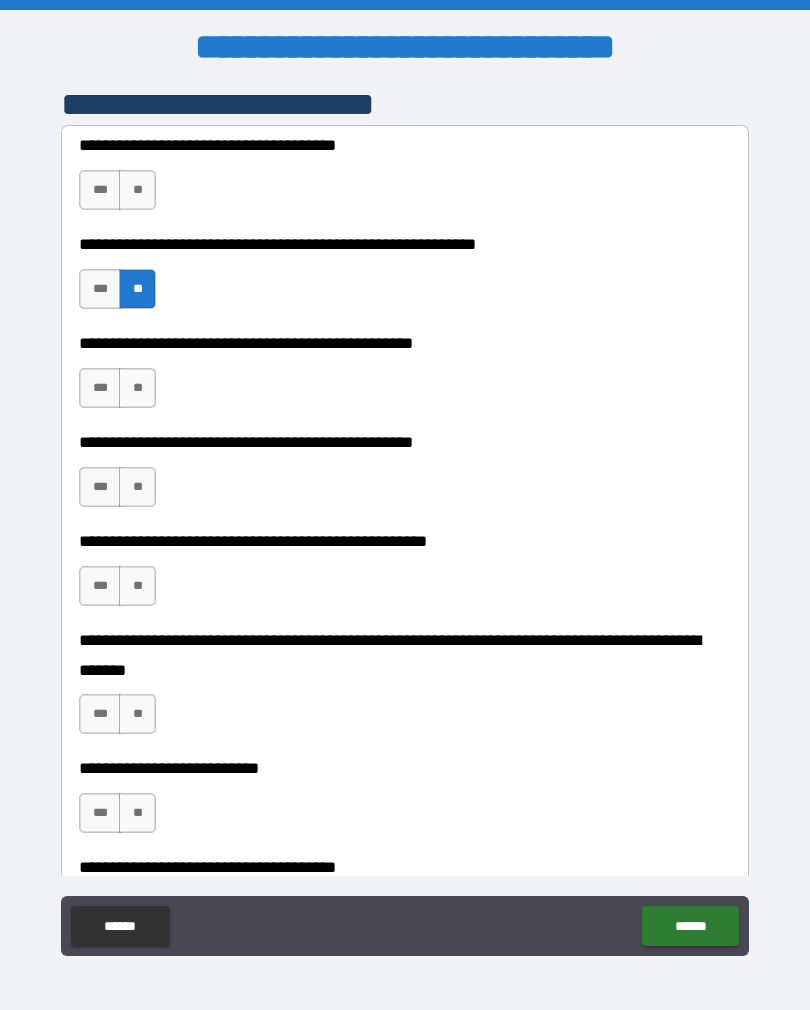 click on "**" at bounding box center [137, 388] 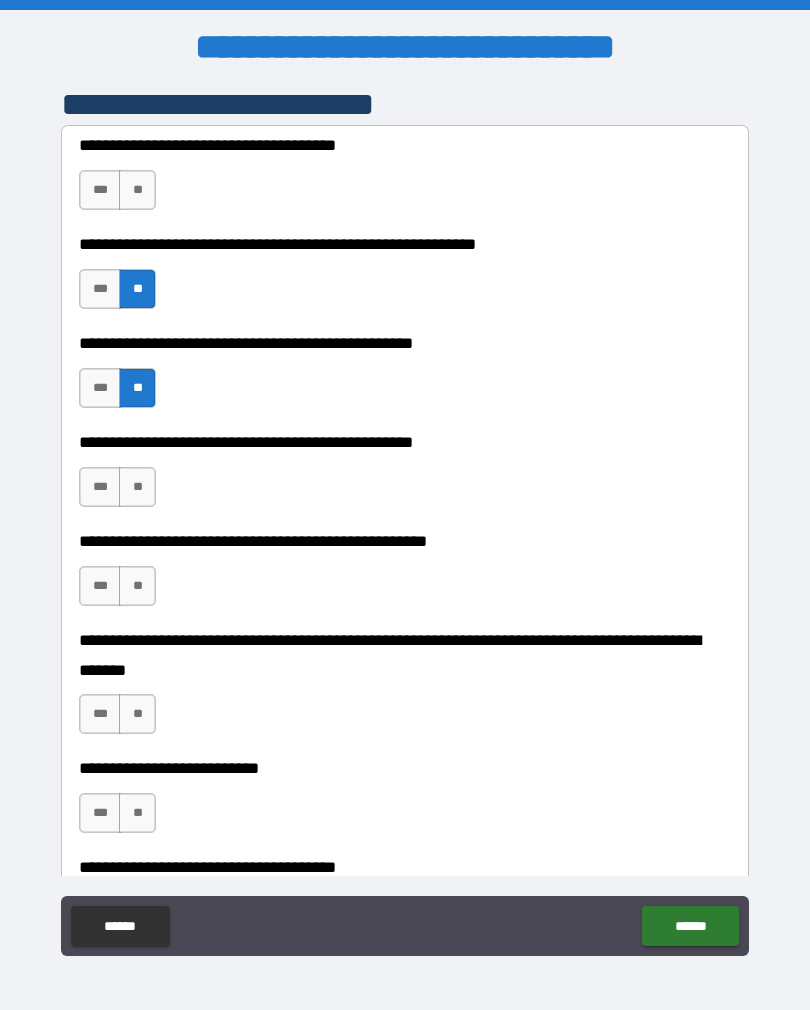 click on "**" at bounding box center [137, 190] 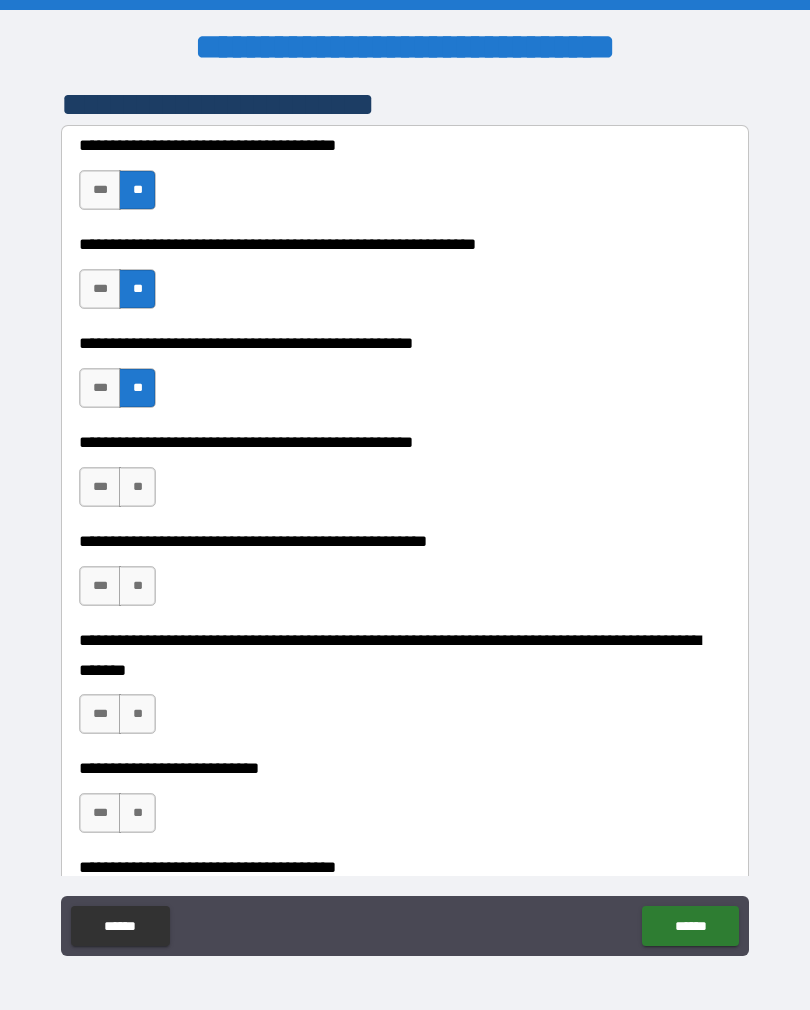 click on "***" at bounding box center [100, 487] 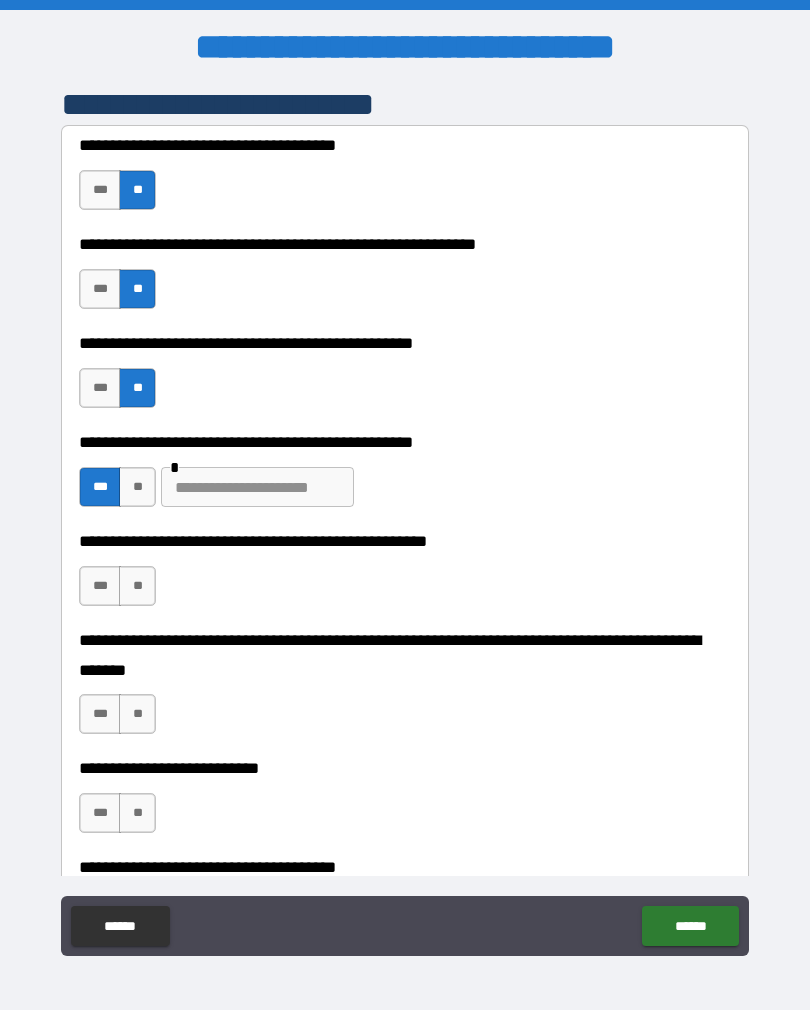 click at bounding box center [257, 487] 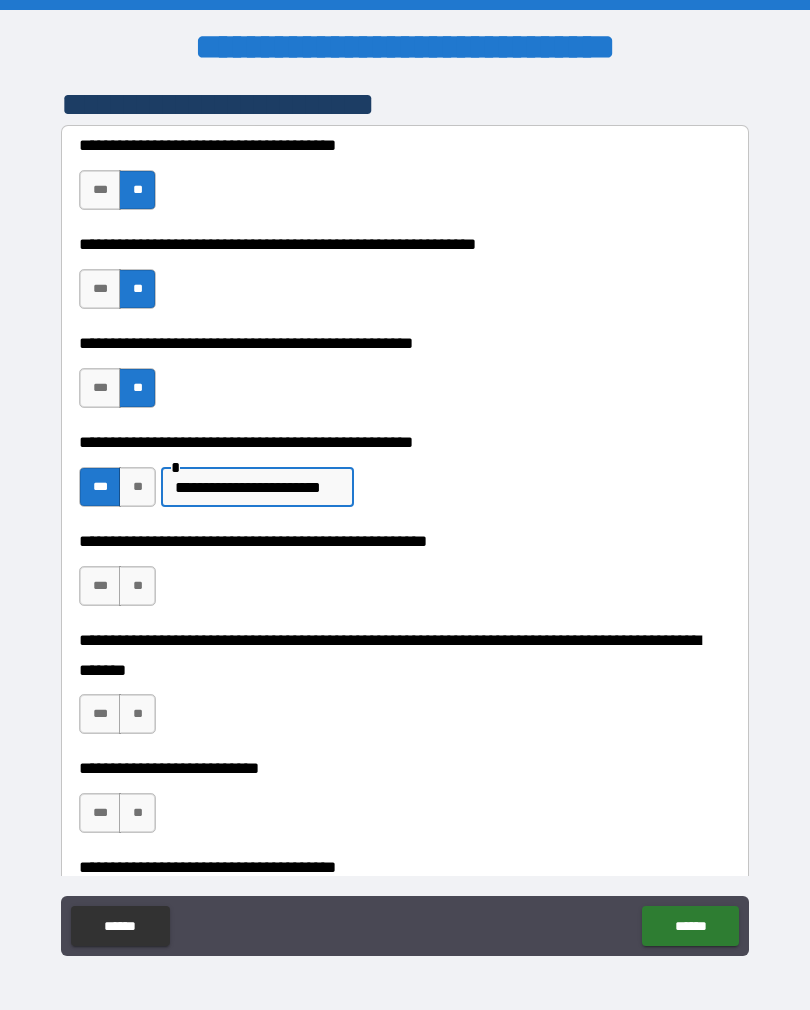 type on "**********" 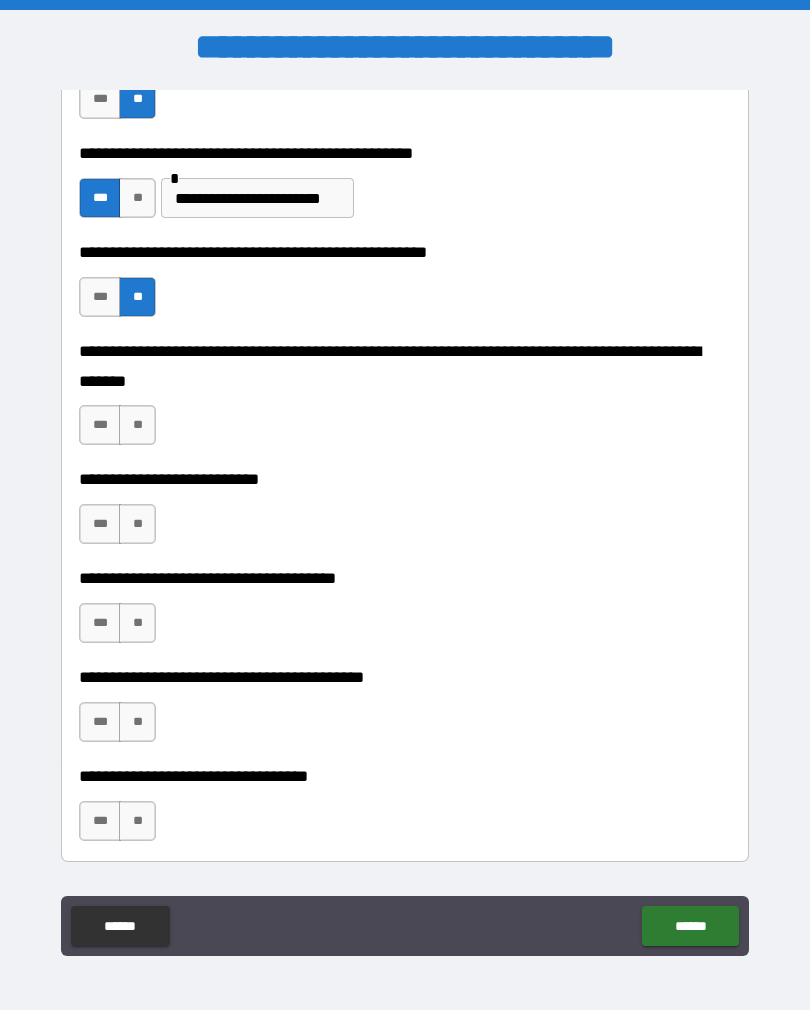 scroll, scrollTop: 745, scrollLeft: 0, axis: vertical 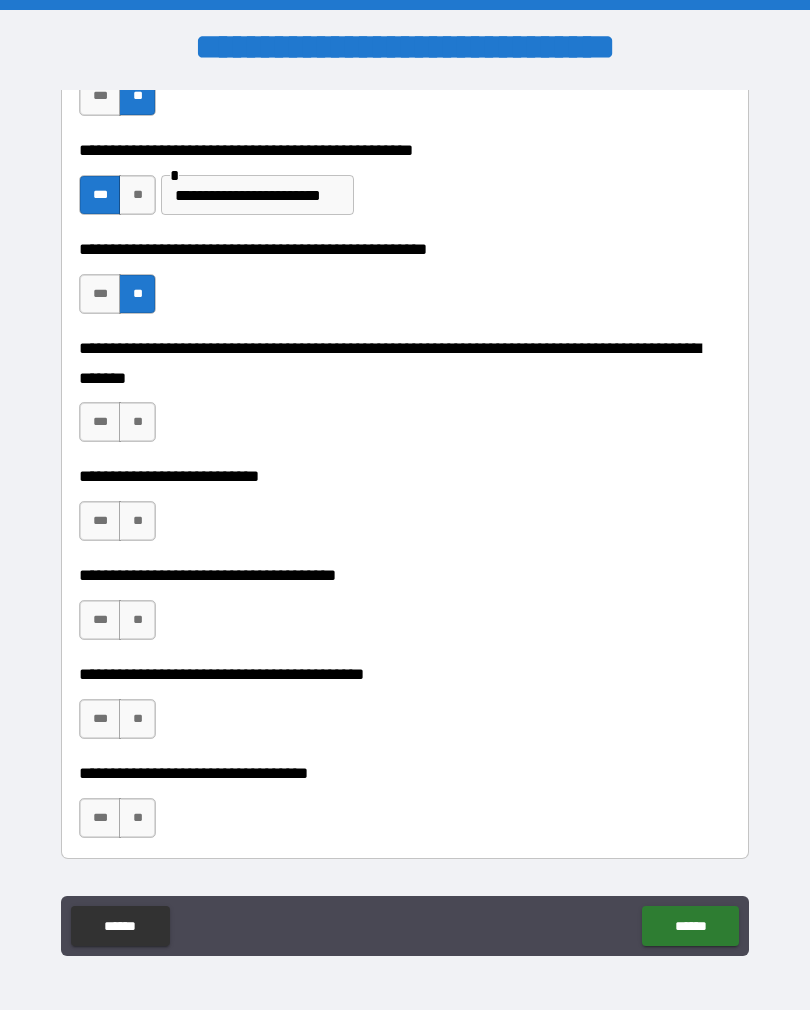 click on "**" at bounding box center [137, 422] 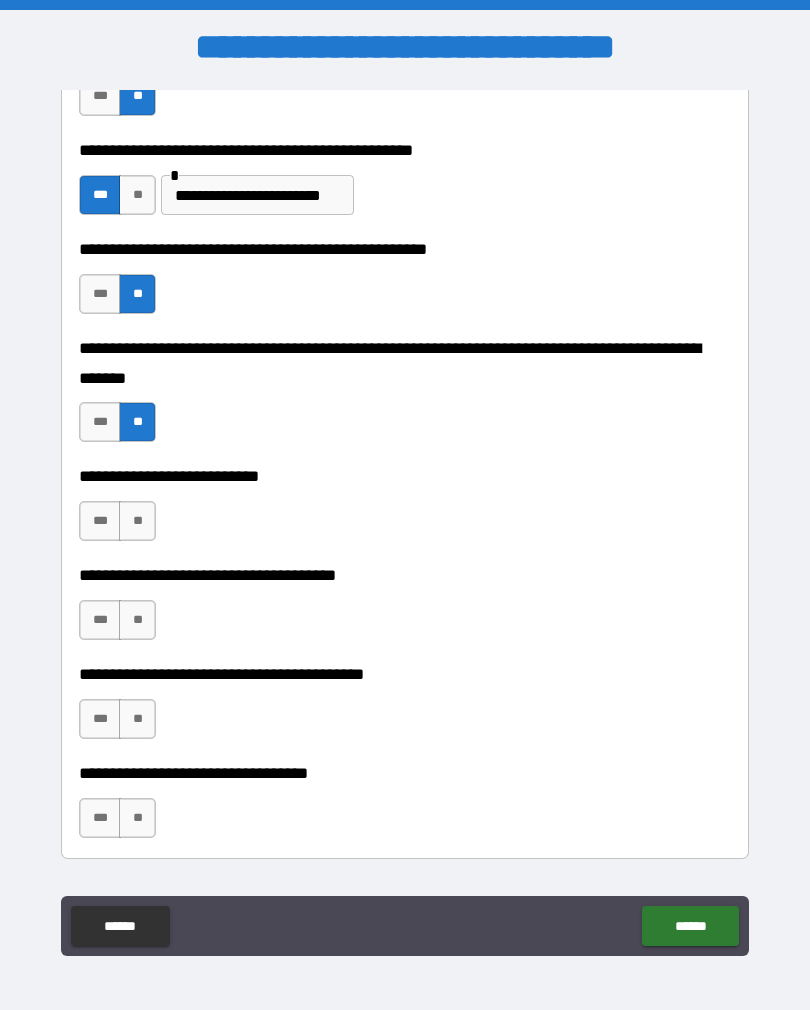 click on "**" at bounding box center [137, 521] 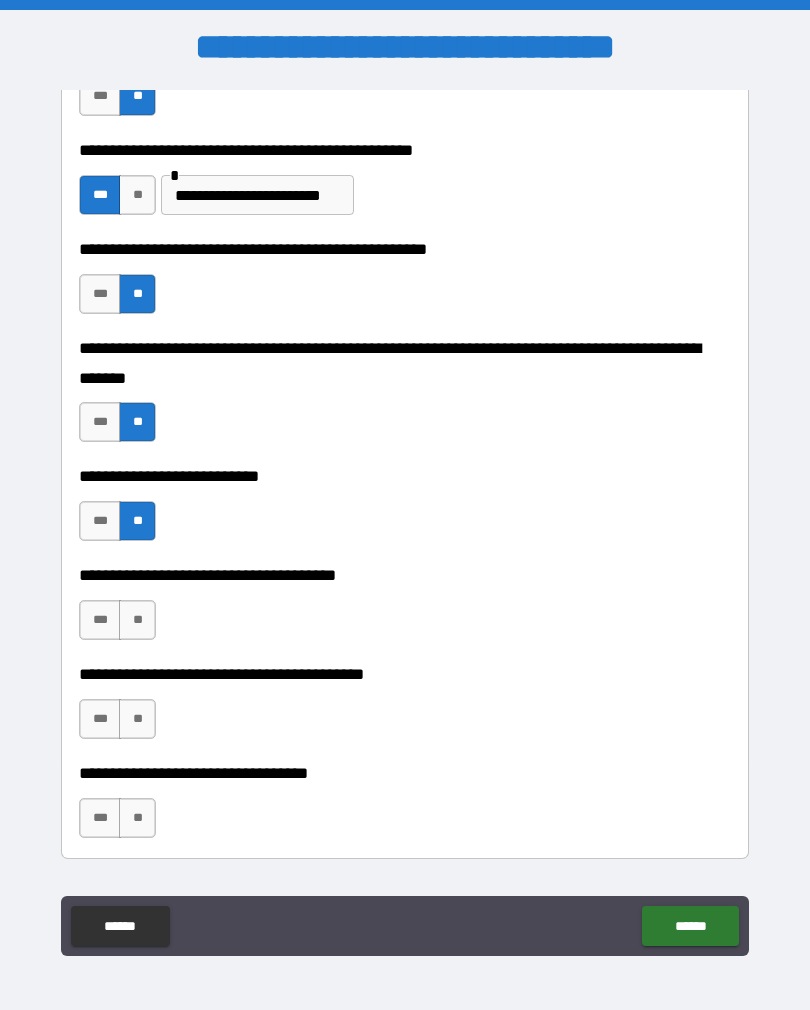 click on "**" at bounding box center [137, 620] 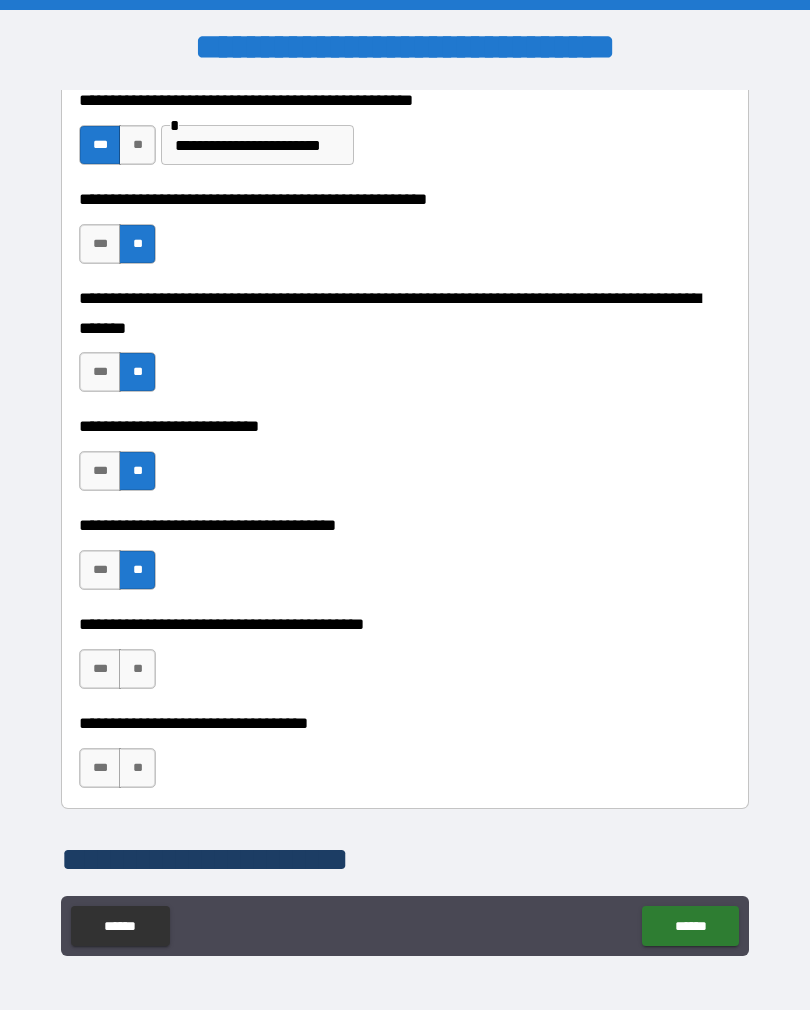 scroll, scrollTop: 812, scrollLeft: 0, axis: vertical 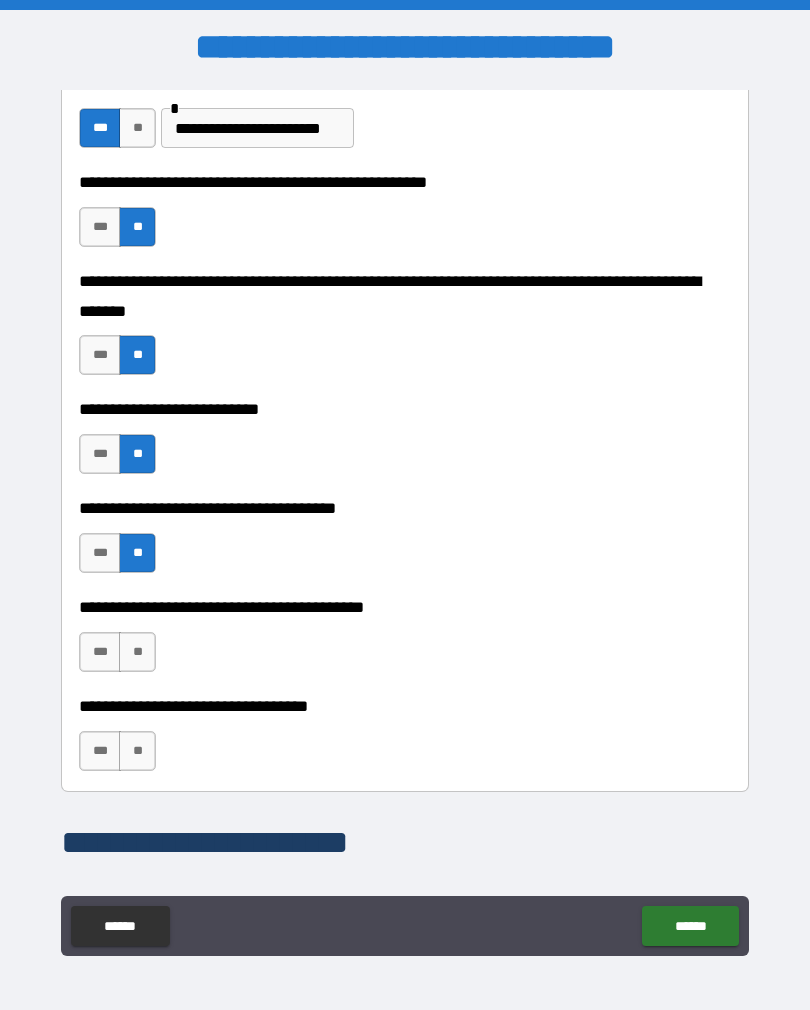 click on "***" at bounding box center [100, 652] 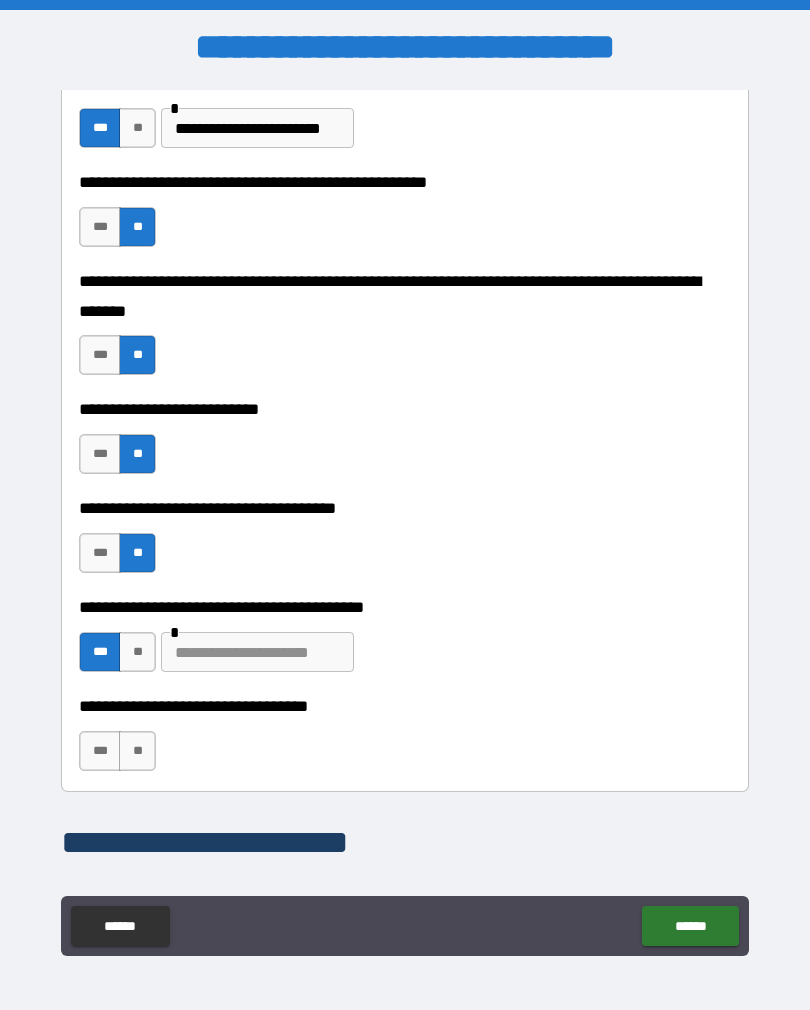 click at bounding box center (257, 652) 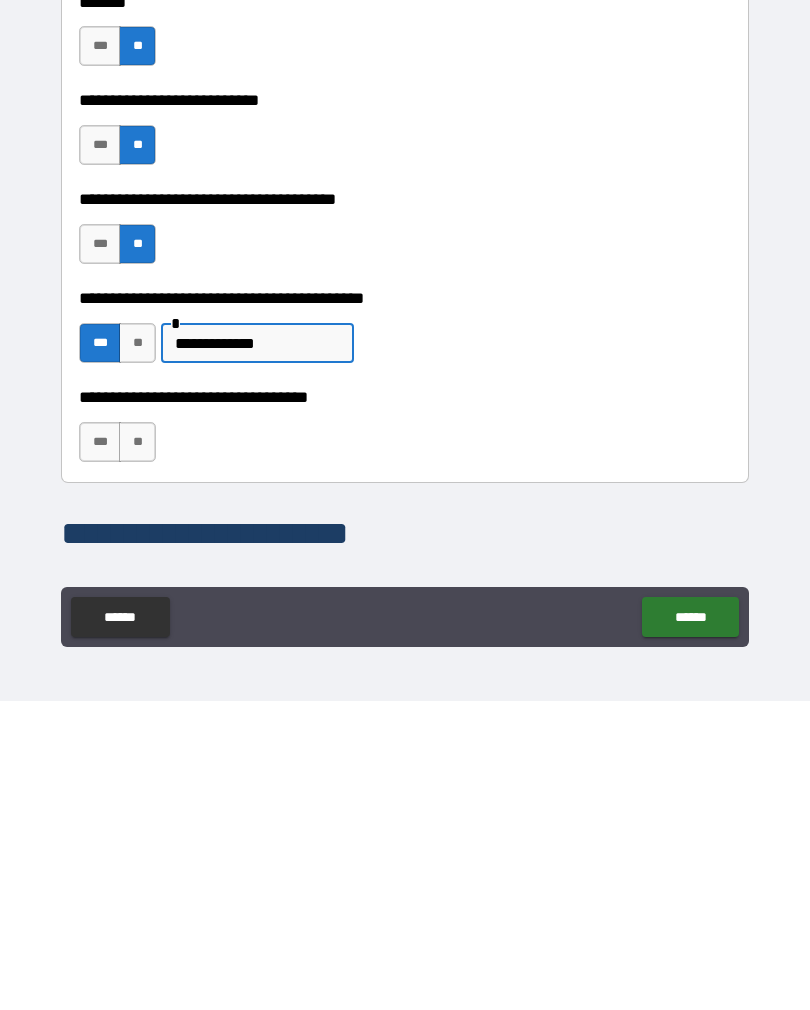 click on "**********" at bounding box center [257, 652] 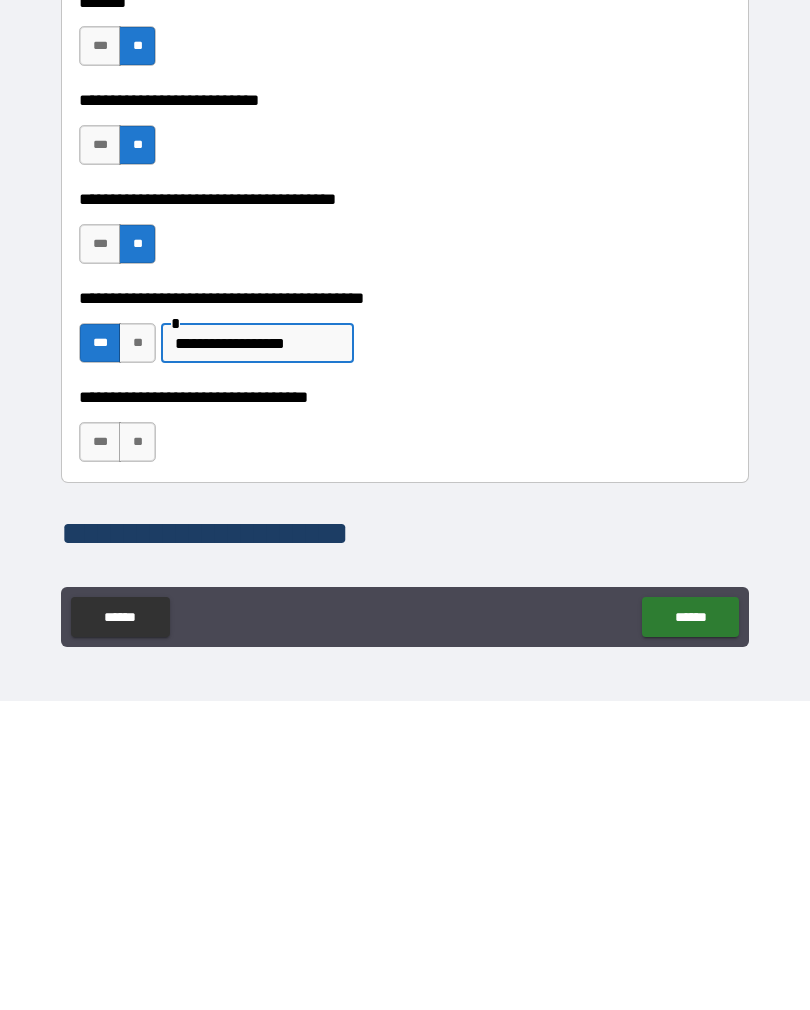 type on "**********" 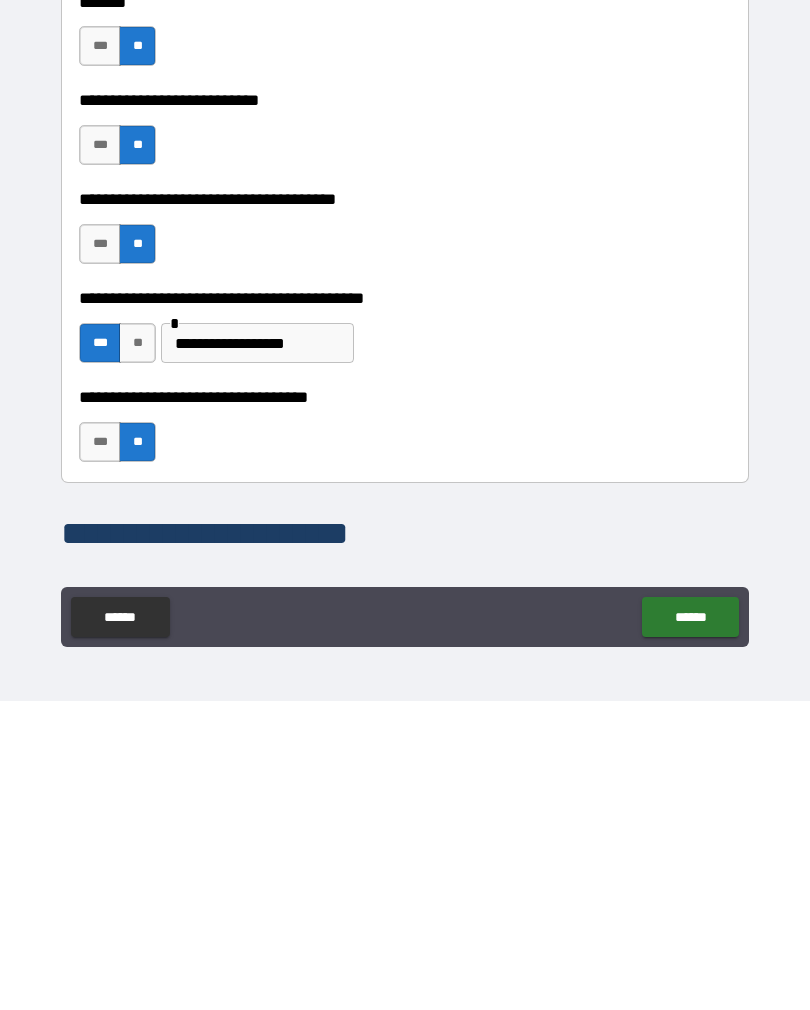 scroll, scrollTop: 31, scrollLeft: 0, axis: vertical 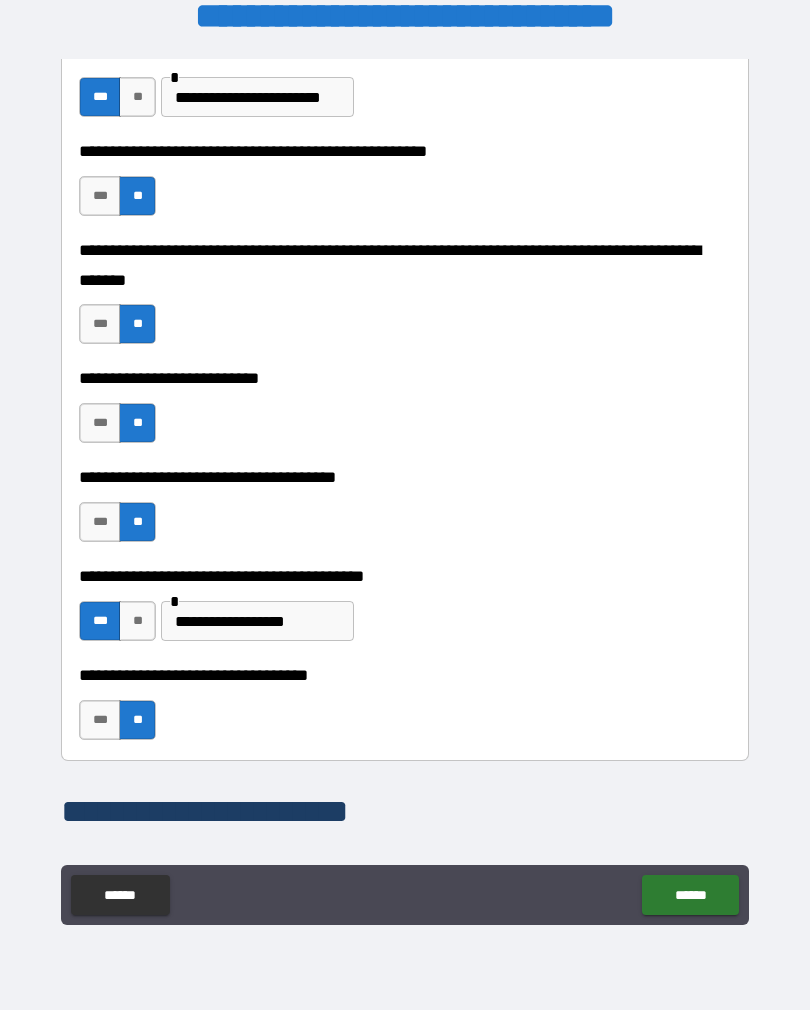 click on "******" at bounding box center [690, 895] 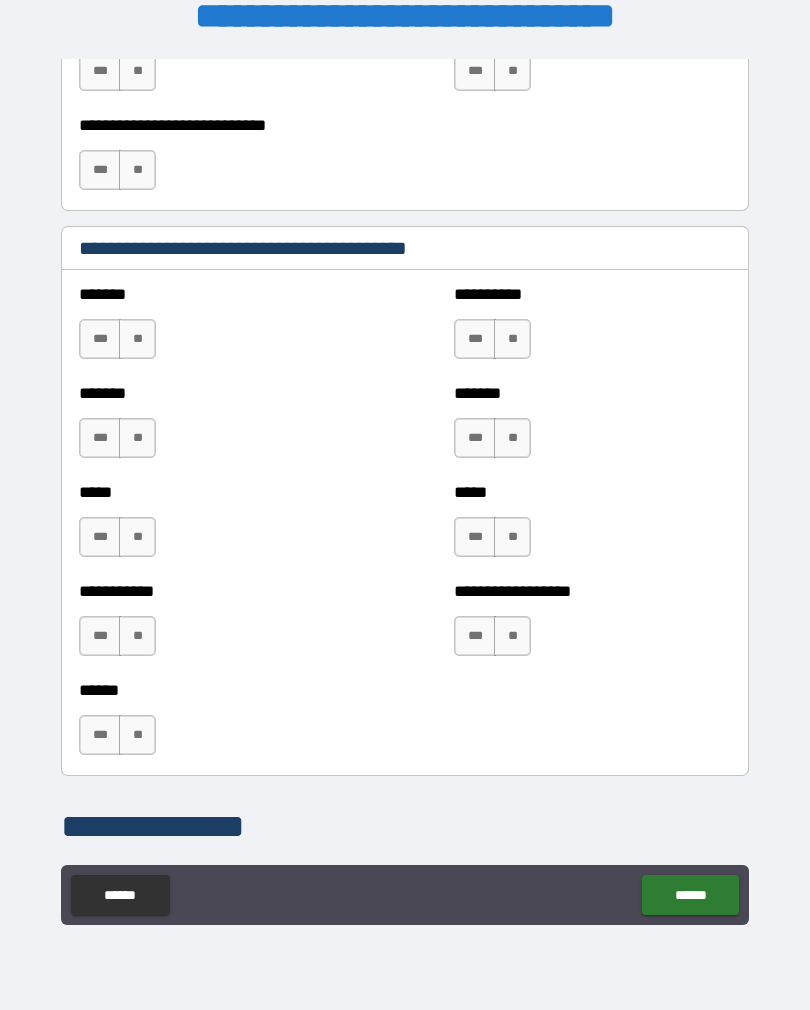 scroll, scrollTop: 1756, scrollLeft: 0, axis: vertical 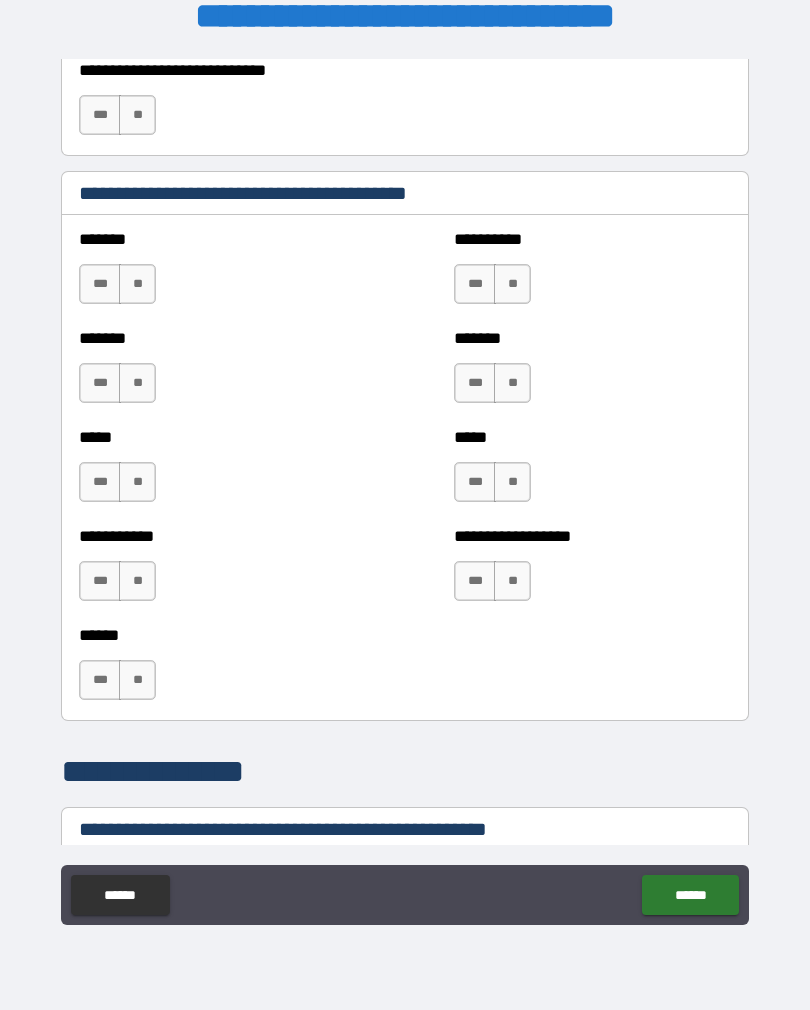 click on "**" at bounding box center [137, 284] 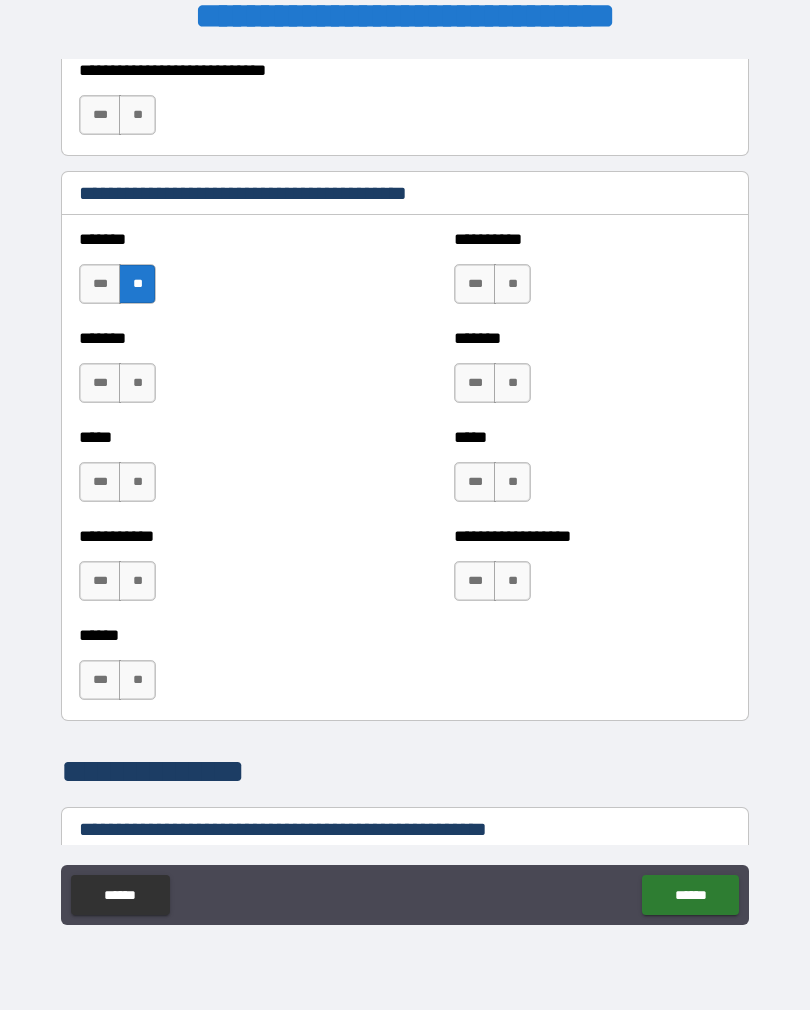 click on "**" at bounding box center (137, 383) 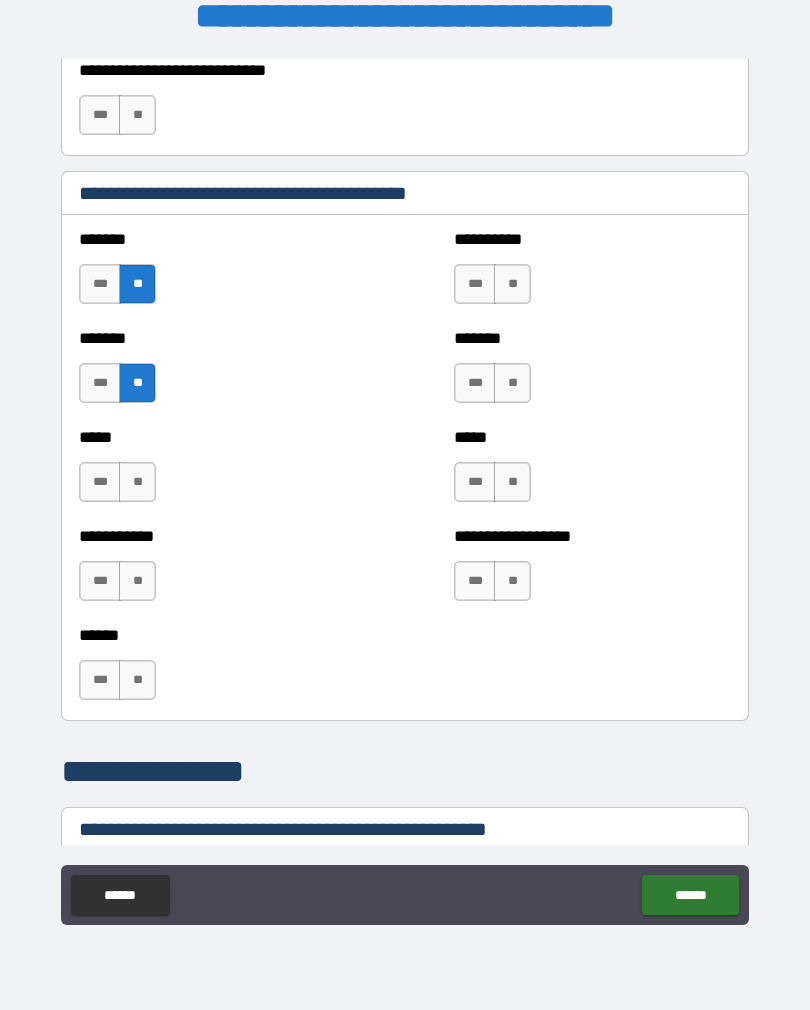 click on "**" at bounding box center [137, 482] 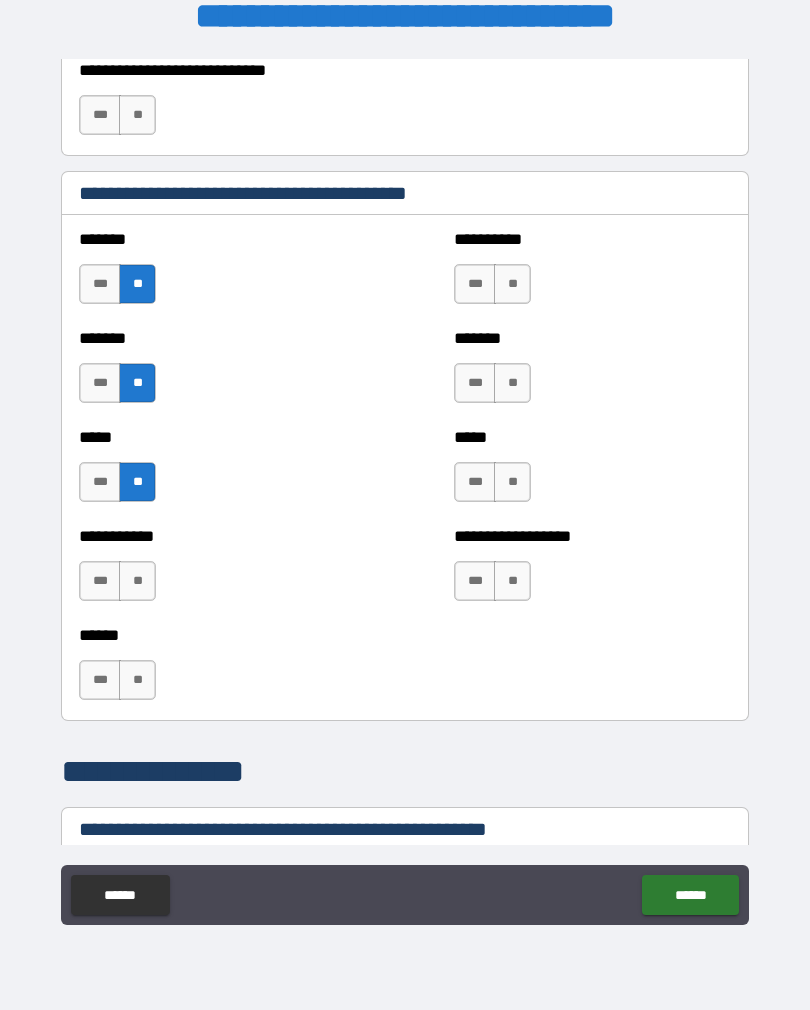click on "**" at bounding box center [137, 581] 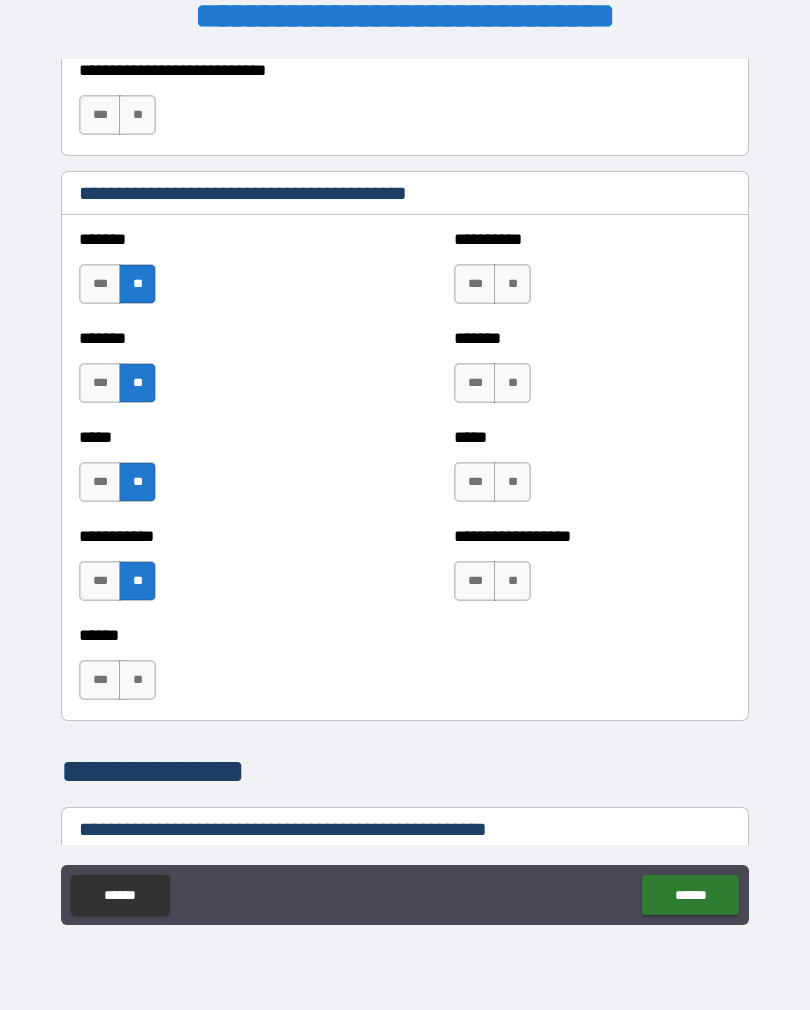 click on "**" at bounding box center [137, 680] 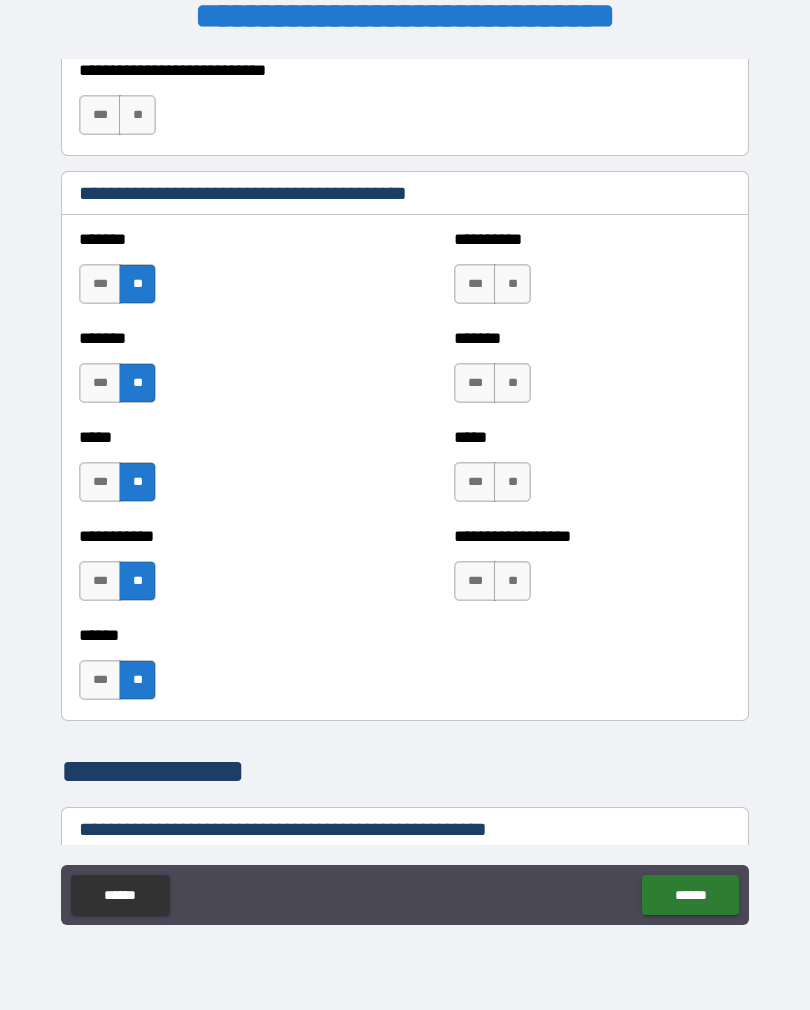 click on "**" at bounding box center [512, 581] 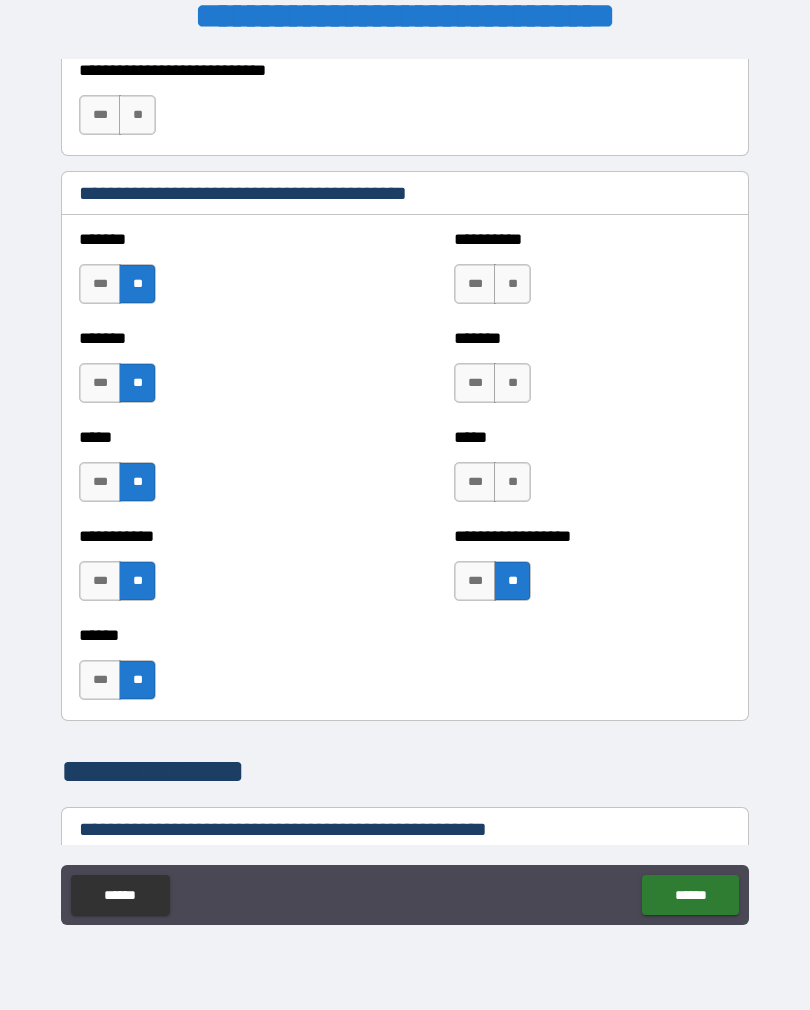 click on "**" at bounding box center [512, 482] 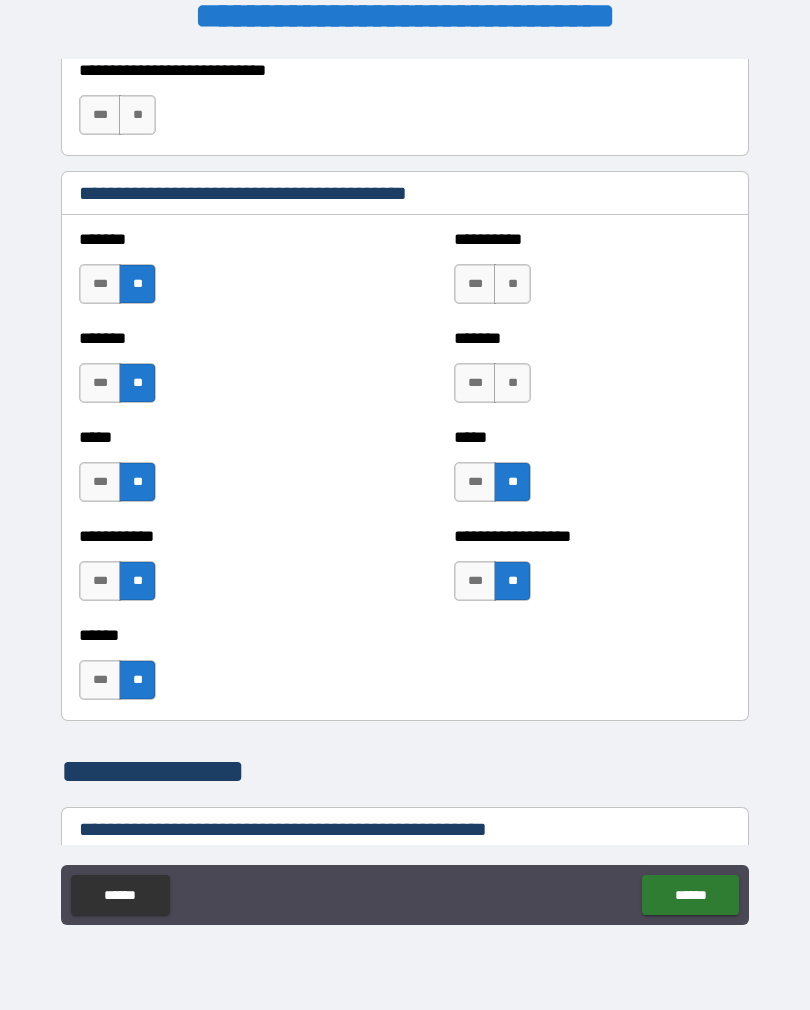 click on "**" at bounding box center (512, 383) 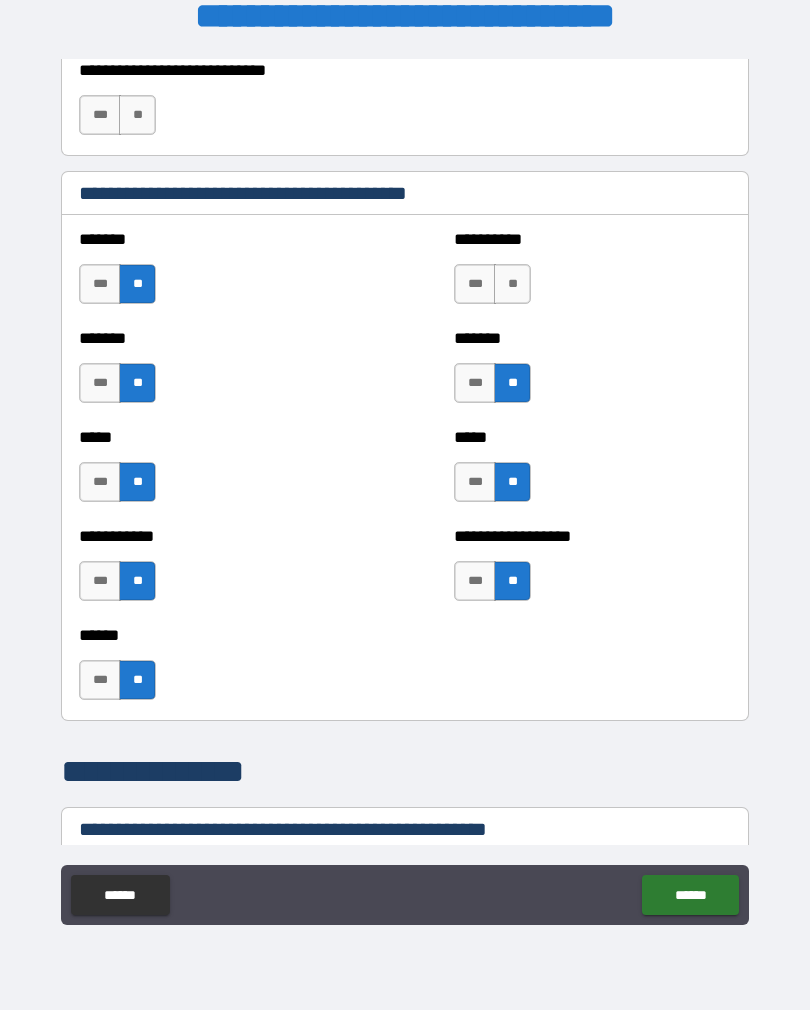 click on "*** **" at bounding box center (495, 289) 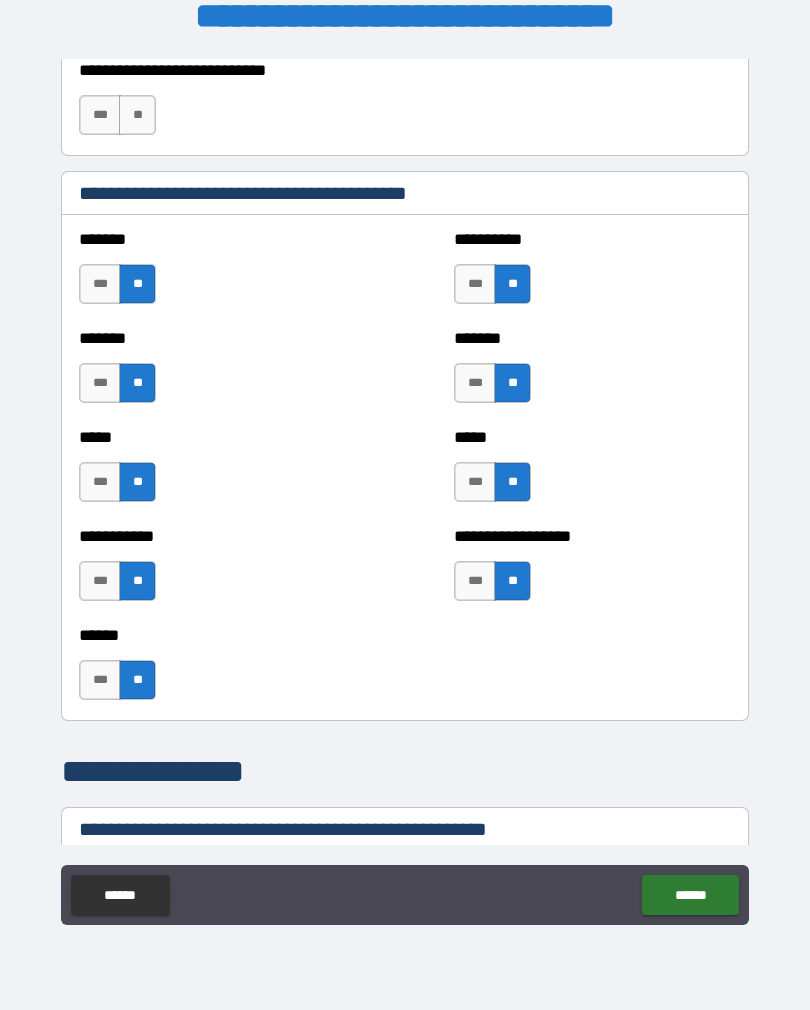 click on "******" at bounding box center (690, 895) 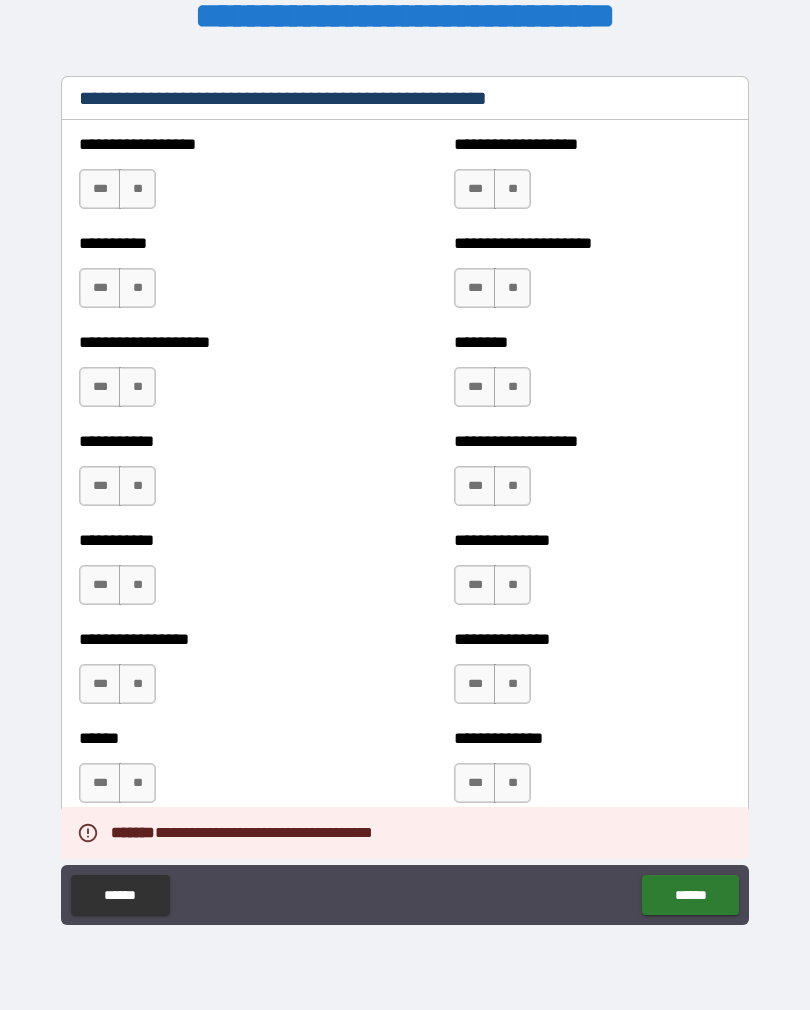 scroll, scrollTop: 2490, scrollLeft: 0, axis: vertical 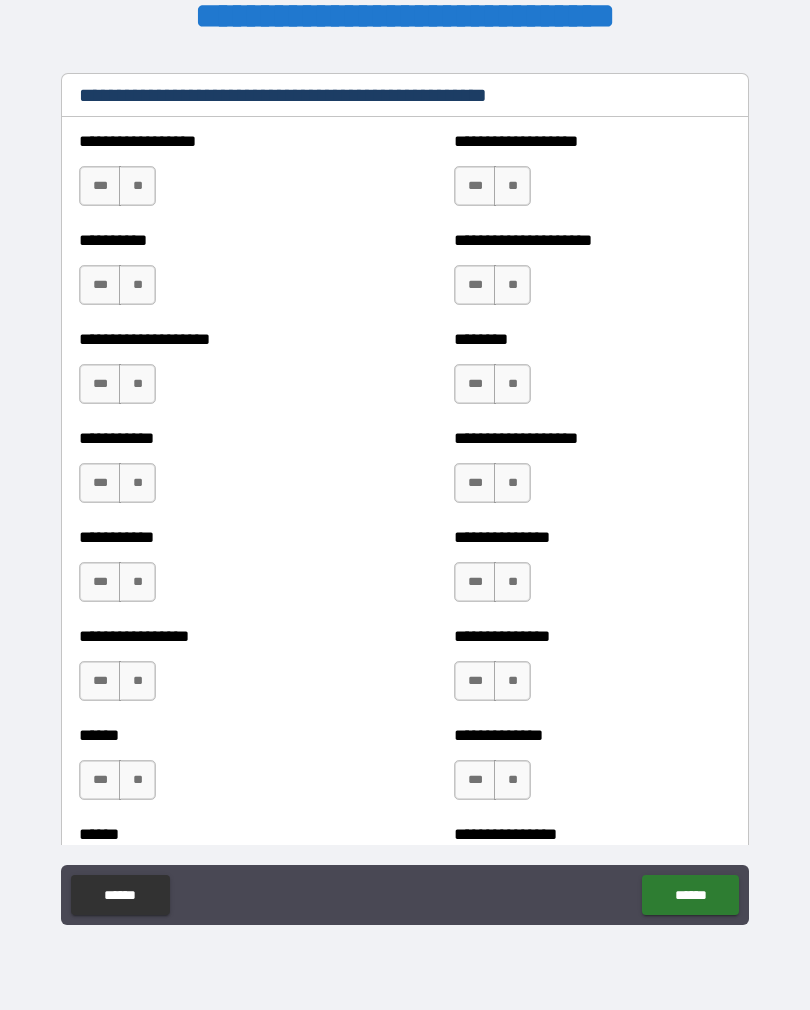 click on "**" at bounding box center (137, 186) 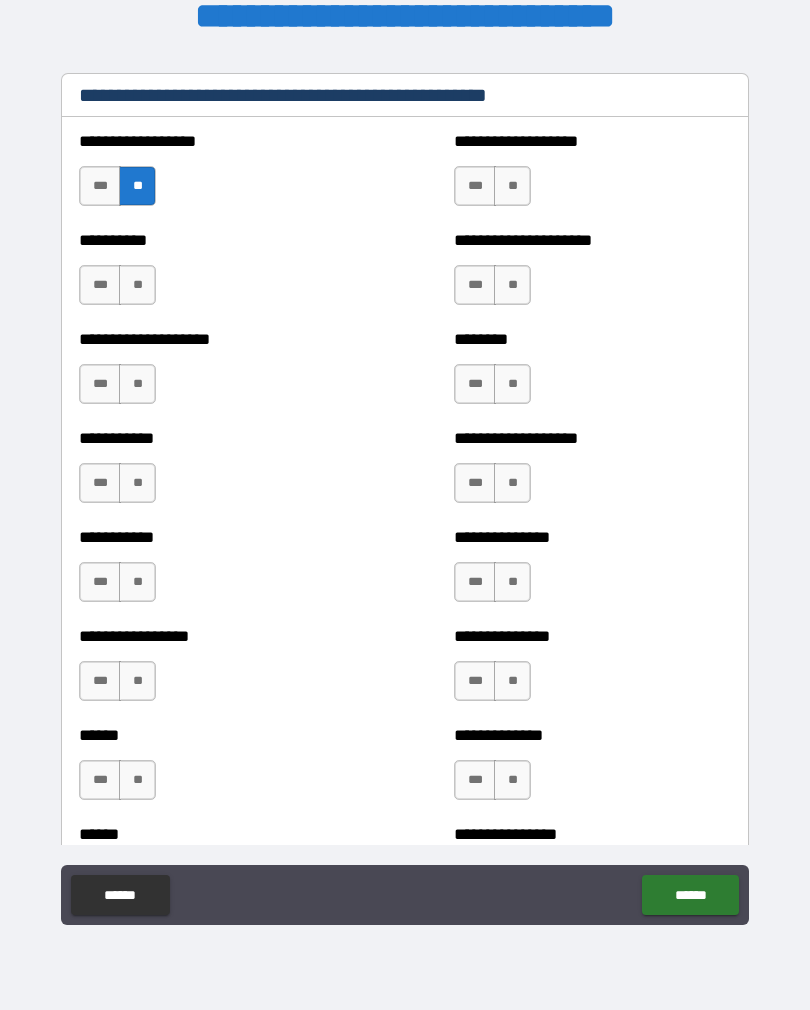 click on "**" at bounding box center [137, 285] 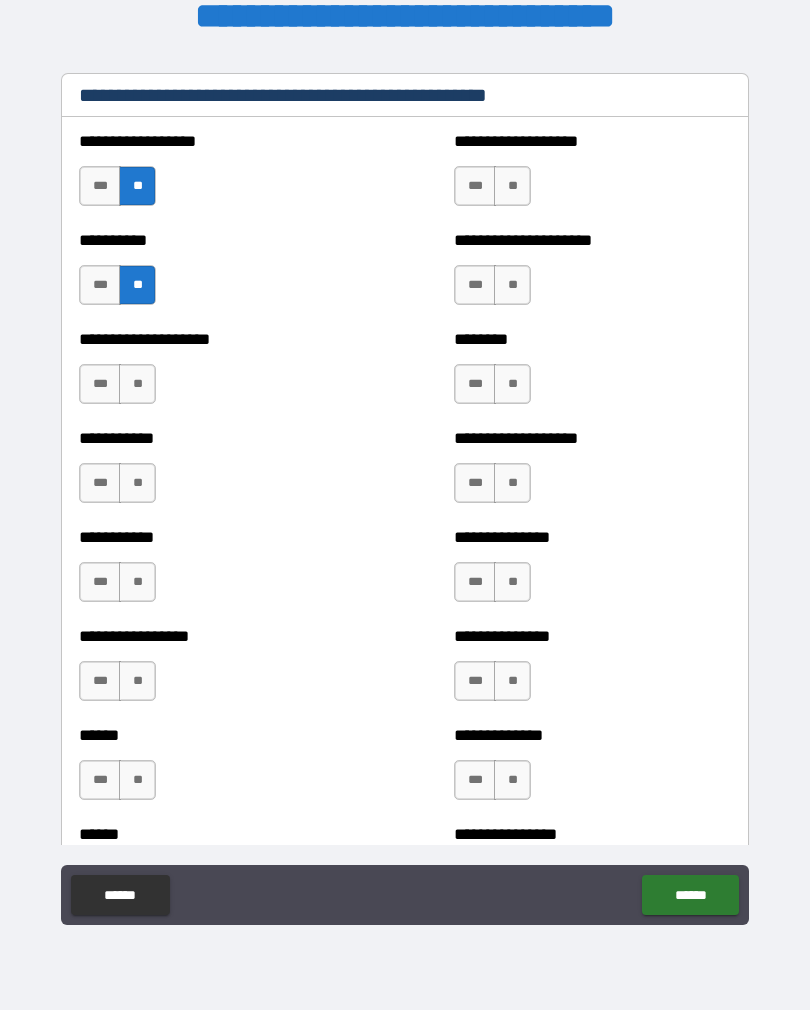 click on "**" at bounding box center [137, 384] 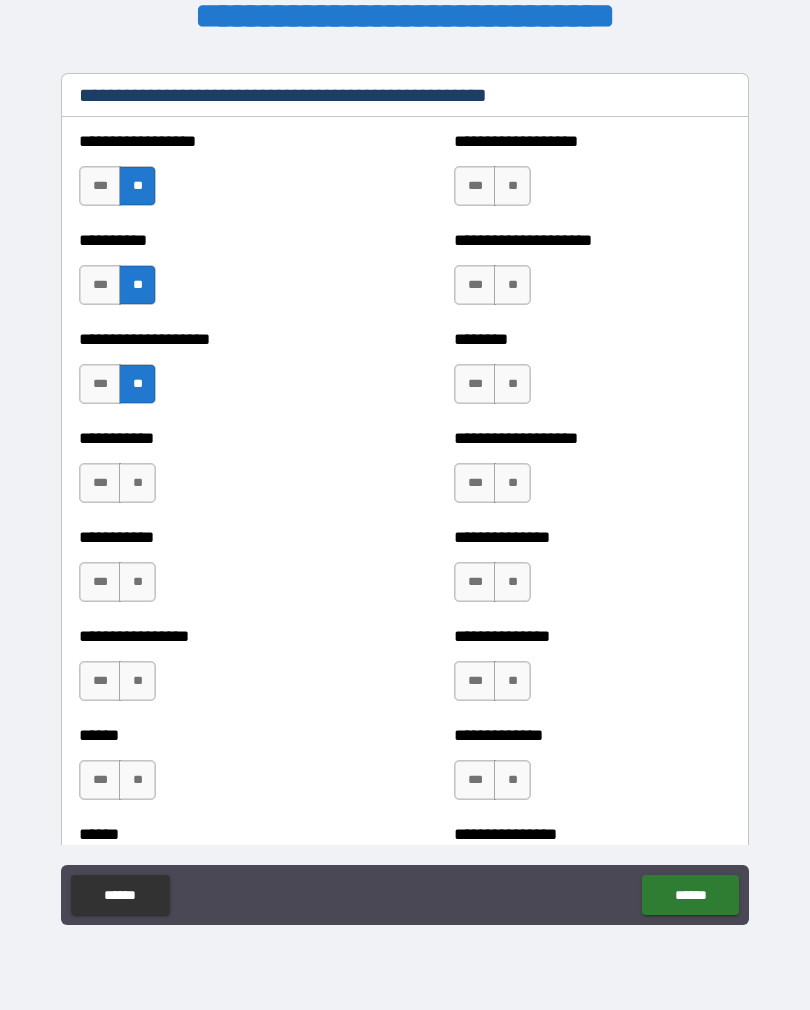 click on "**" at bounding box center (137, 483) 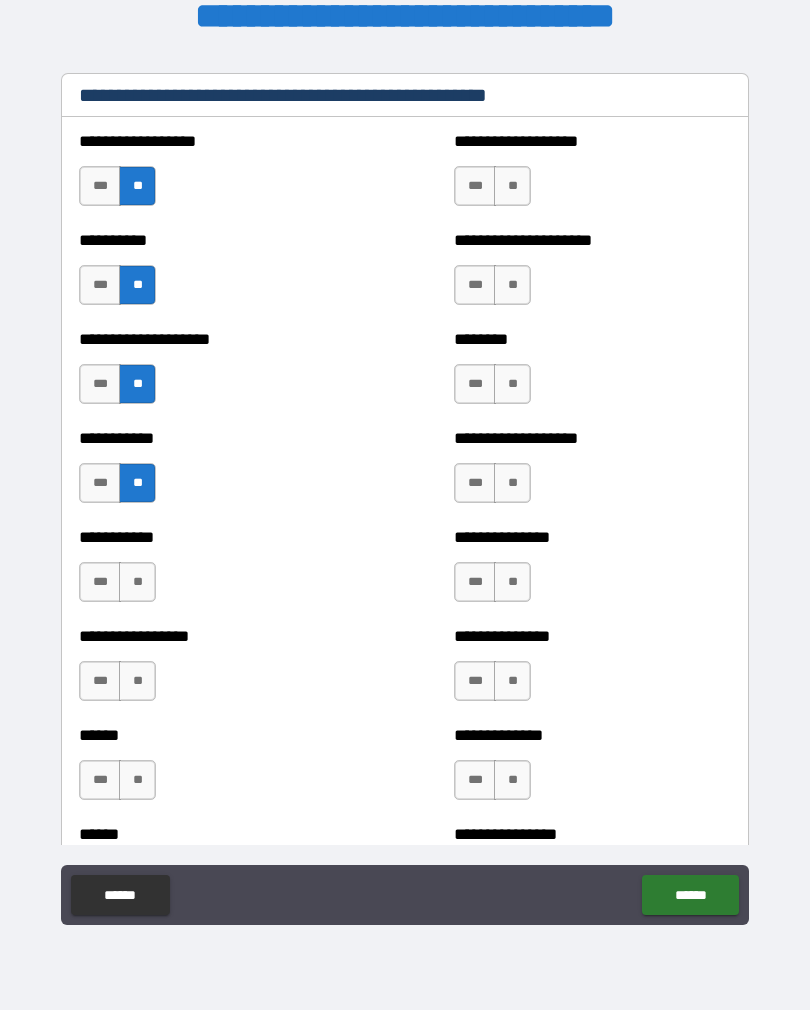 click on "**" at bounding box center [137, 582] 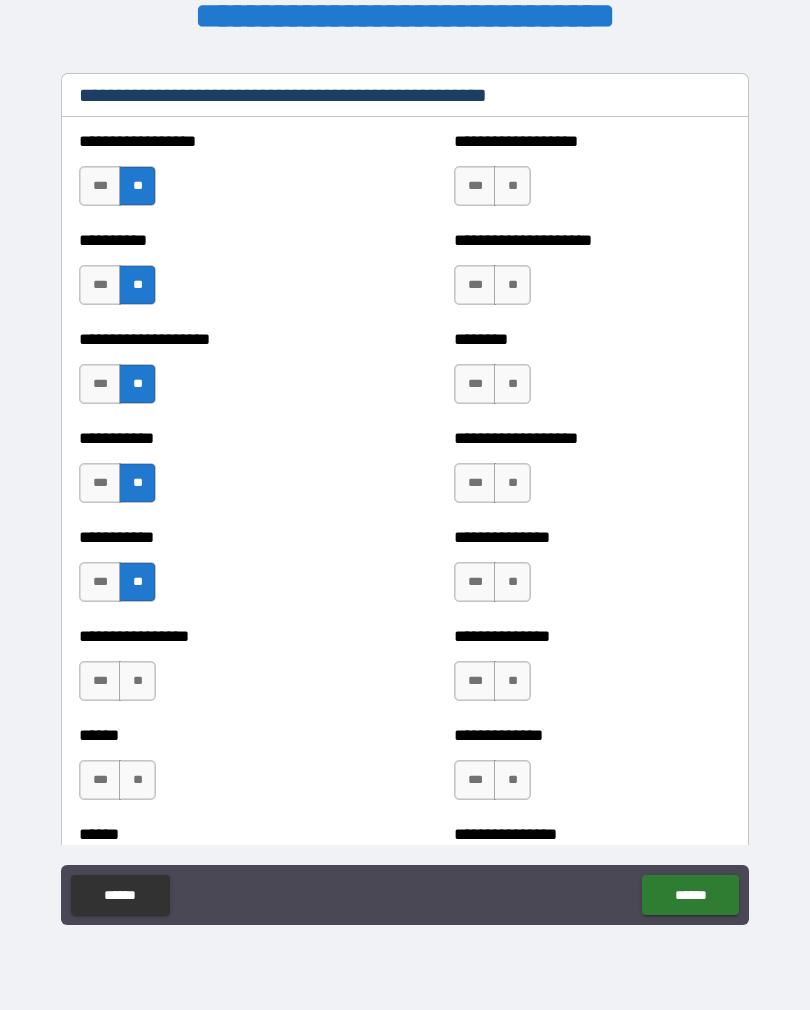 click on "**" at bounding box center [137, 681] 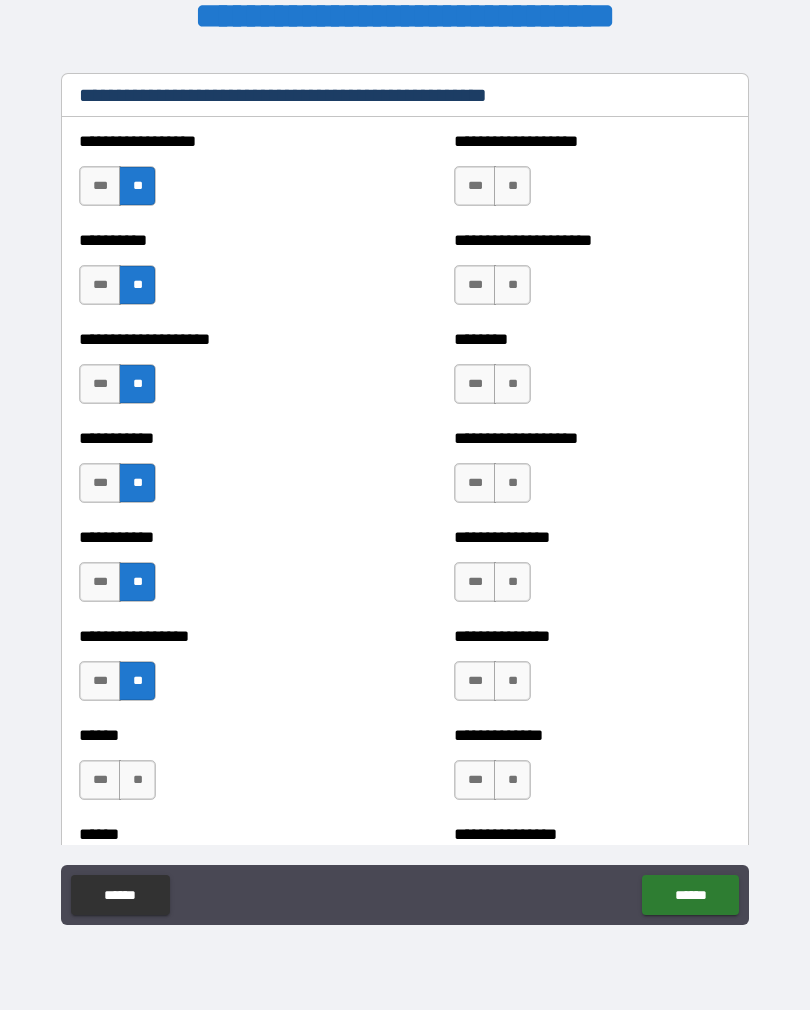 click on "**" at bounding box center (137, 780) 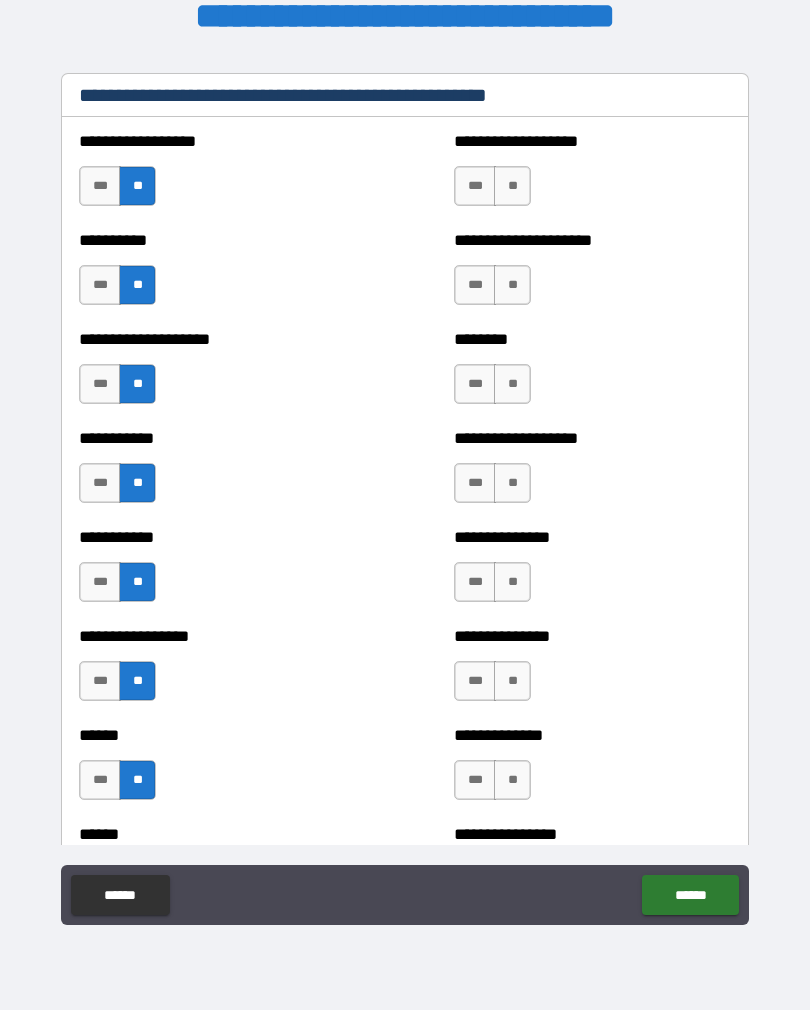 click on "**" at bounding box center [512, 186] 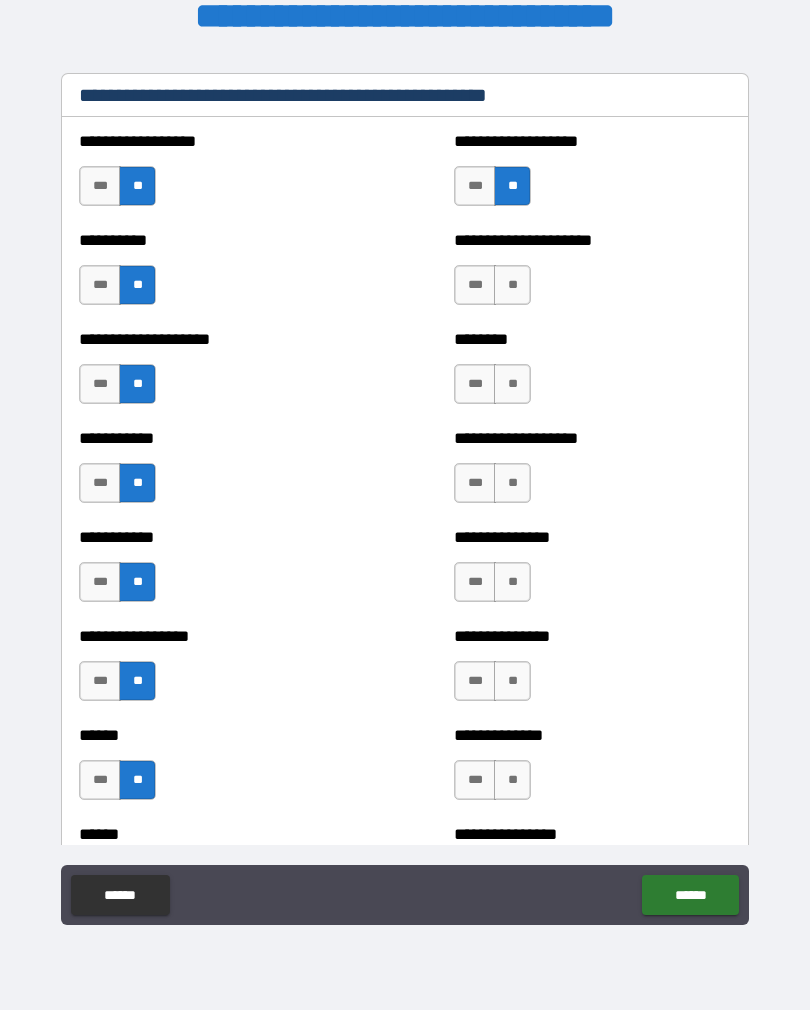 click on "**" at bounding box center (512, 285) 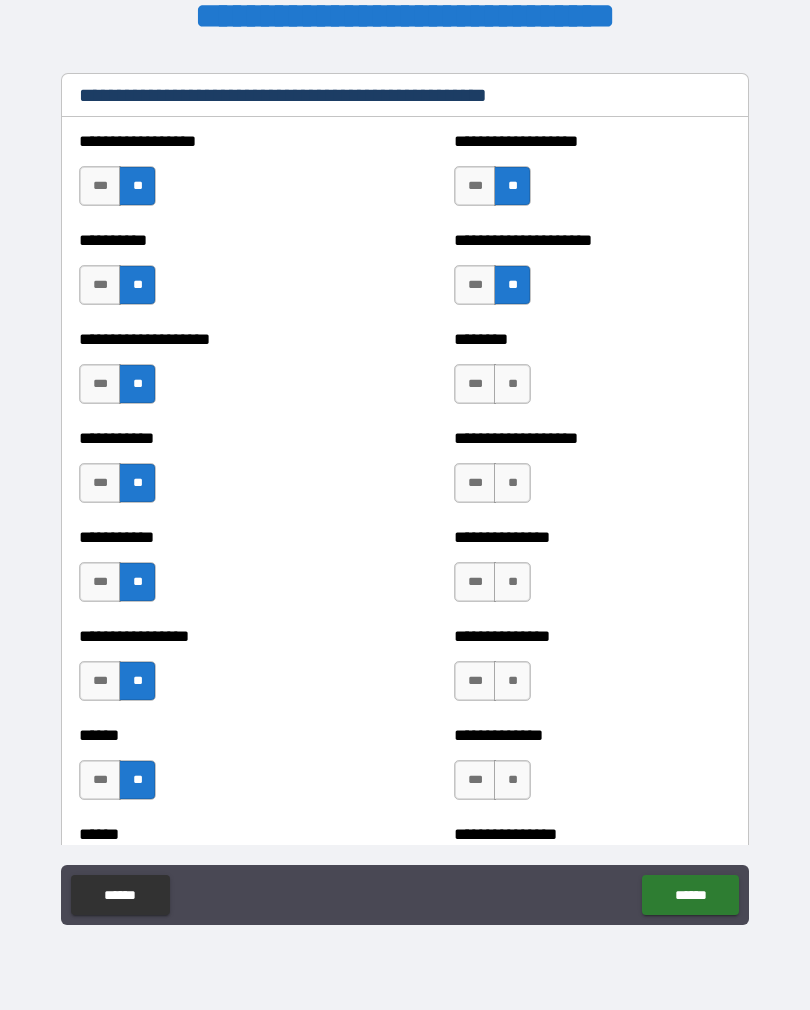 click on "**" at bounding box center [512, 384] 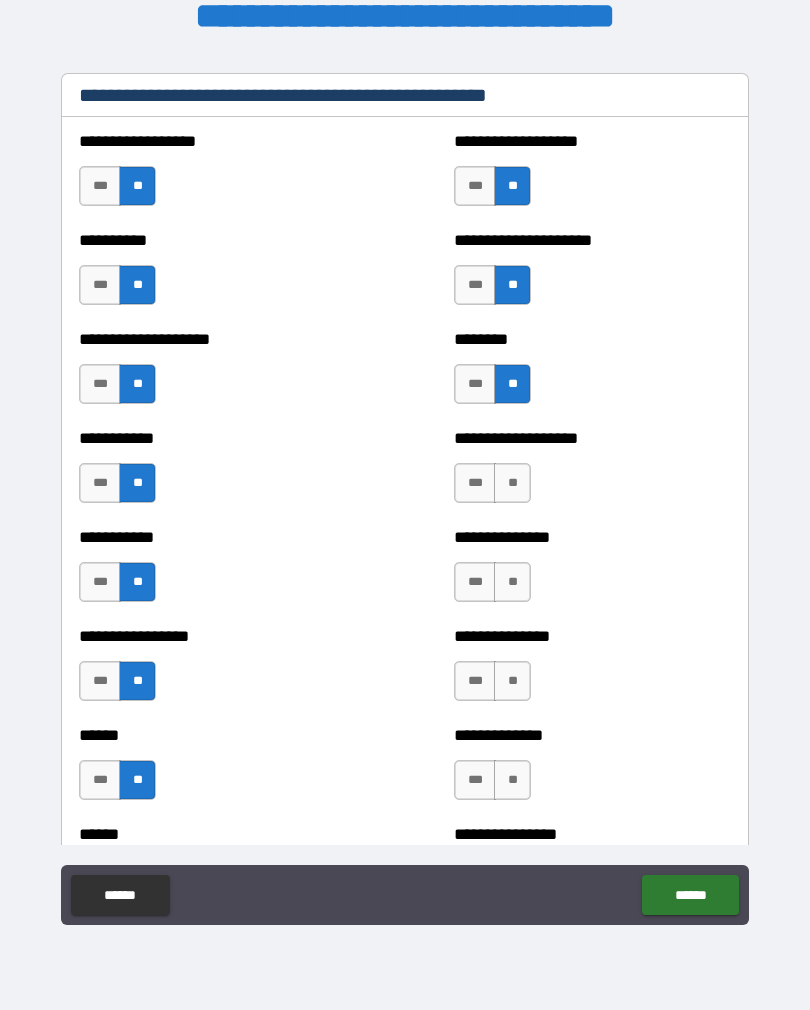 click on "**" at bounding box center [512, 483] 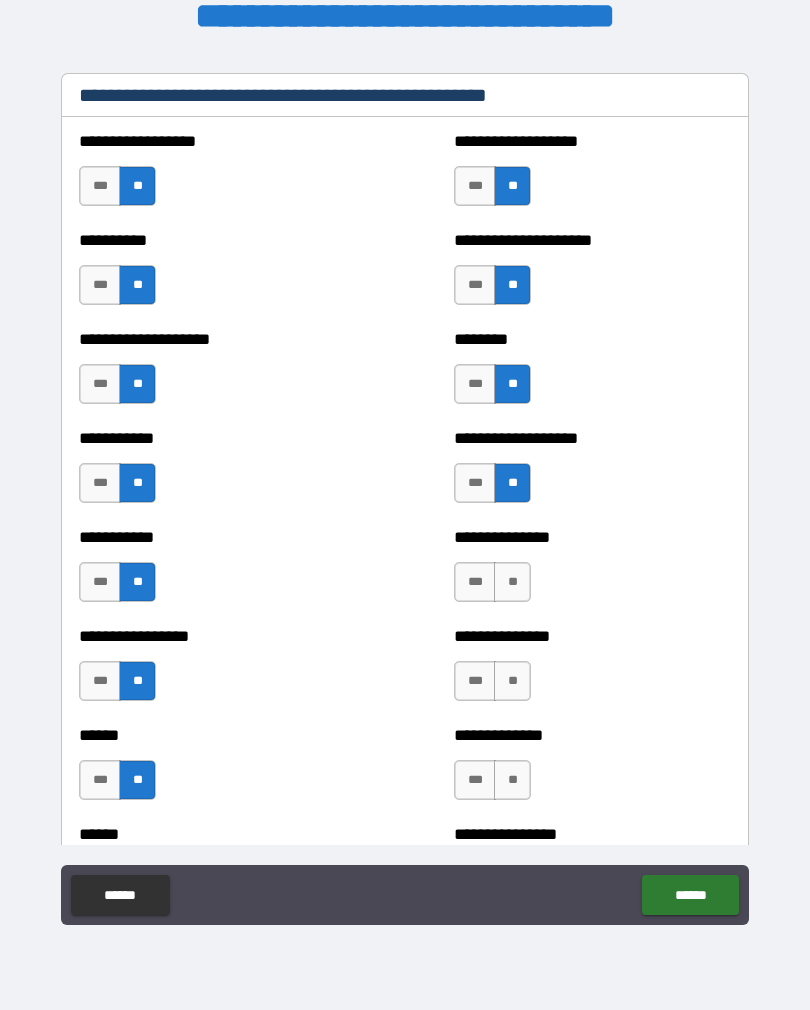 click on "**" at bounding box center (512, 582) 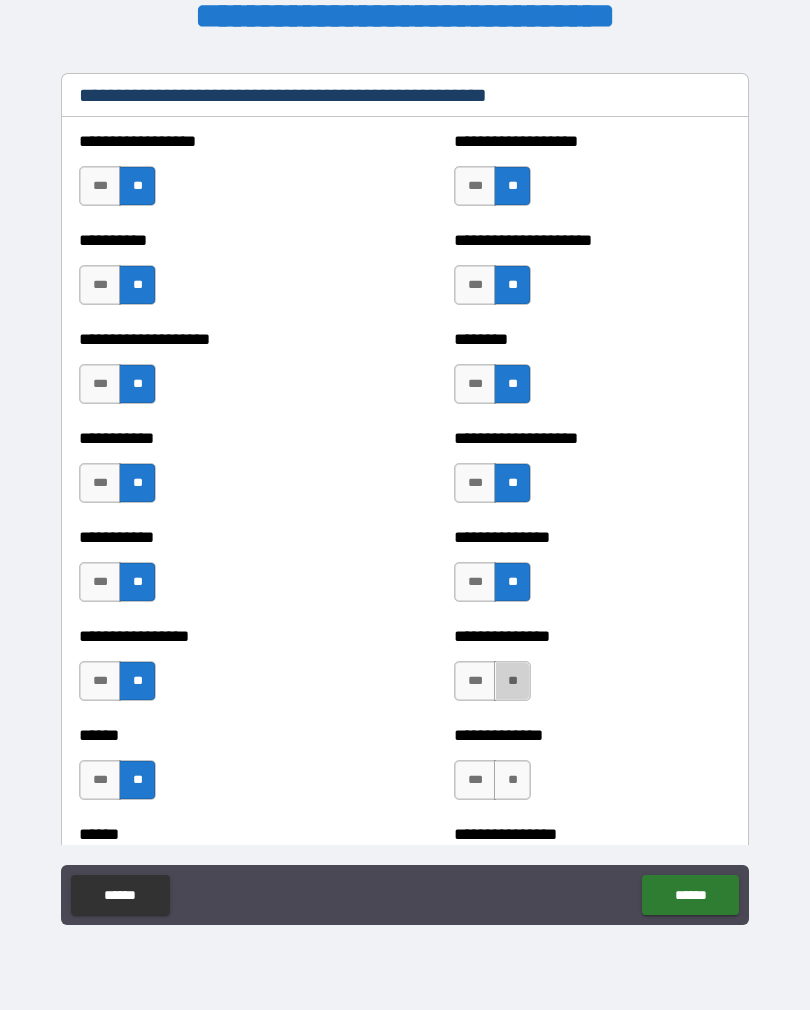 click on "**" at bounding box center [512, 681] 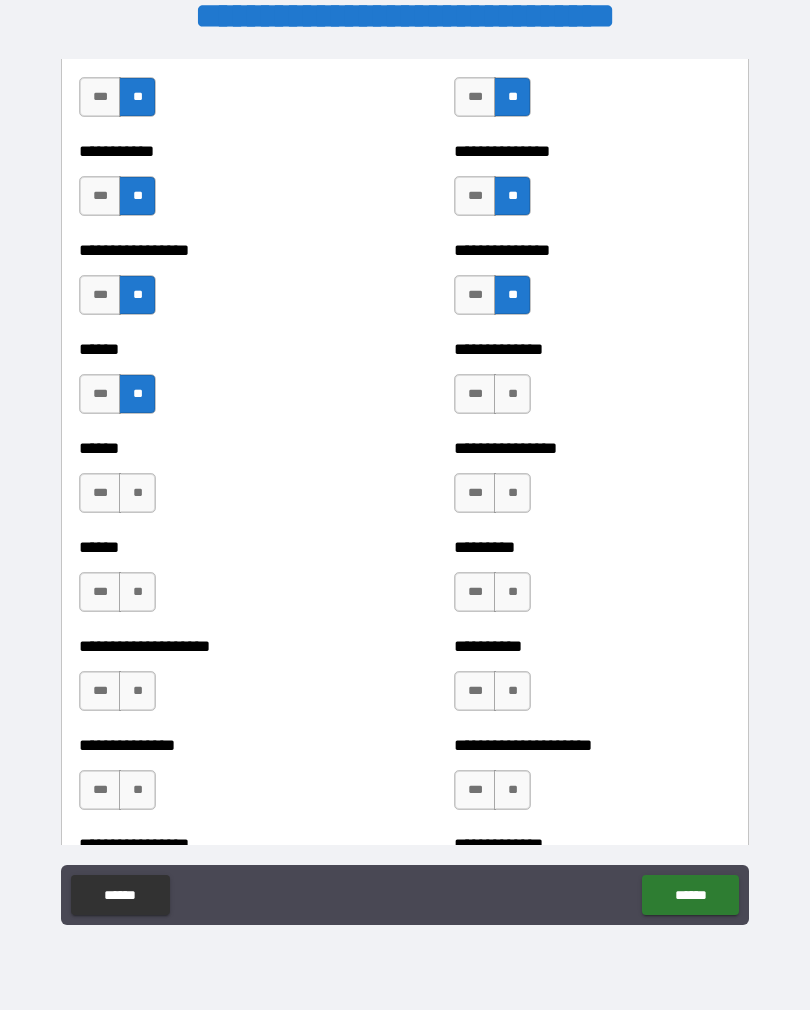 scroll, scrollTop: 2889, scrollLeft: 0, axis: vertical 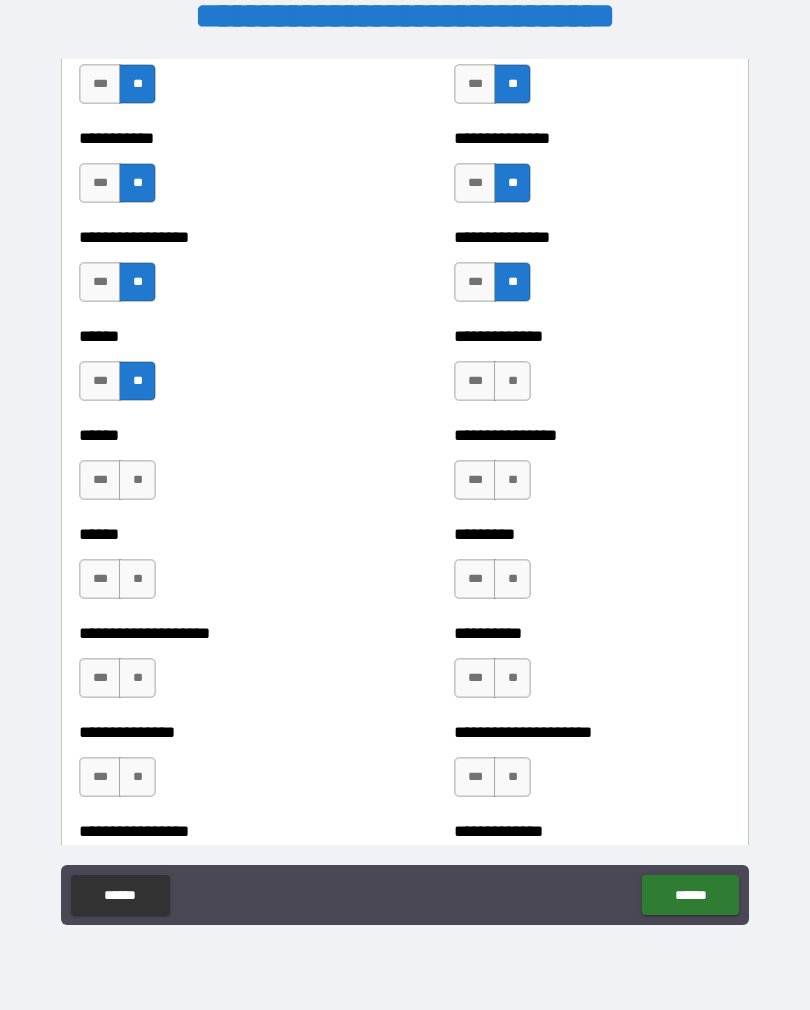 click on "**" at bounding box center [512, 381] 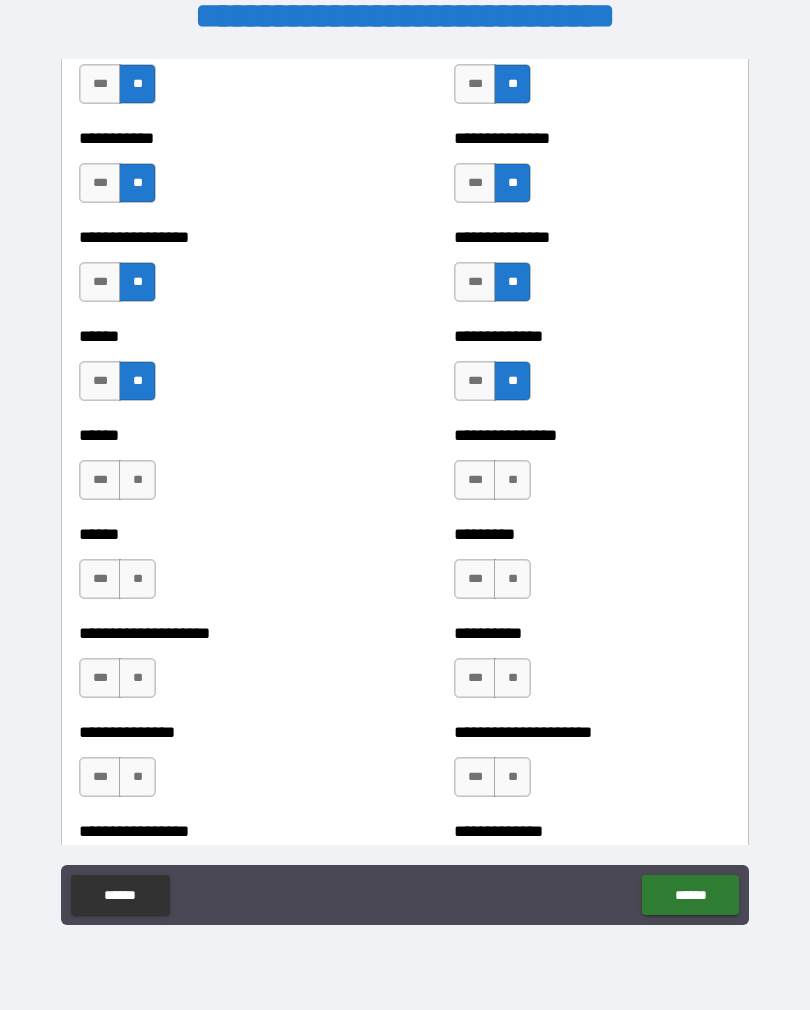 click on "**" at bounding box center (512, 480) 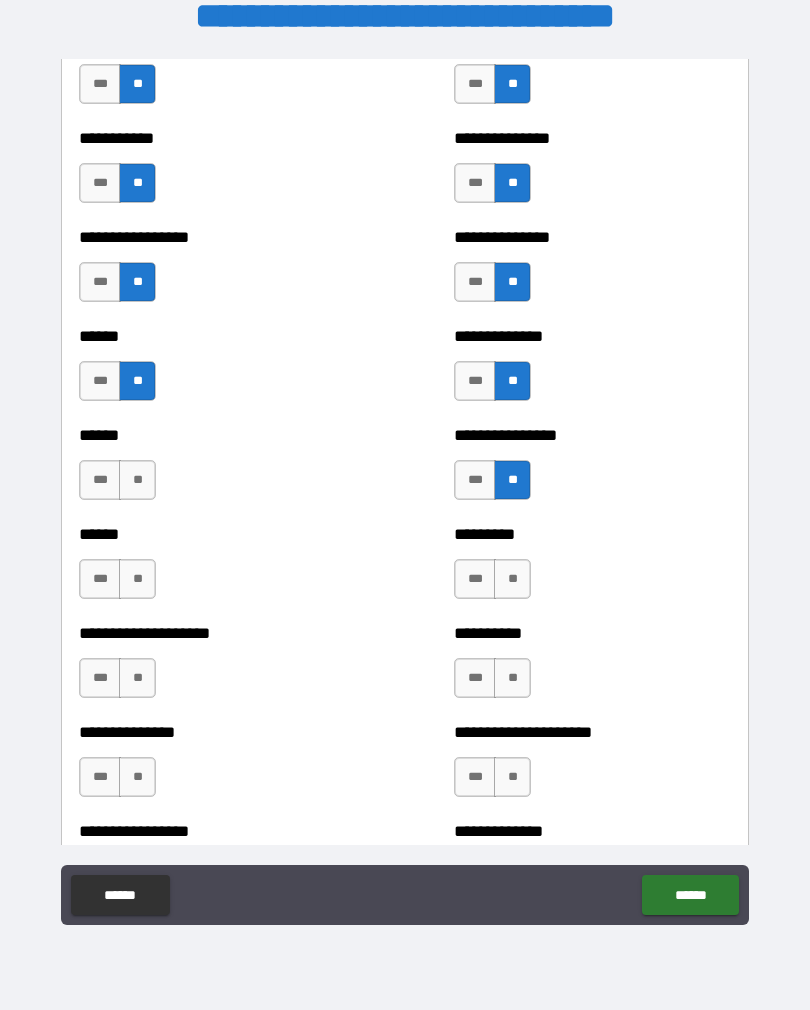 click on "**" at bounding box center (512, 579) 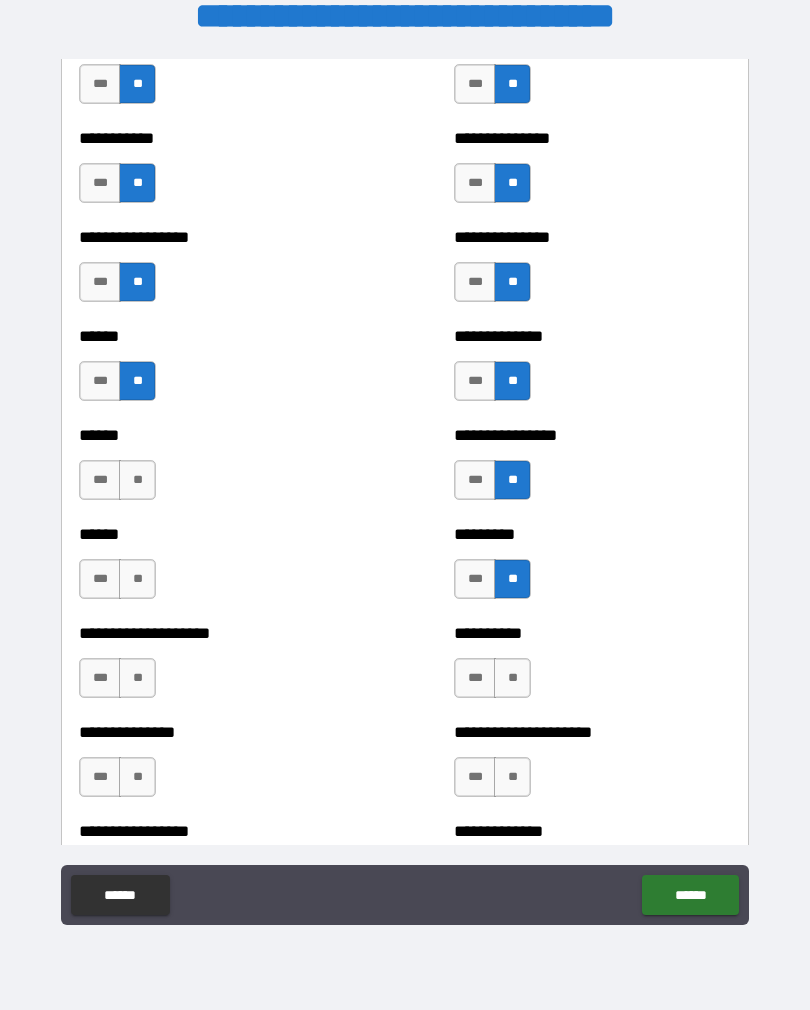 click on "**" at bounding box center [512, 678] 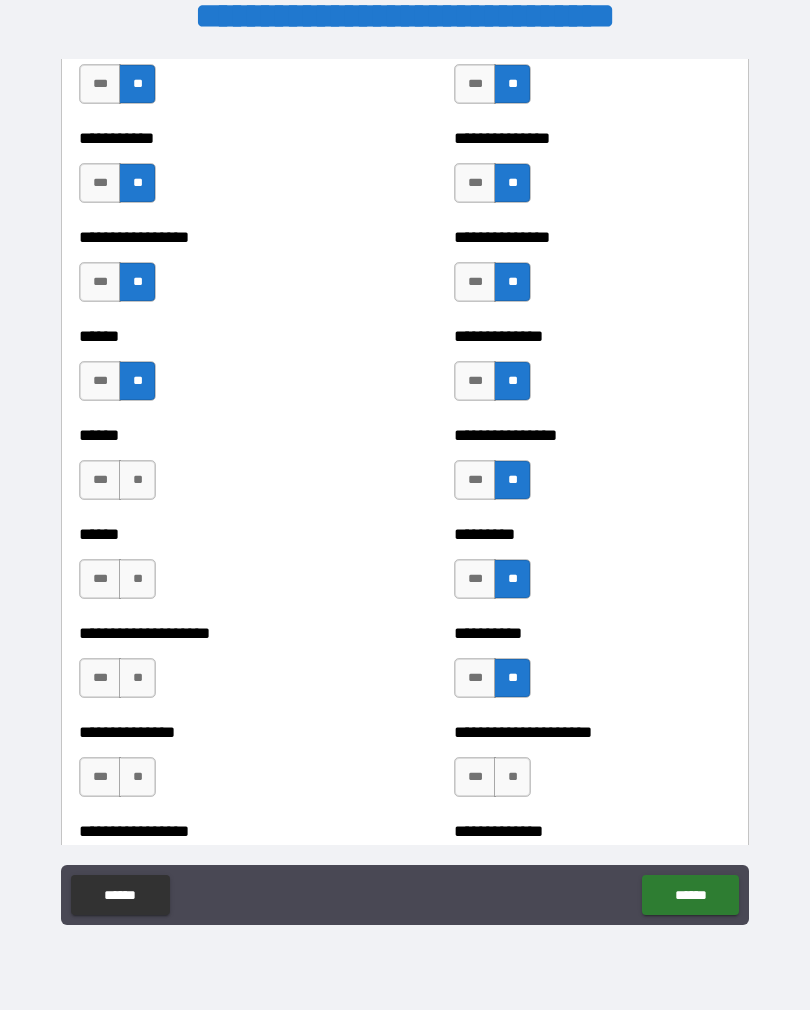 click on "**" at bounding box center [512, 777] 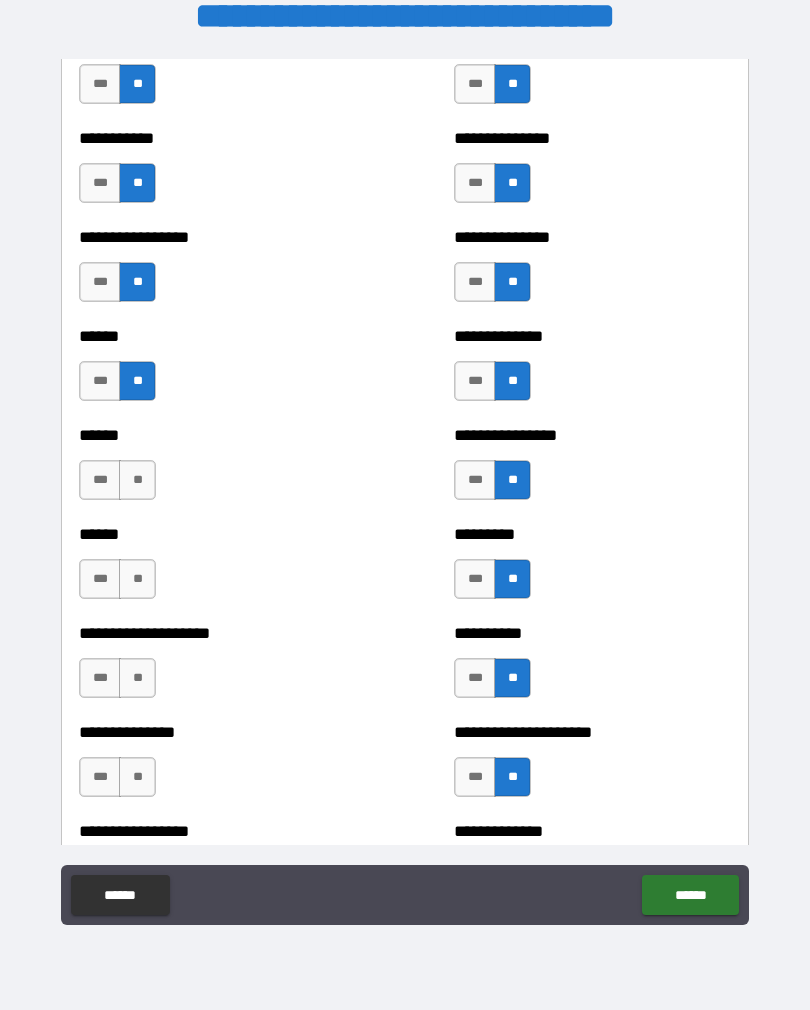 click on "**" at bounding box center [137, 777] 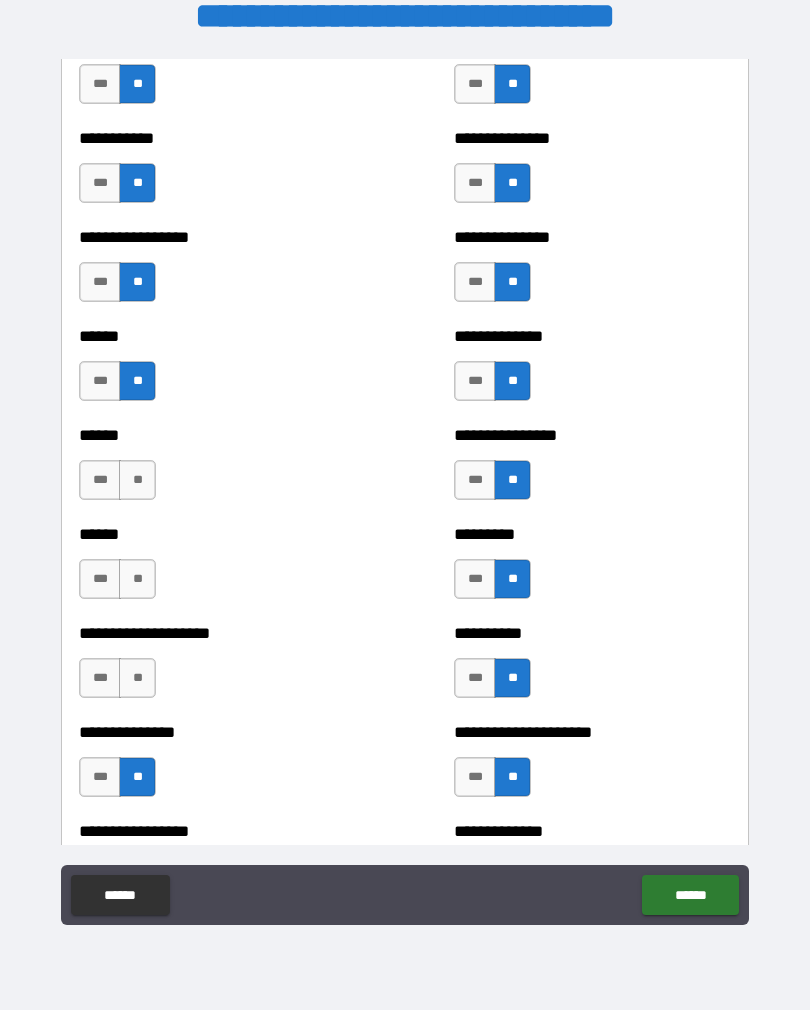 click on "**" at bounding box center (137, 678) 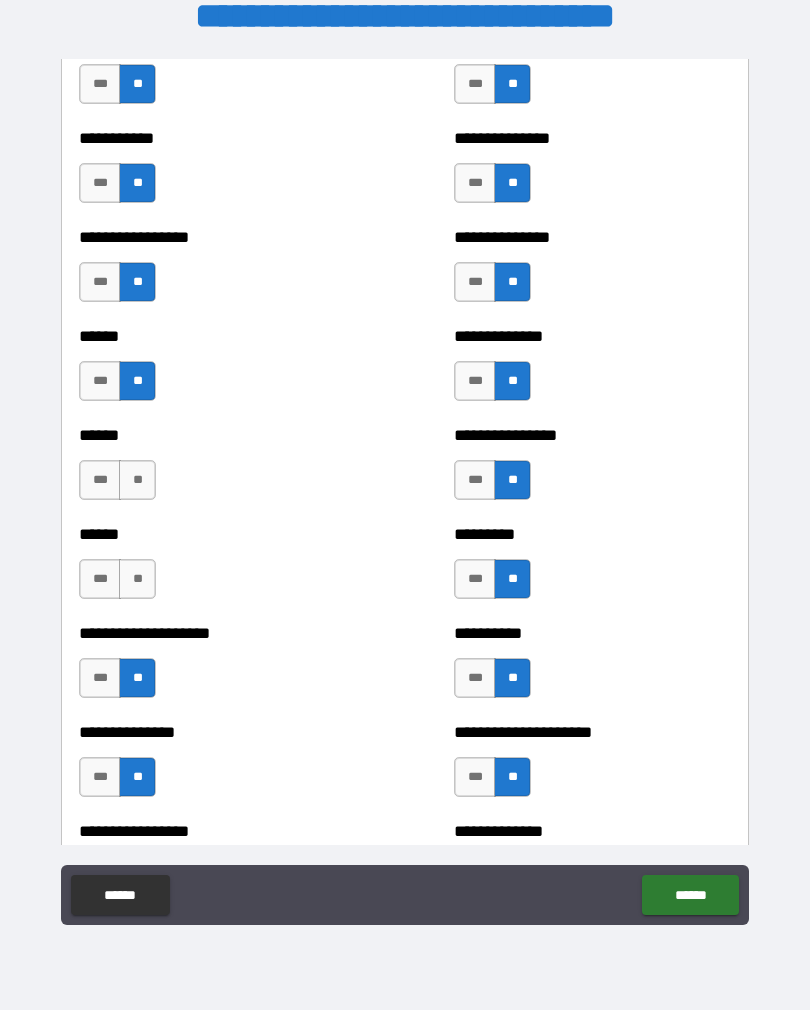 click on "**" at bounding box center [137, 579] 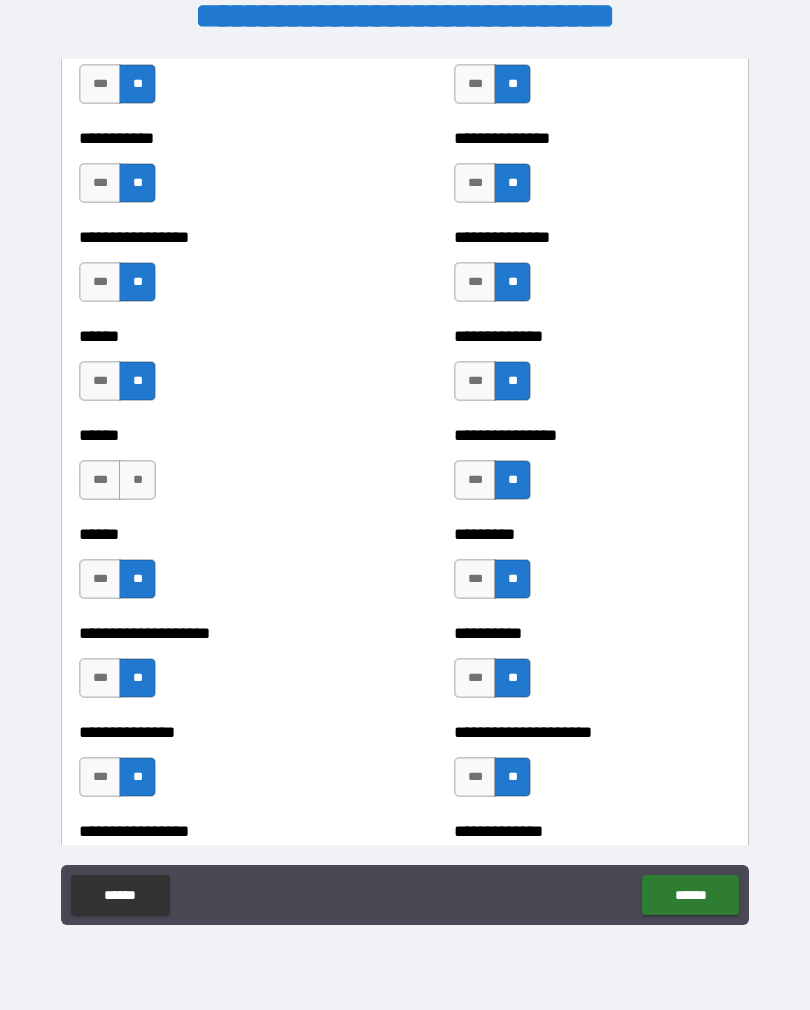 click on "**" at bounding box center (137, 480) 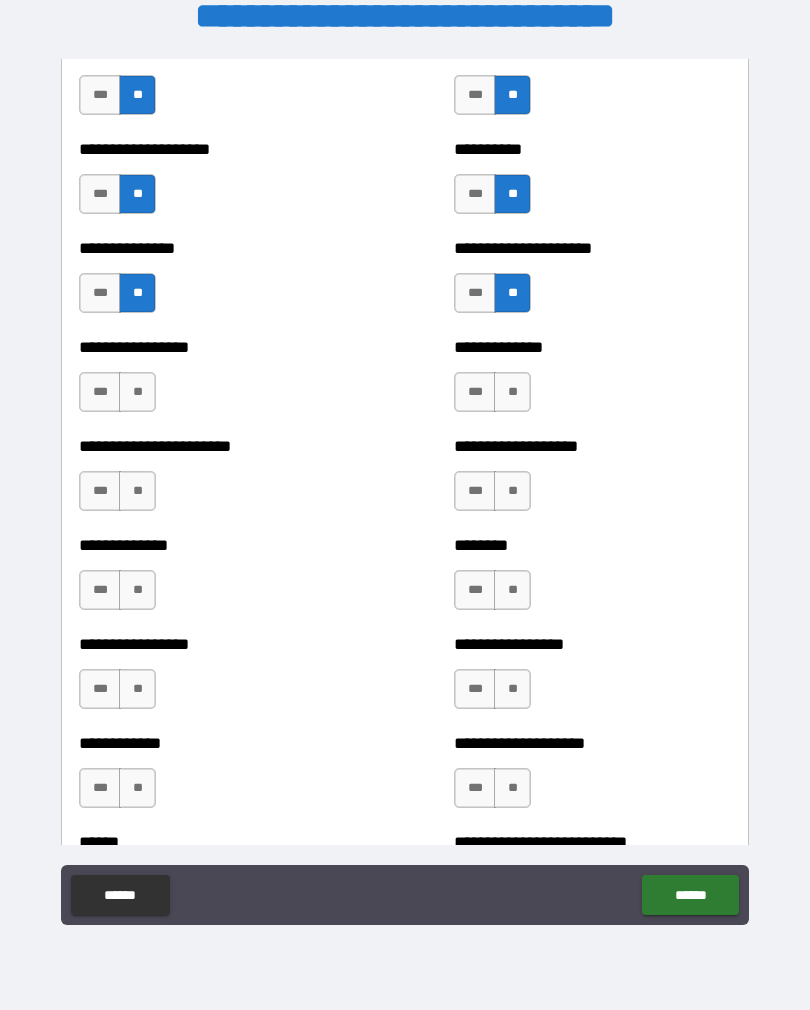 scroll, scrollTop: 3397, scrollLeft: 0, axis: vertical 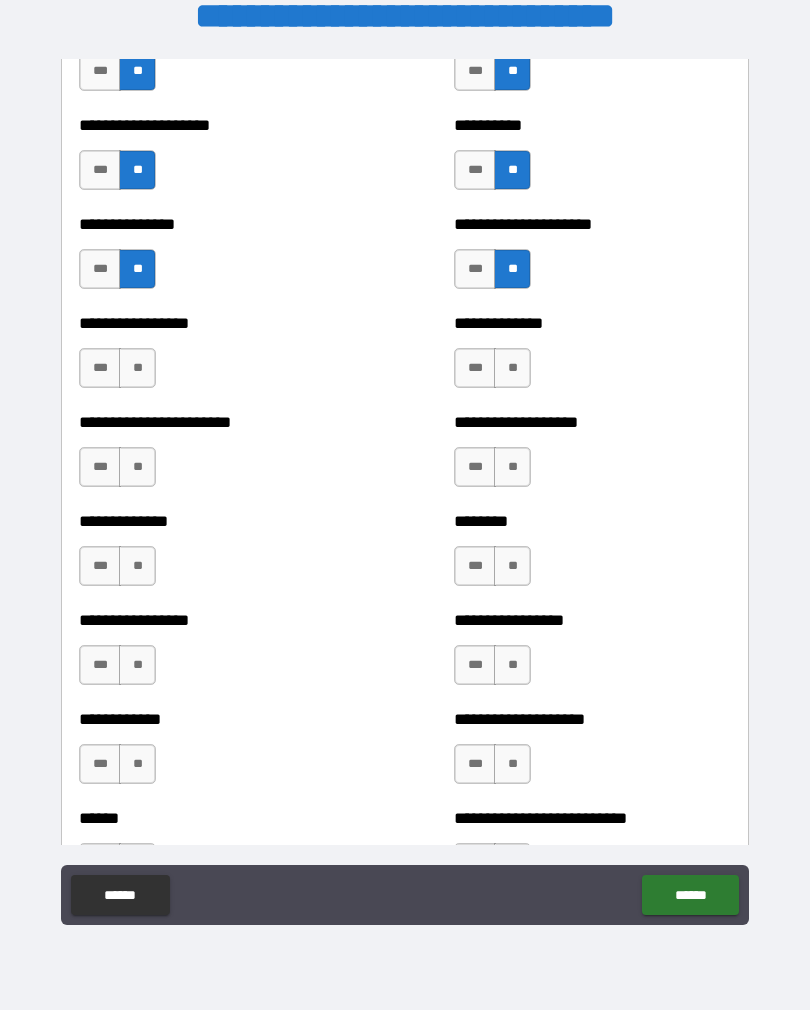 click on "**" at bounding box center [137, 368] 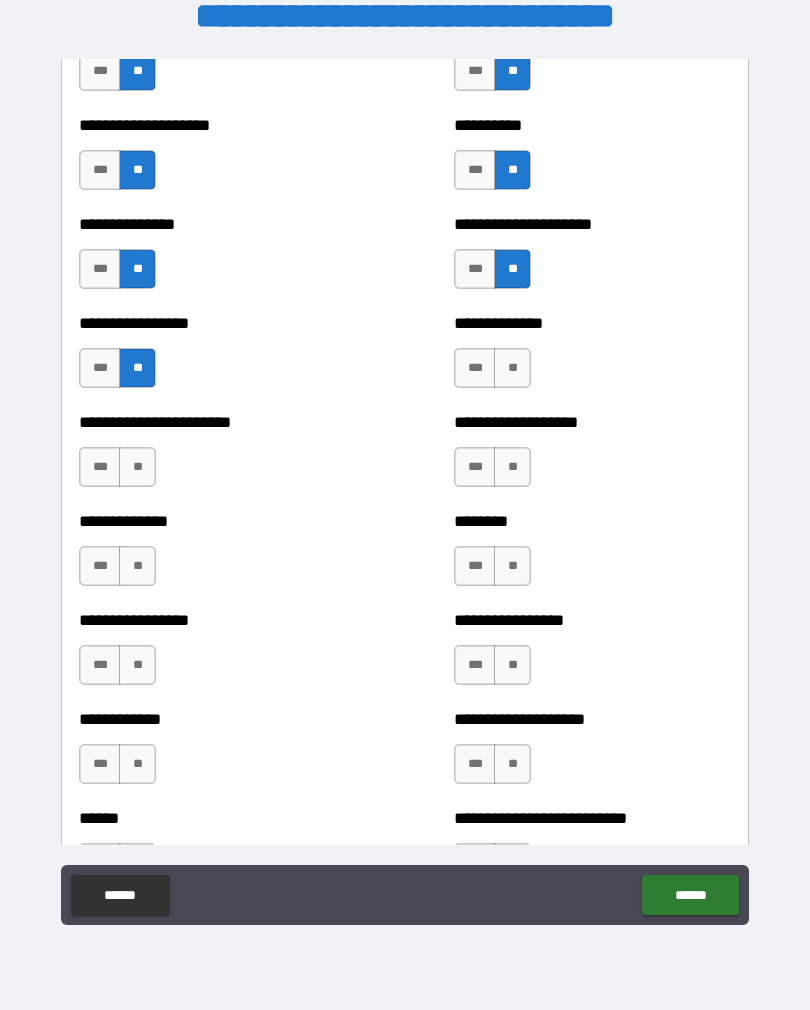 click on "**" at bounding box center (137, 467) 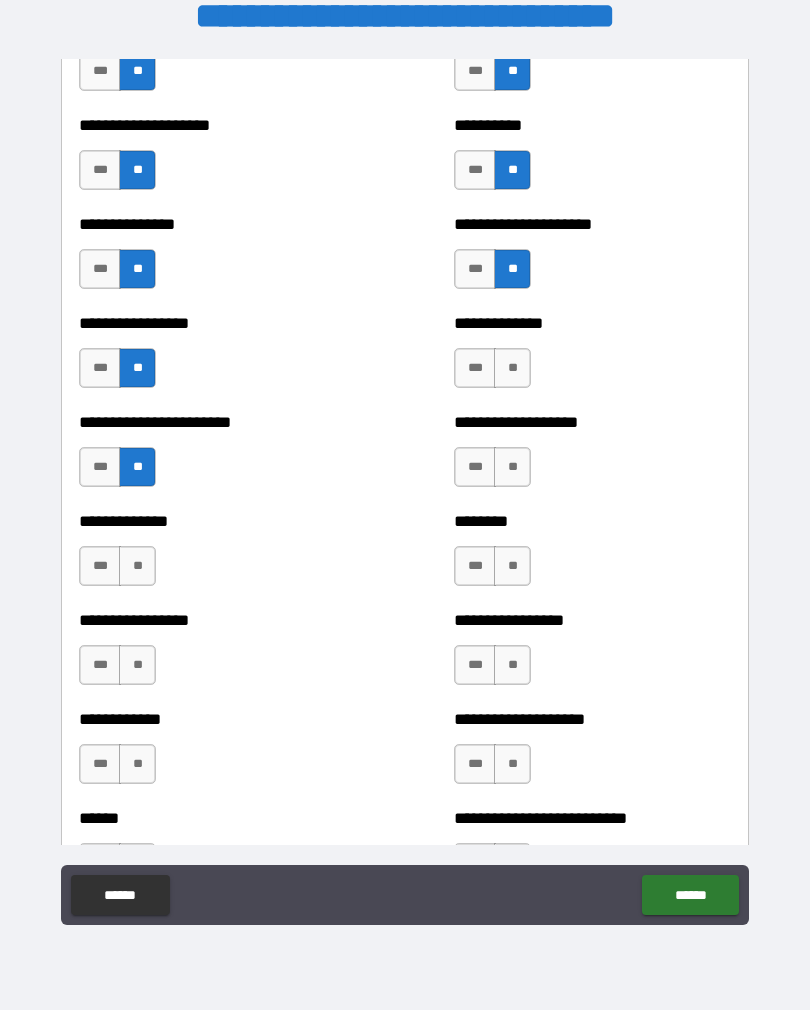 click on "**" at bounding box center (137, 566) 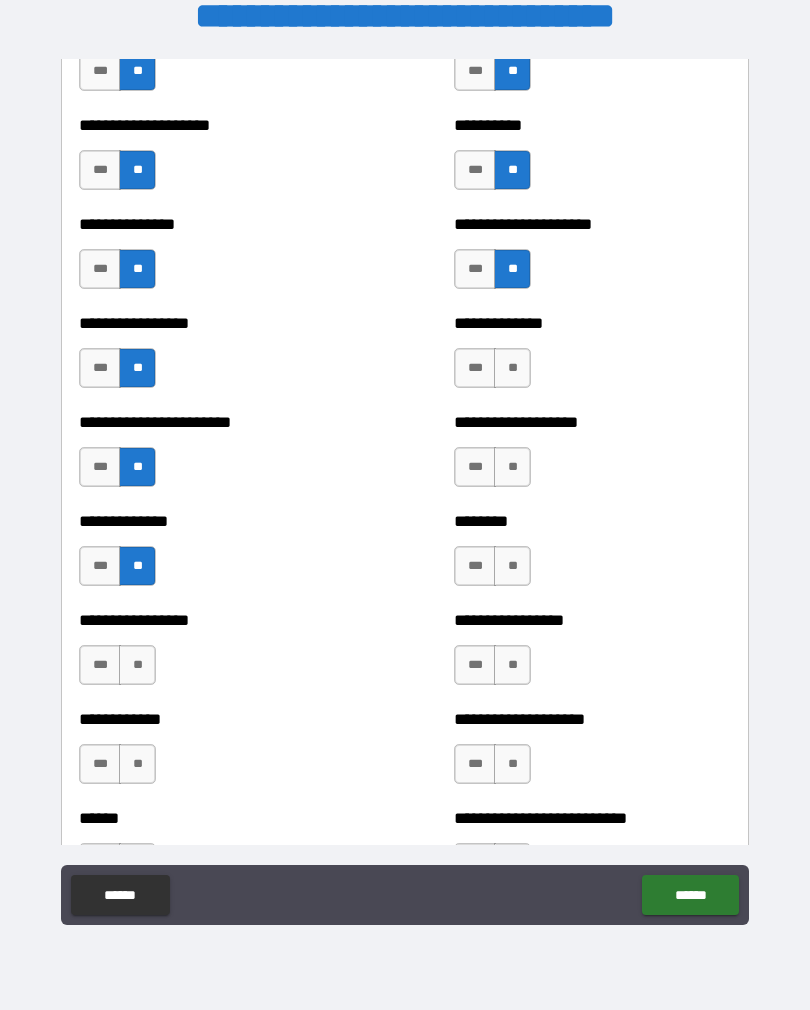 click on "**" at bounding box center (137, 665) 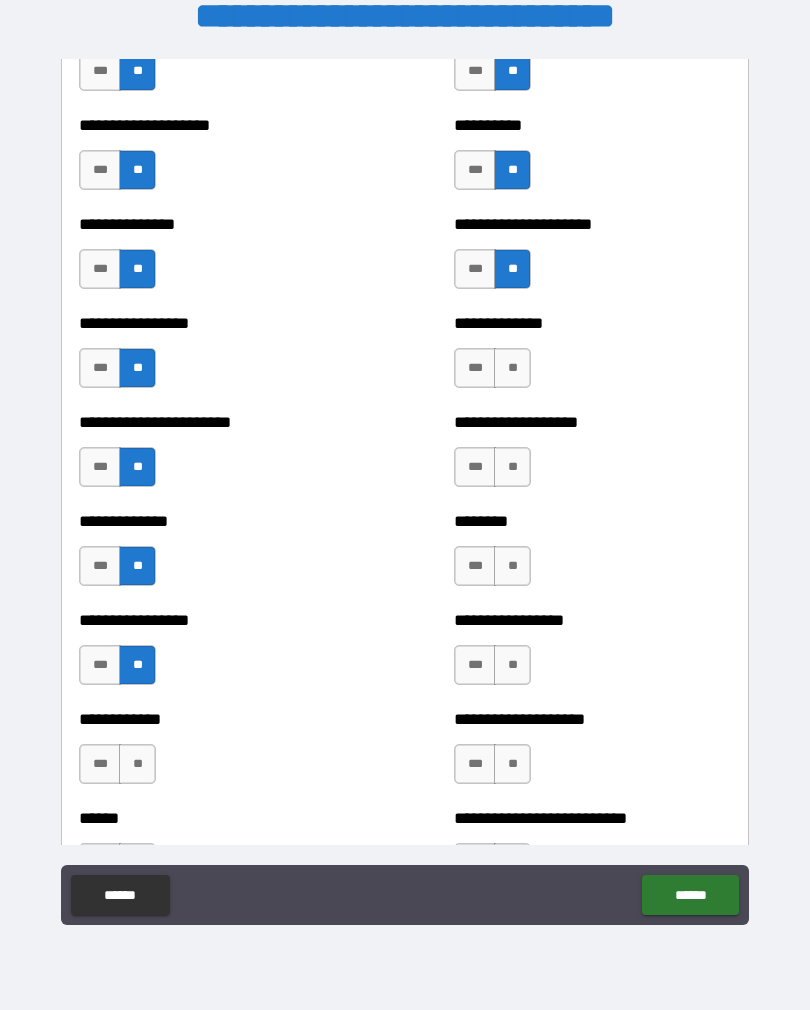 click on "**" at bounding box center [137, 764] 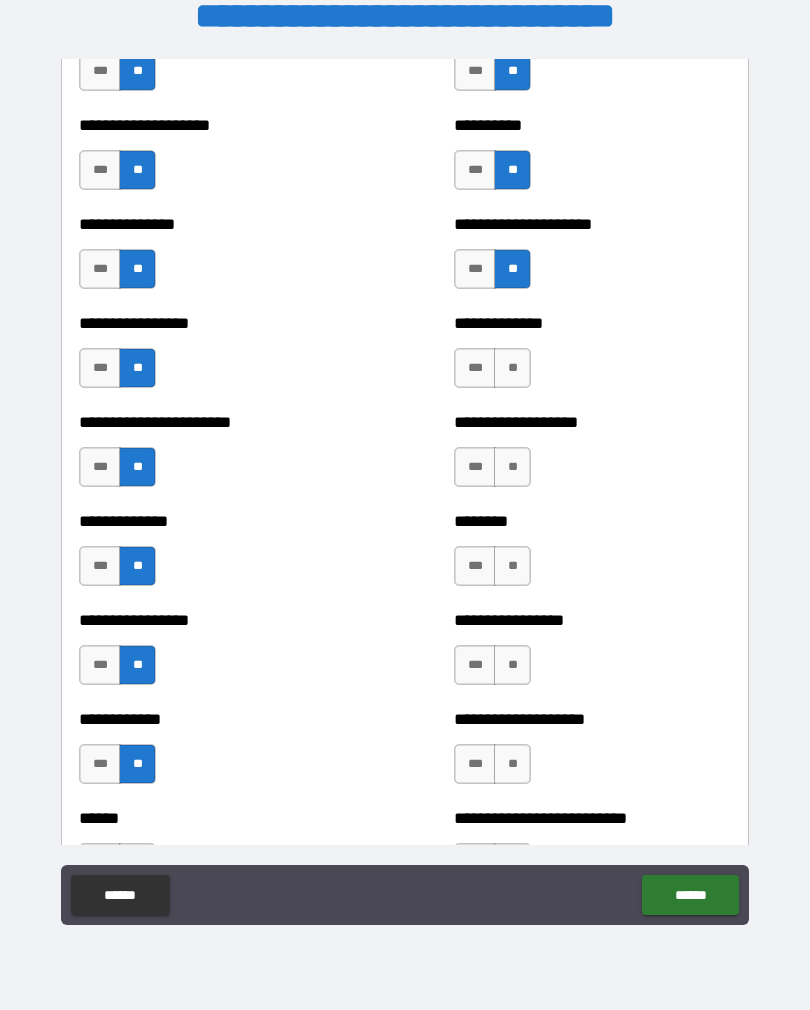 click on "**" at bounding box center (512, 368) 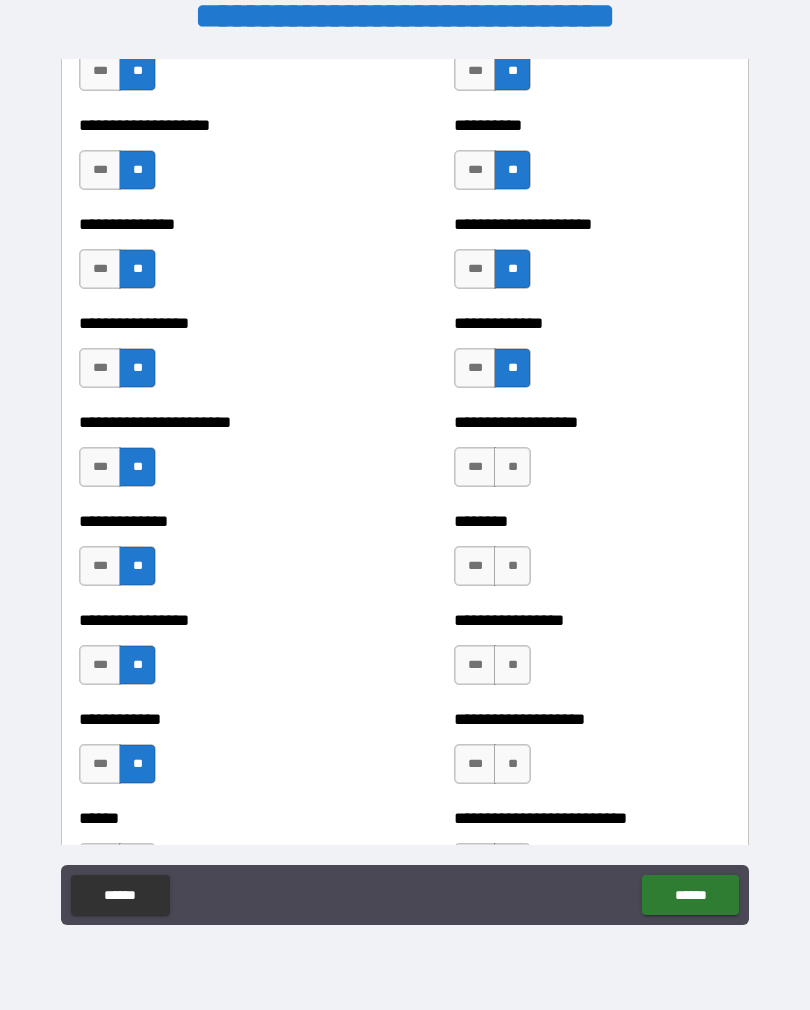 click on "**" at bounding box center (512, 467) 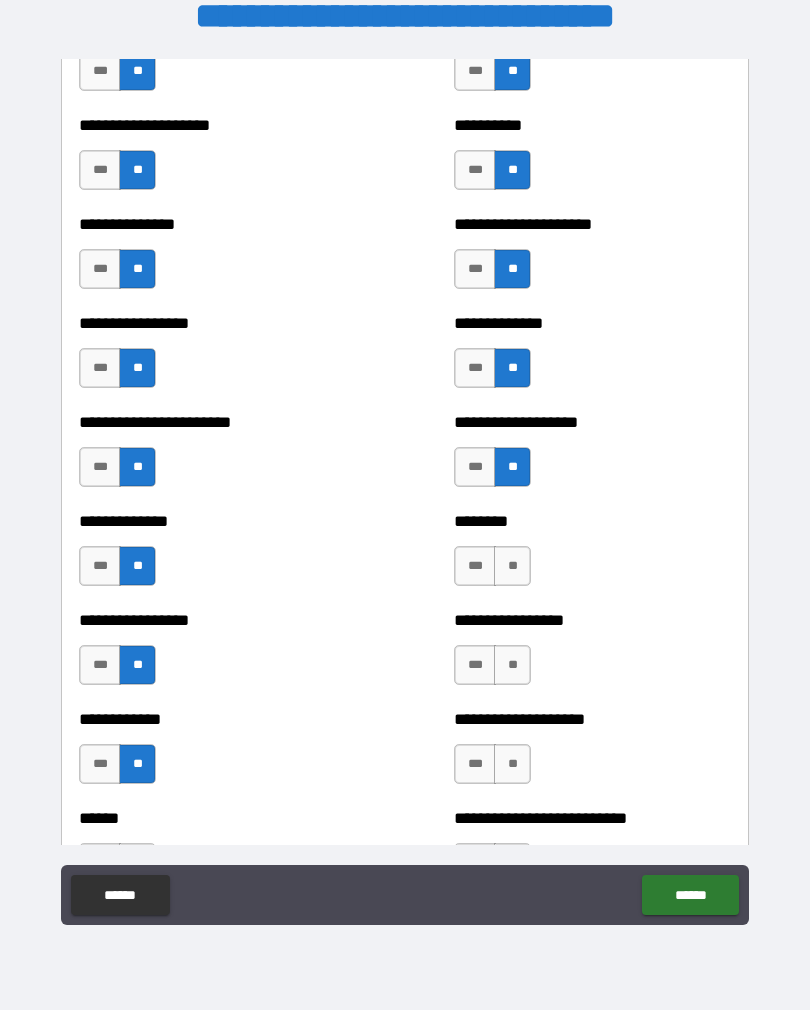 click on "**" at bounding box center [512, 566] 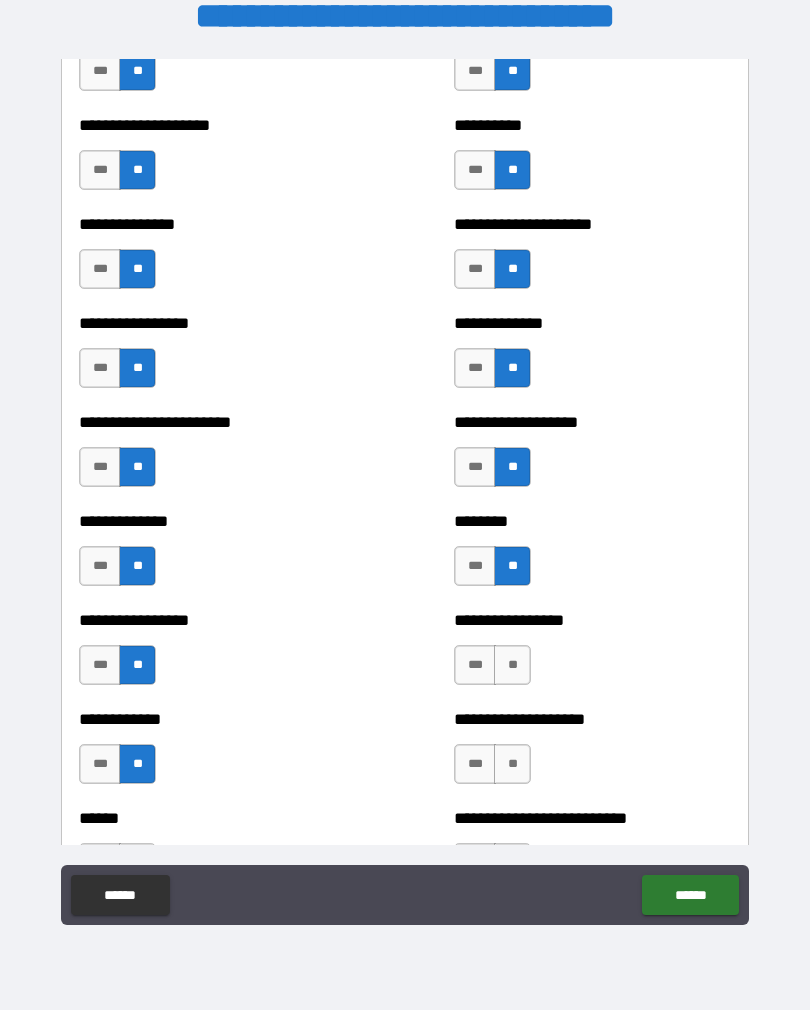 click on "**" at bounding box center (512, 665) 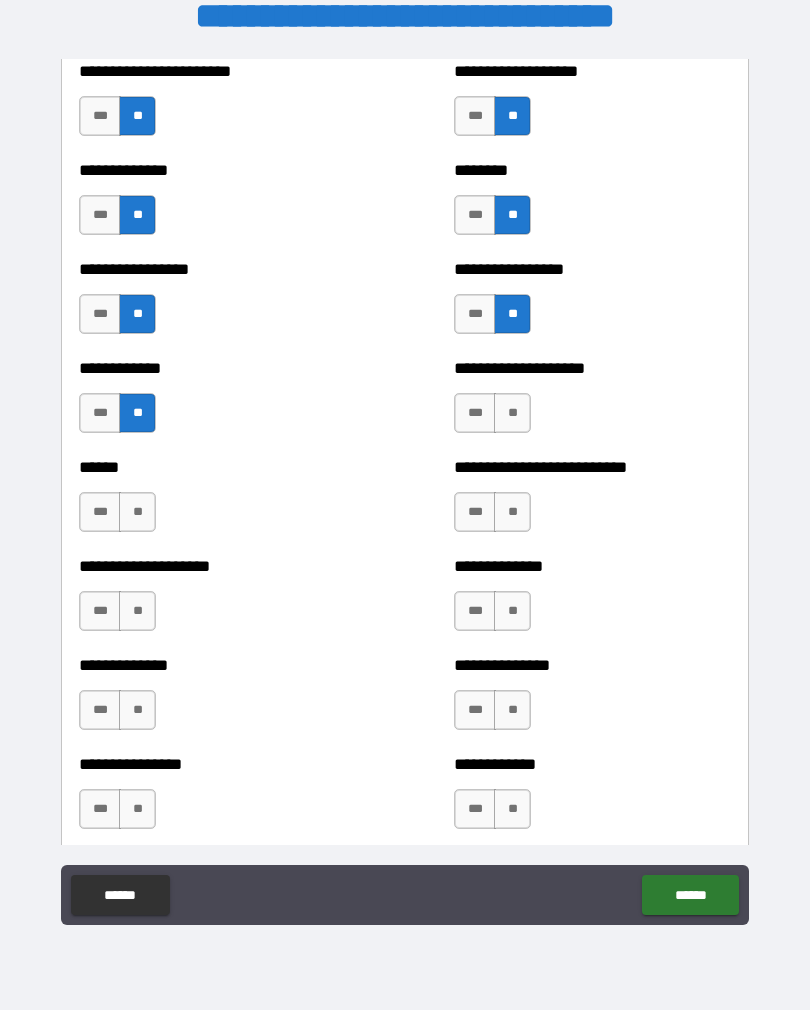 scroll, scrollTop: 3749, scrollLeft: 0, axis: vertical 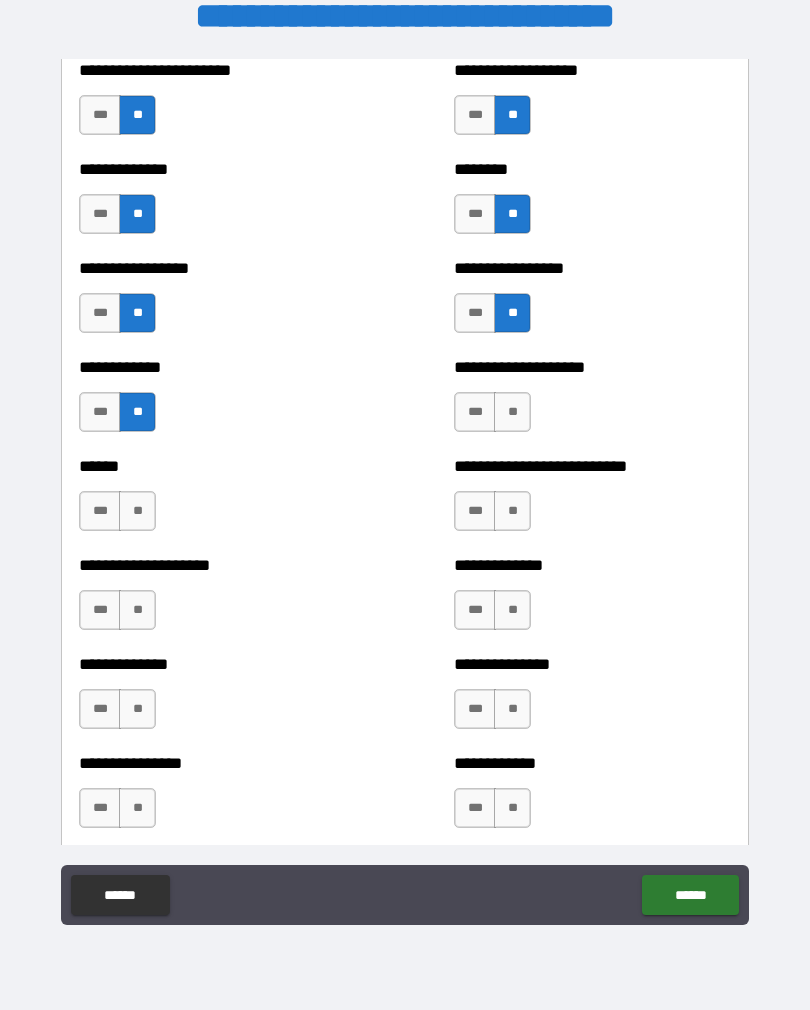 click on "**" at bounding box center (512, 412) 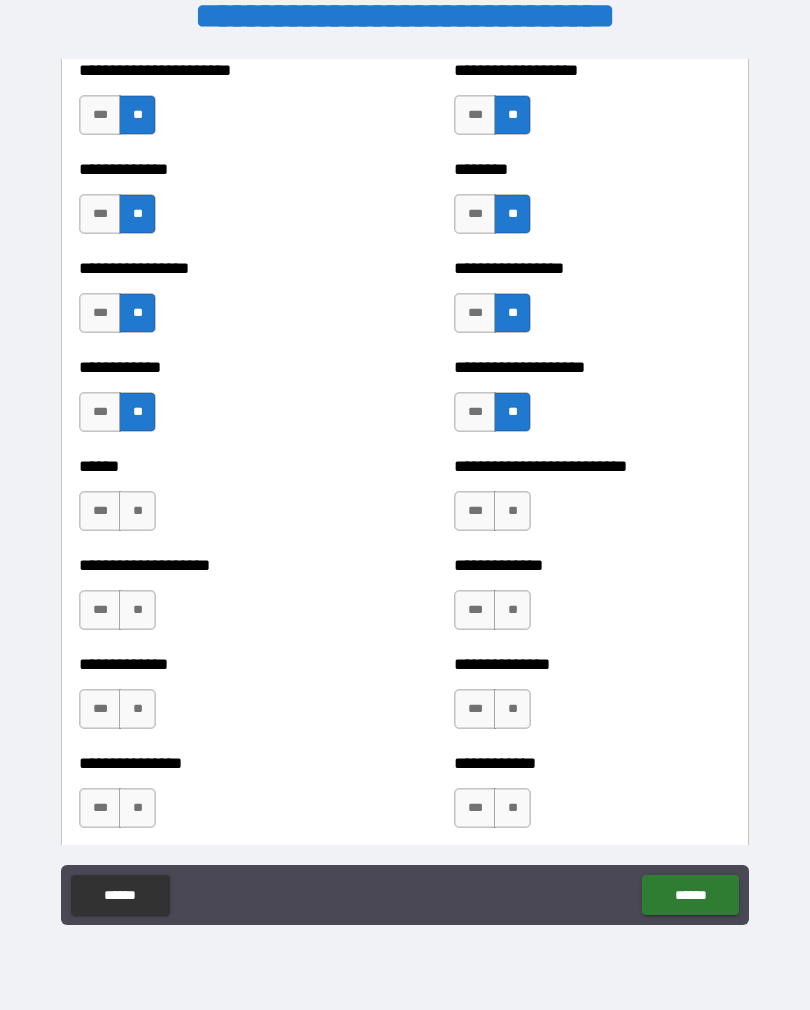 click on "**" at bounding box center [512, 511] 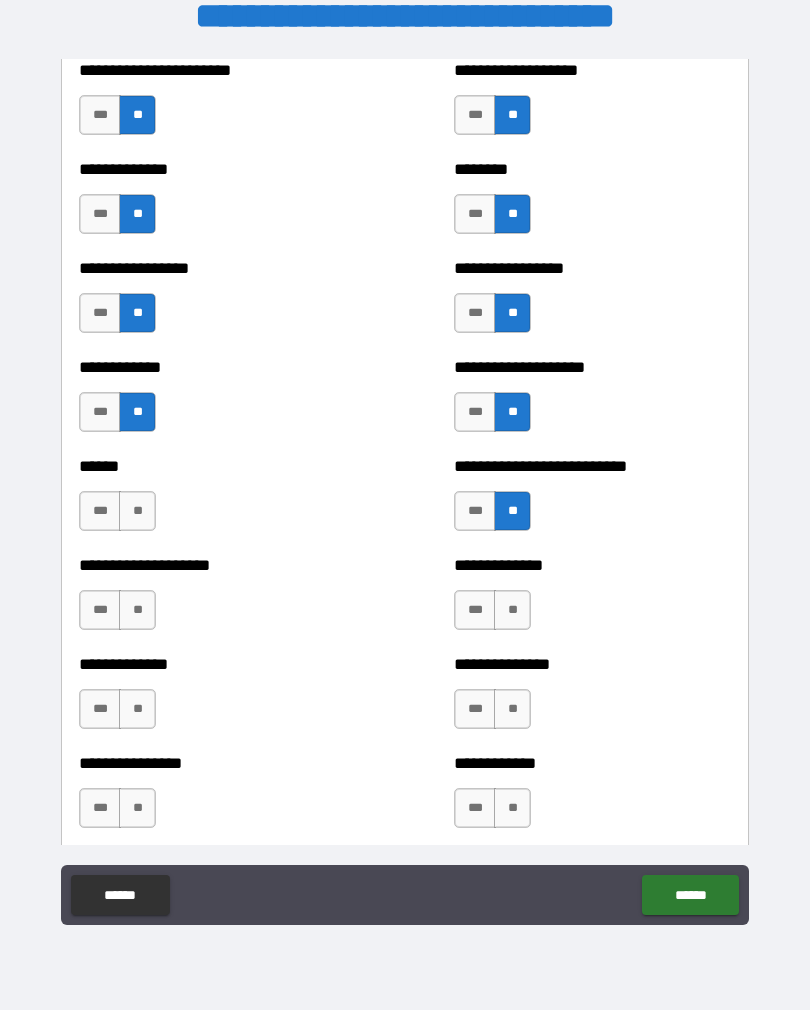click on "**" at bounding box center (512, 610) 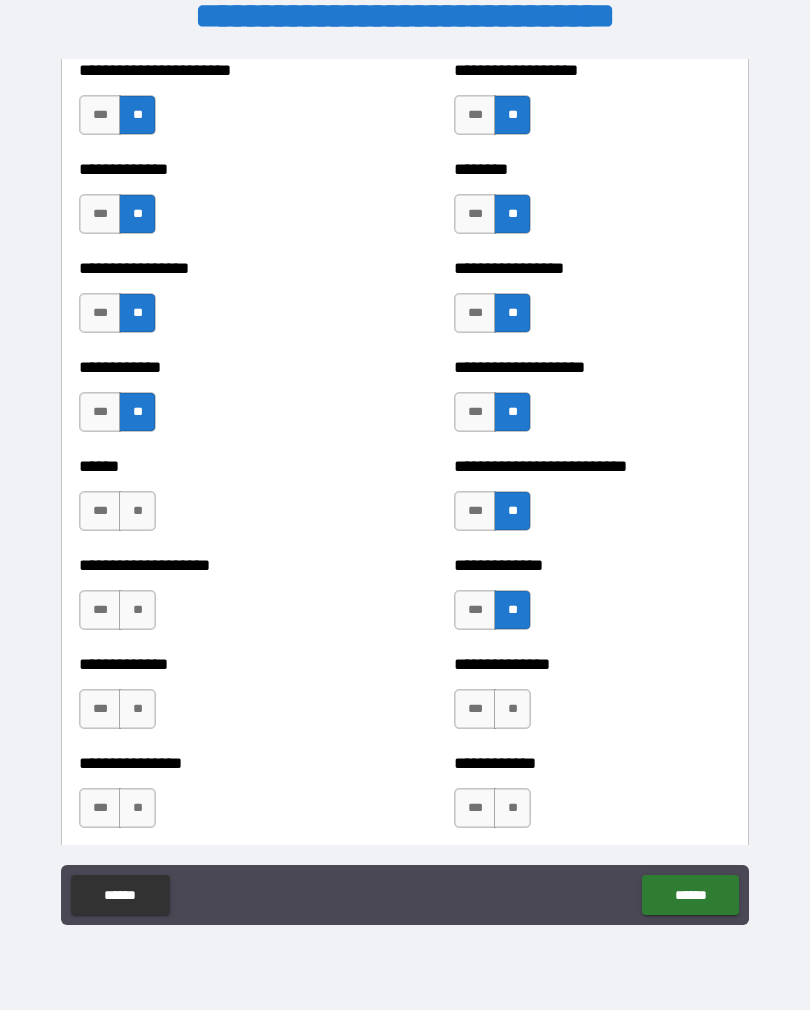 click on "**" at bounding box center (512, 709) 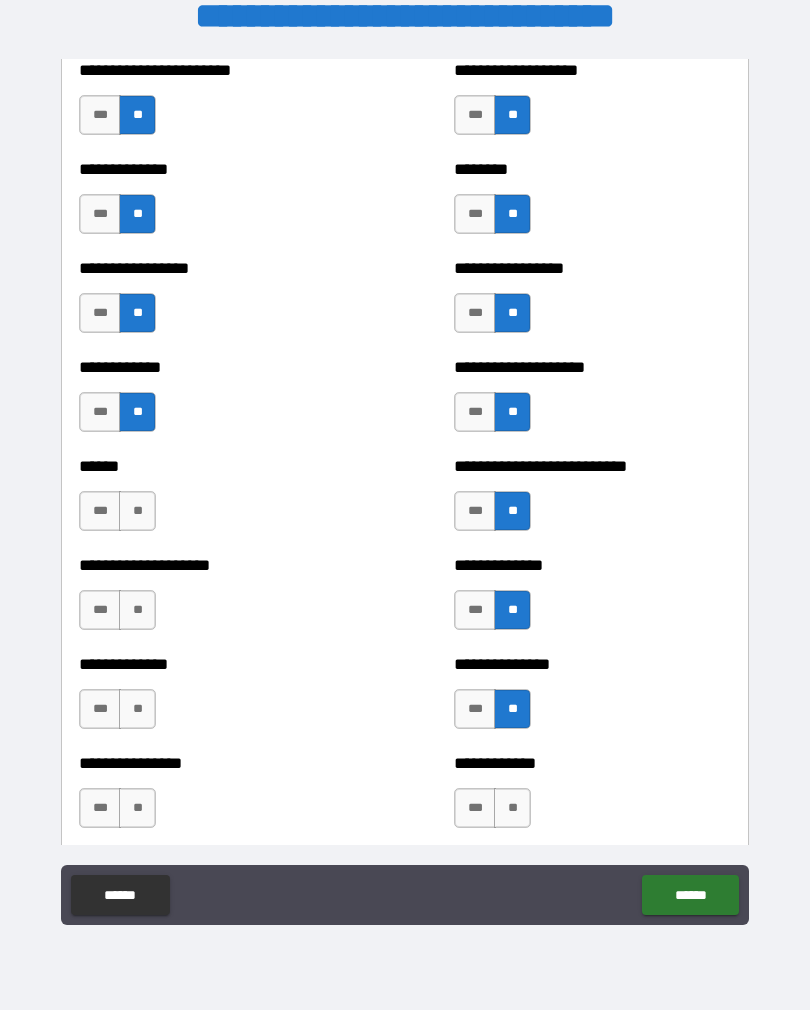 click on "**" at bounding box center [512, 808] 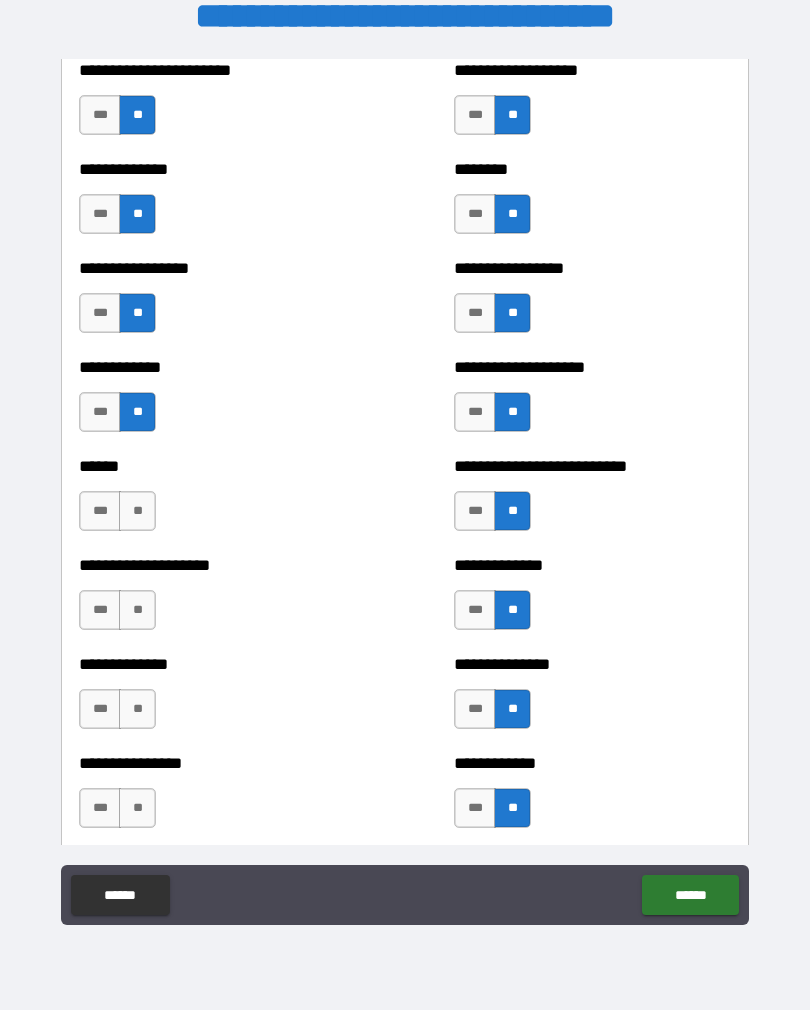 click on "**" at bounding box center (137, 808) 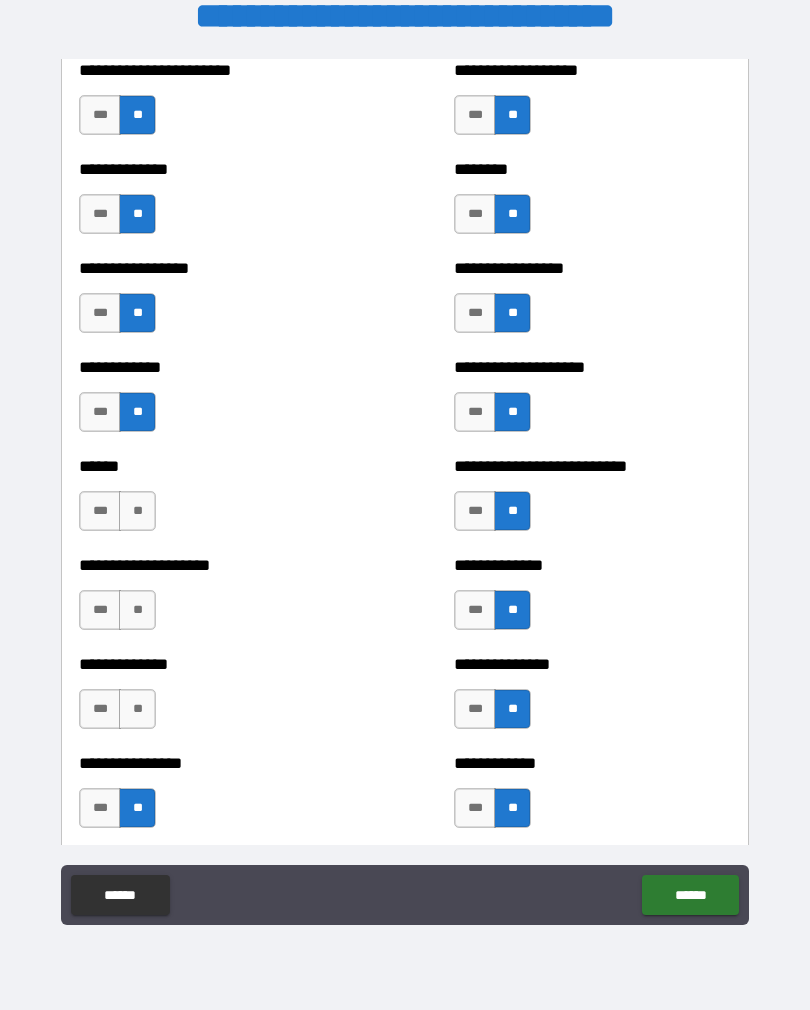 click on "**" at bounding box center [137, 709] 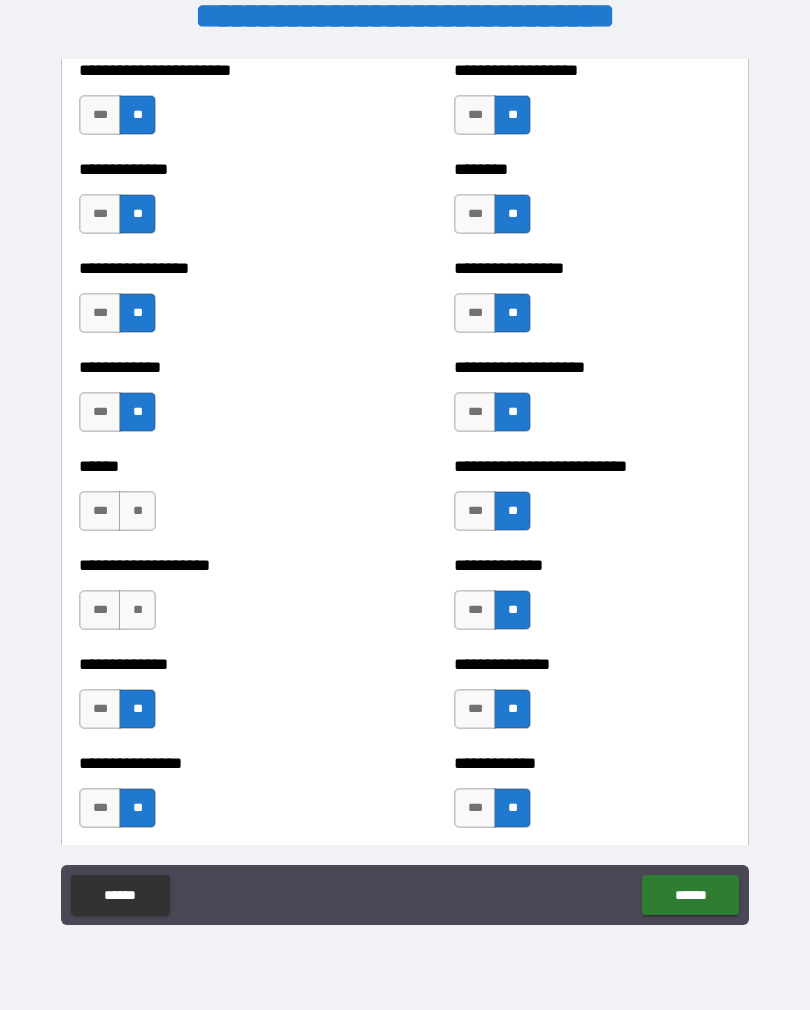 click on "**" at bounding box center [137, 610] 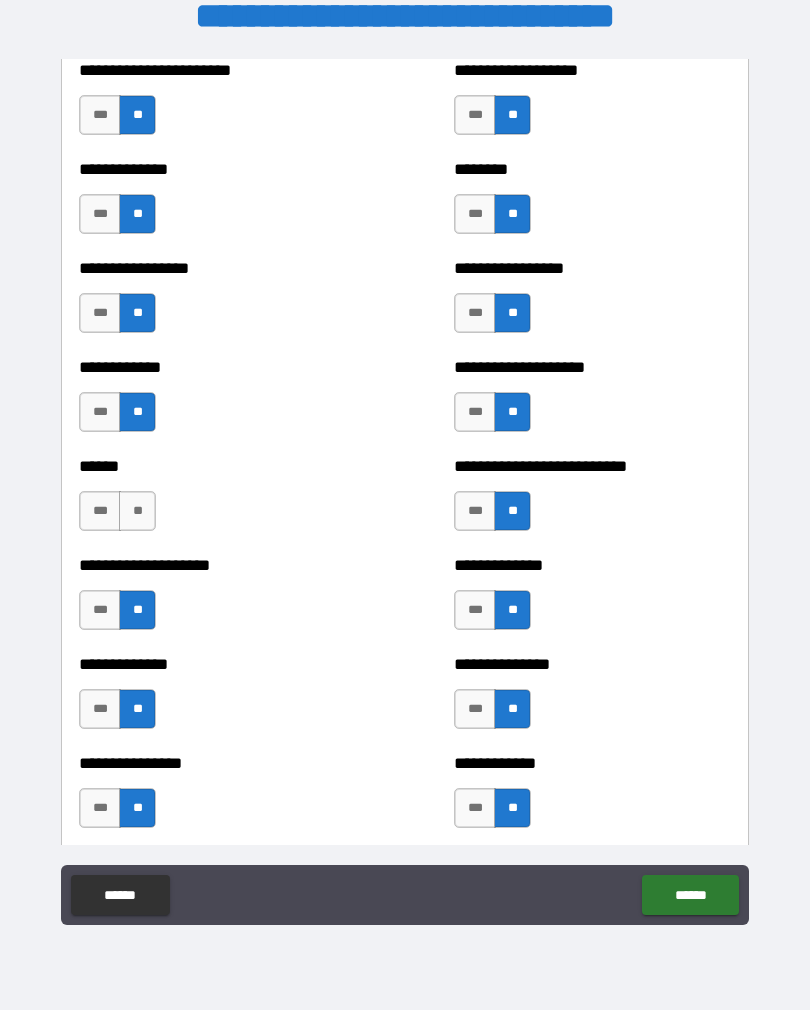 click on "**" at bounding box center (137, 511) 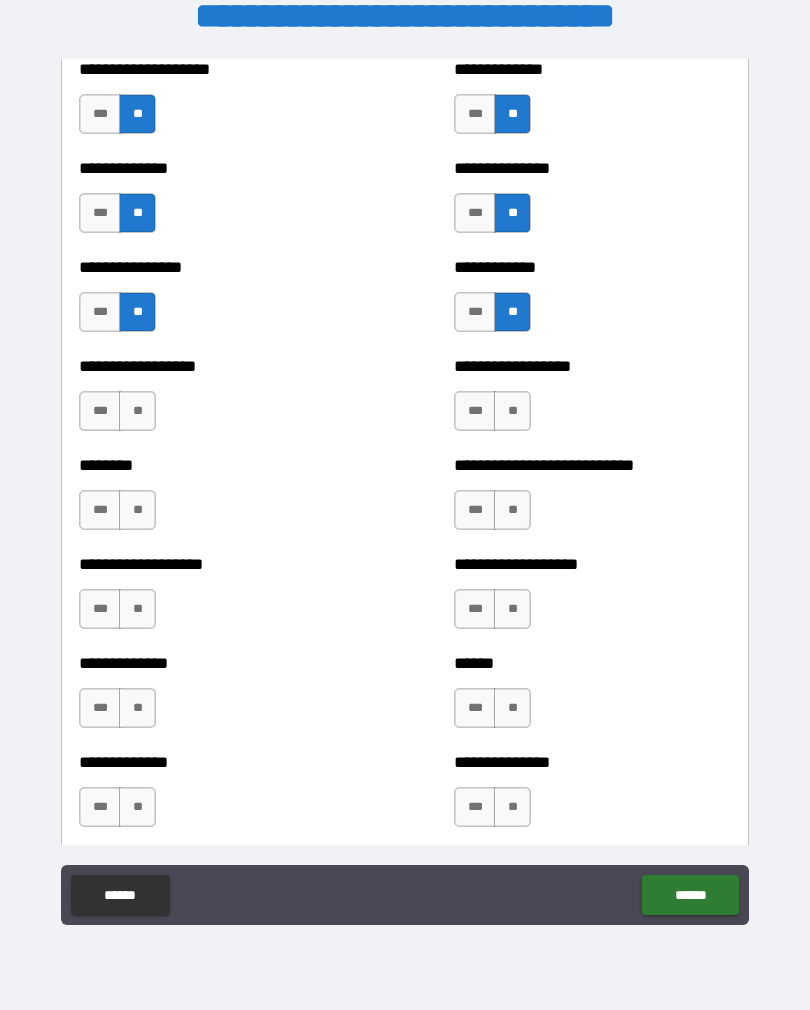 scroll, scrollTop: 4247, scrollLeft: 0, axis: vertical 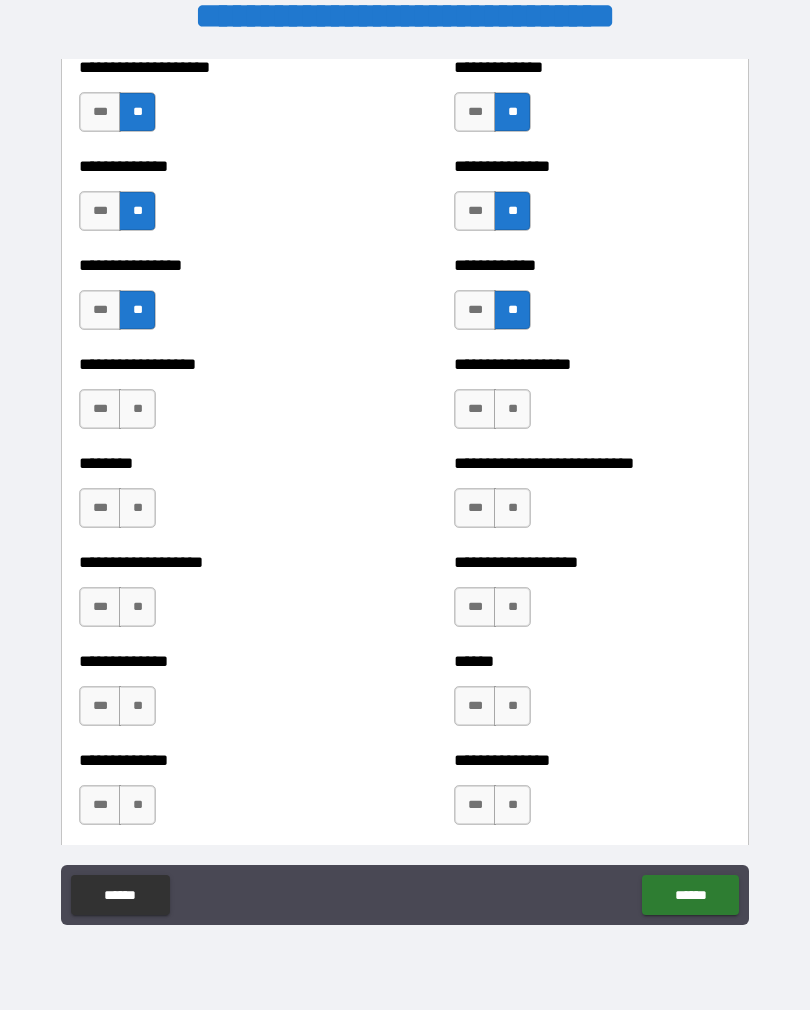 click on "**" at bounding box center (137, 409) 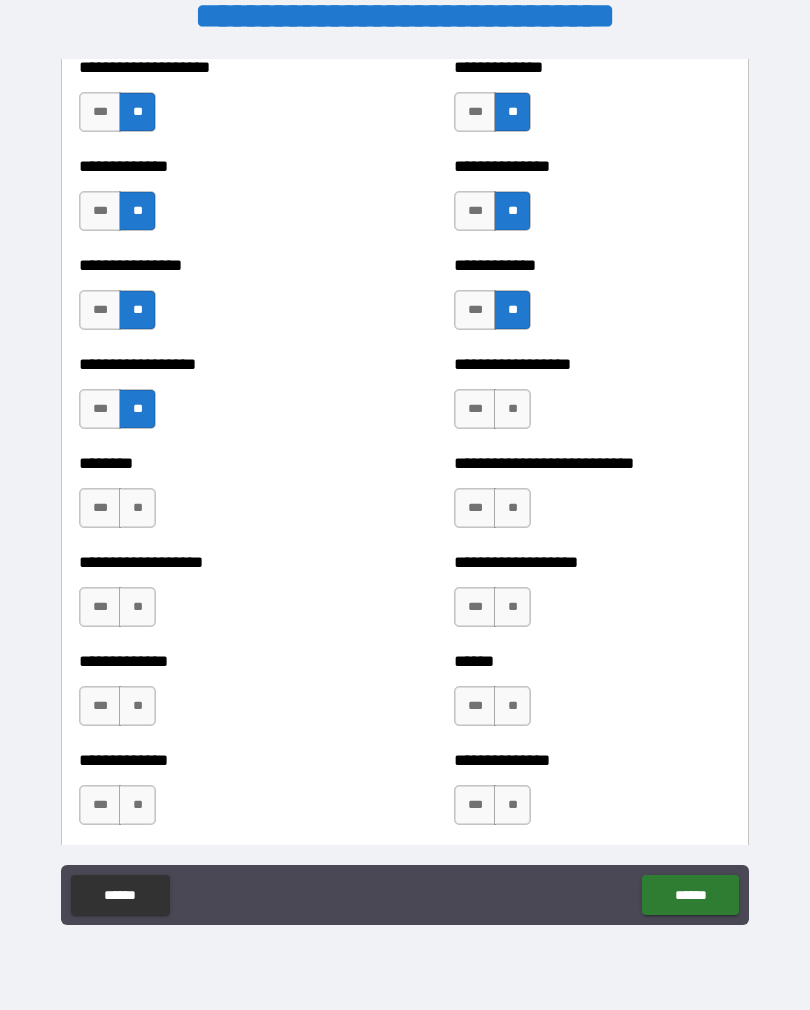 click on "**" at bounding box center (137, 508) 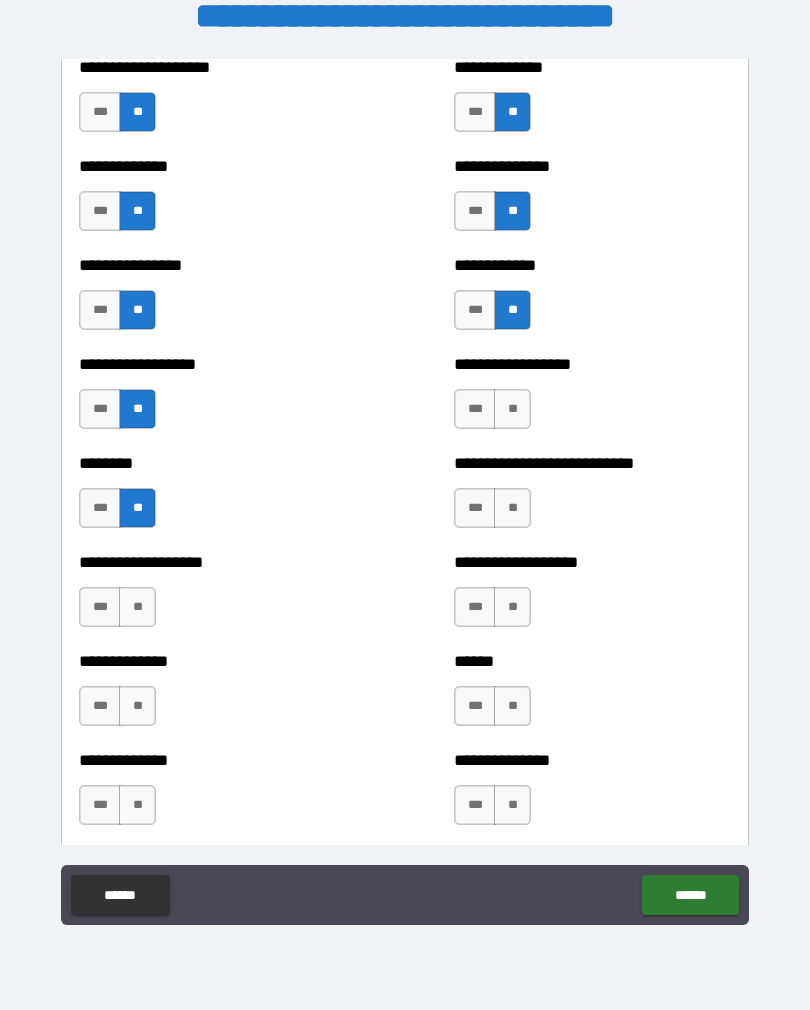 click on "**" at bounding box center (137, 607) 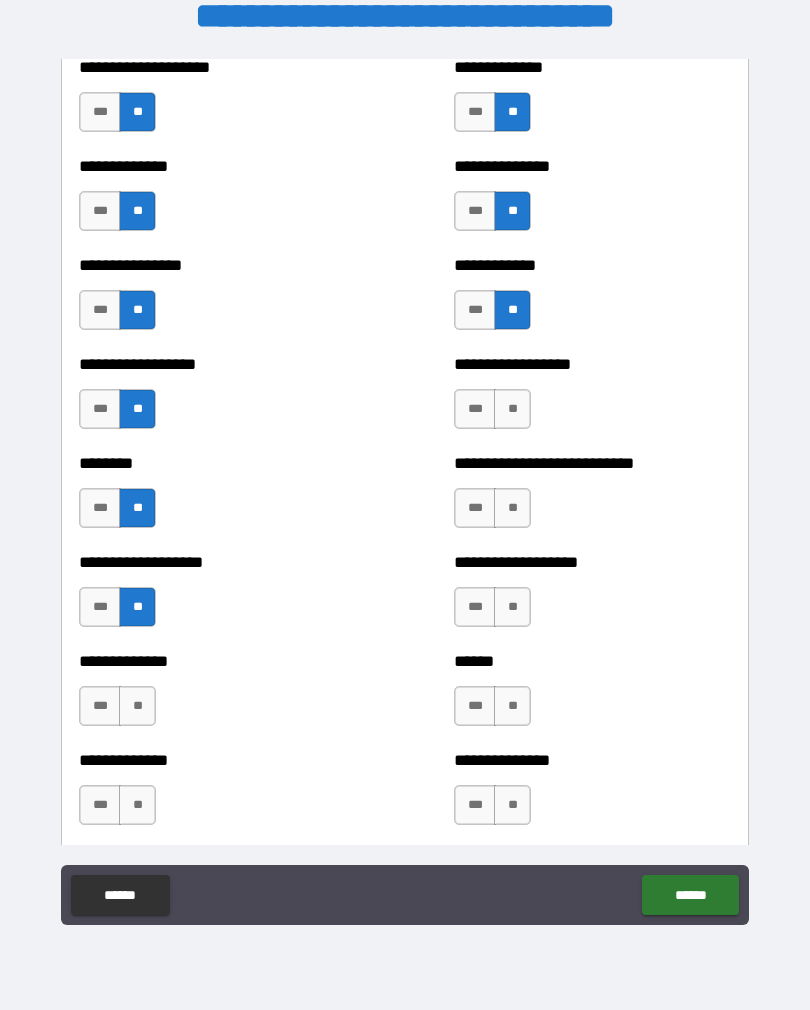 click on "**" at bounding box center [137, 706] 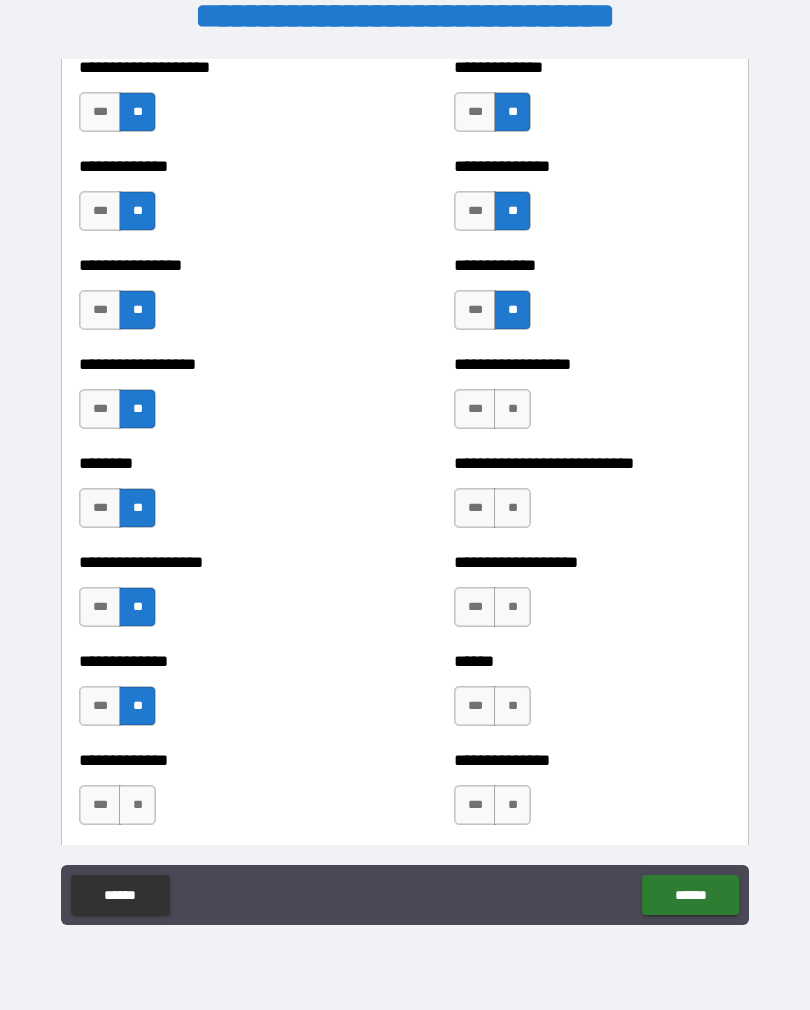 click on "**" at bounding box center (137, 805) 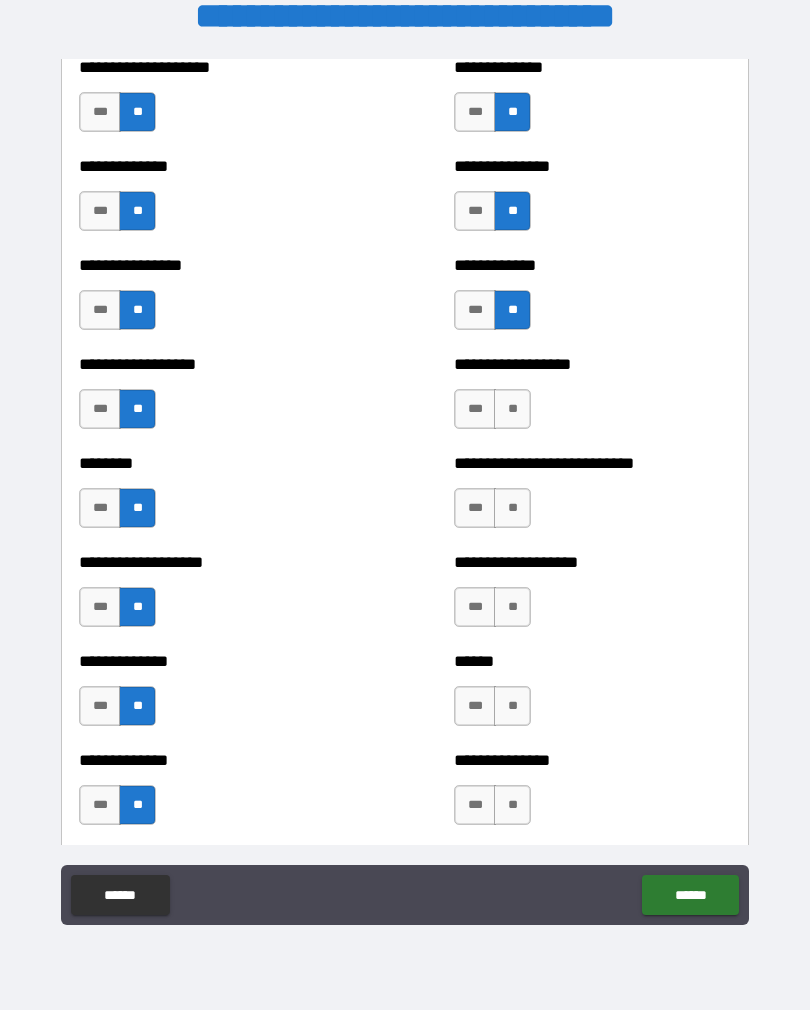 click on "**" at bounding box center (512, 805) 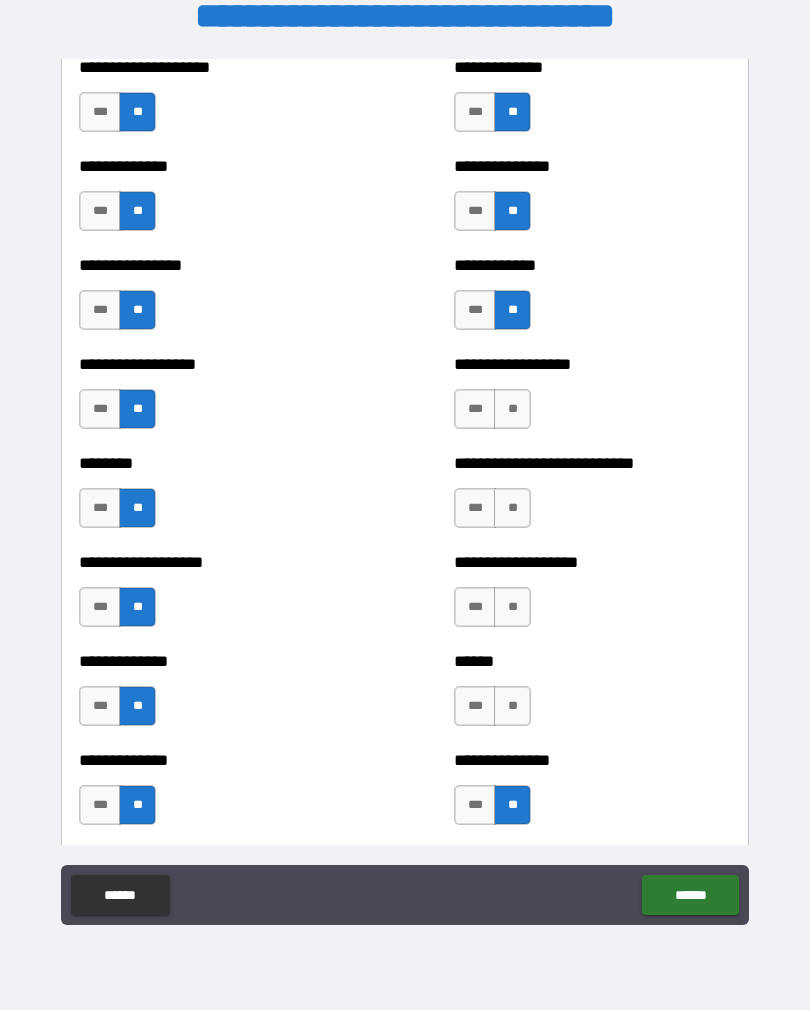 click on "**" at bounding box center (512, 706) 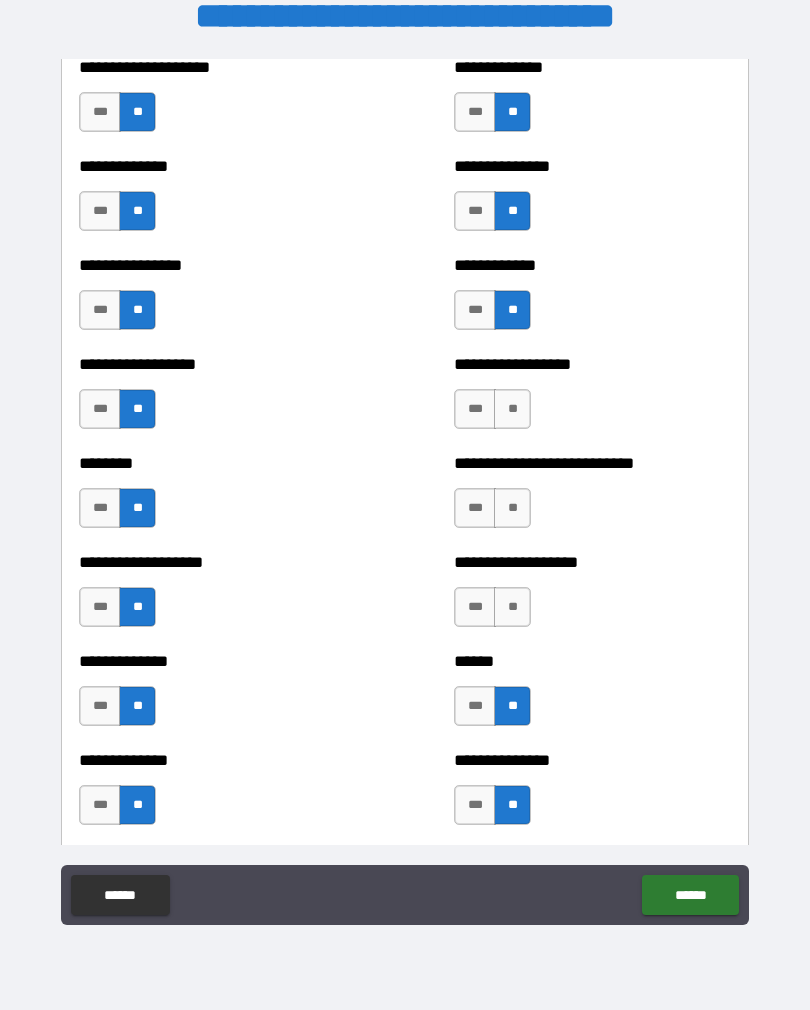 click on "**" at bounding box center [512, 607] 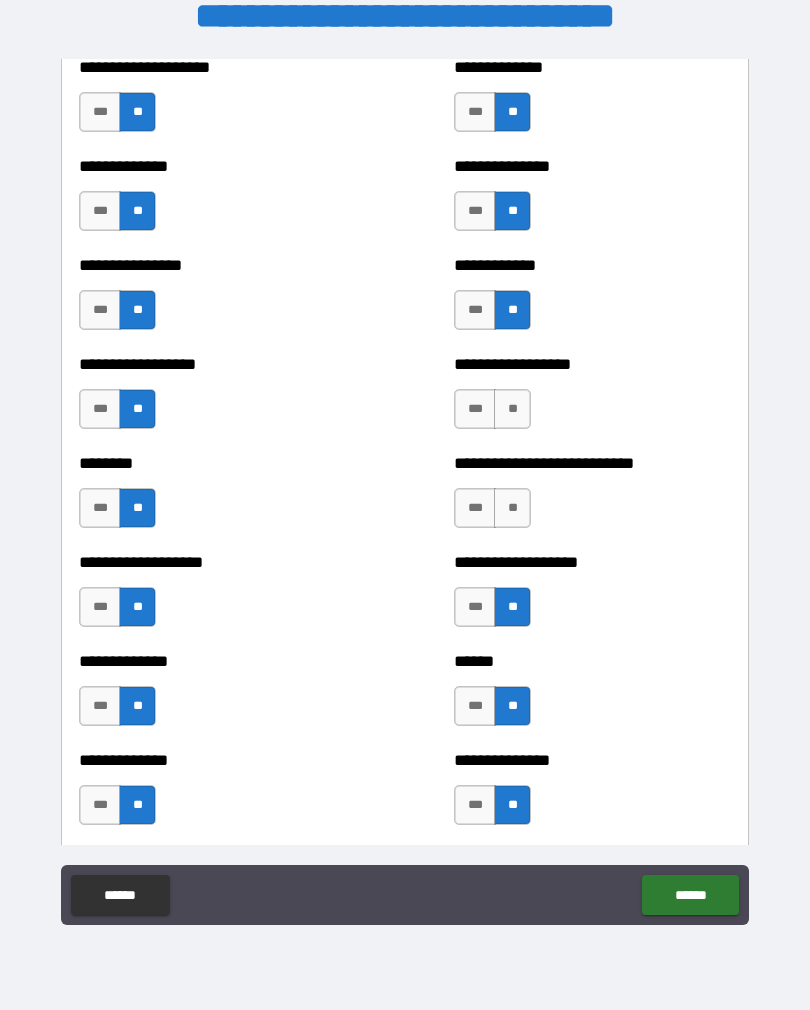 click on "**" at bounding box center (512, 508) 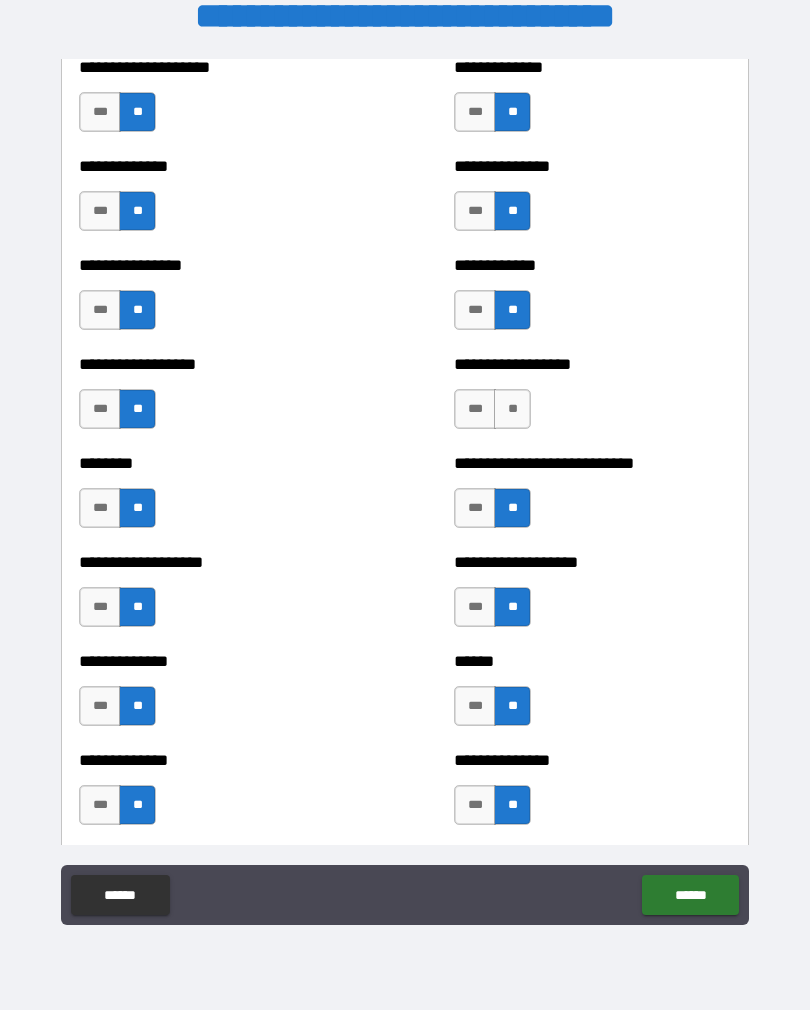click on "**" at bounding box center [512, 409] 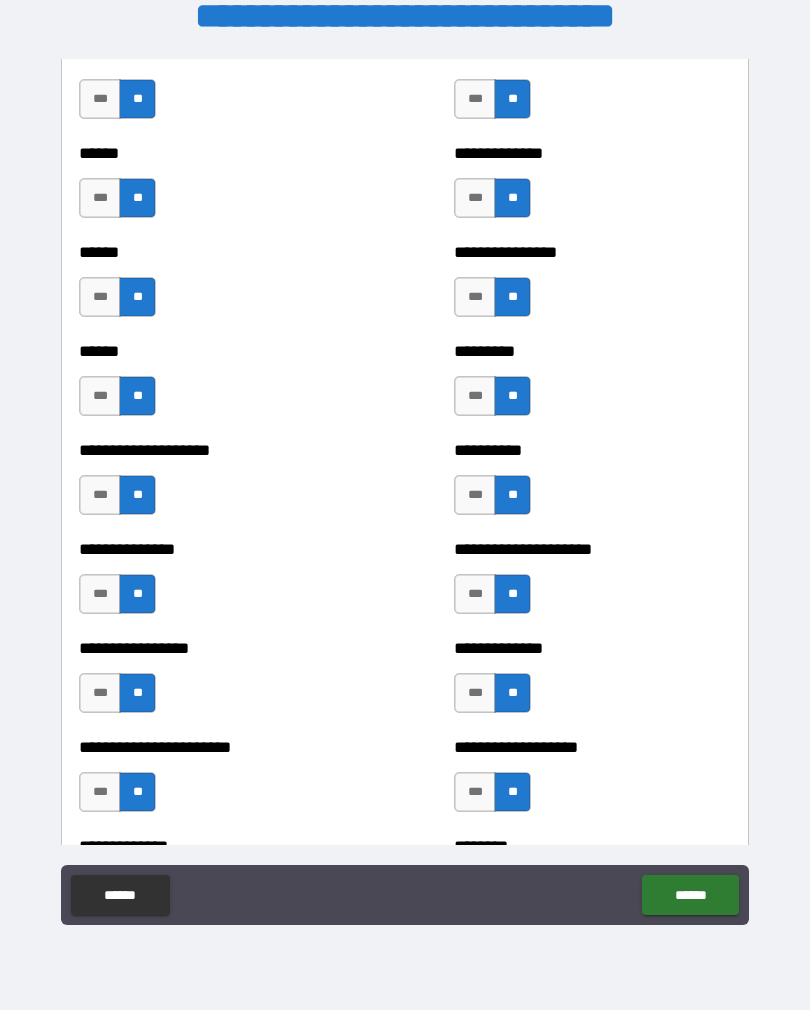 scroll, scrollTop: 3068, scrollLeft: 0, axis: vertical 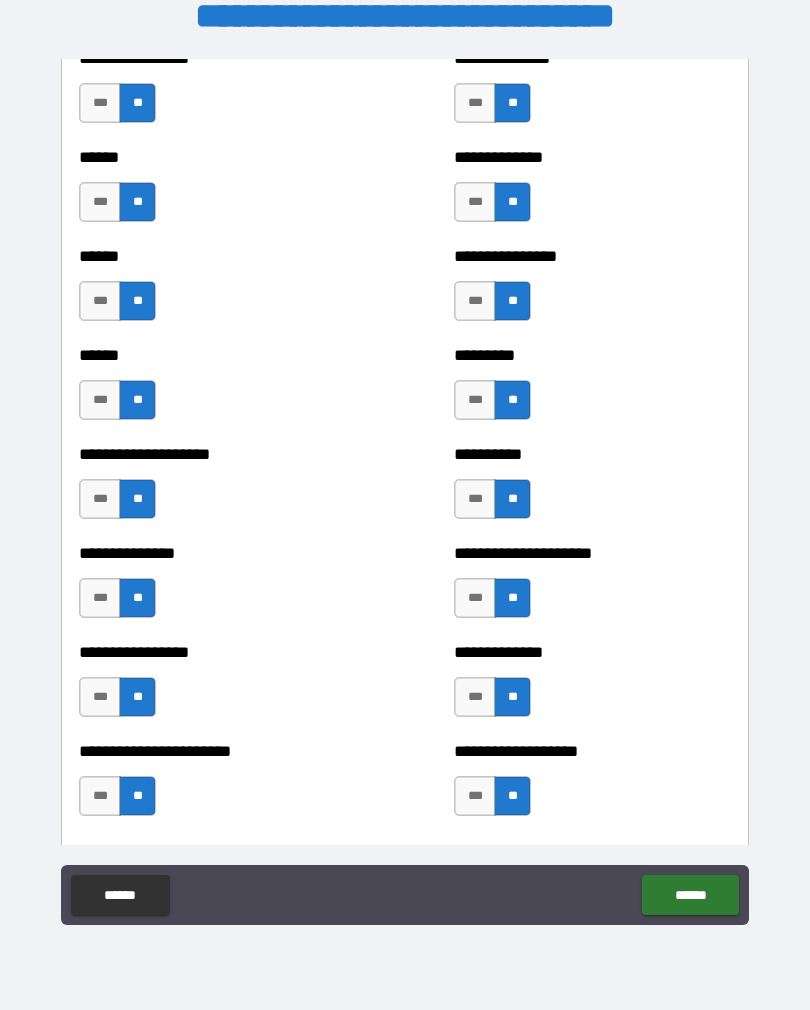 click on "***" at bounding box center [100, 499] 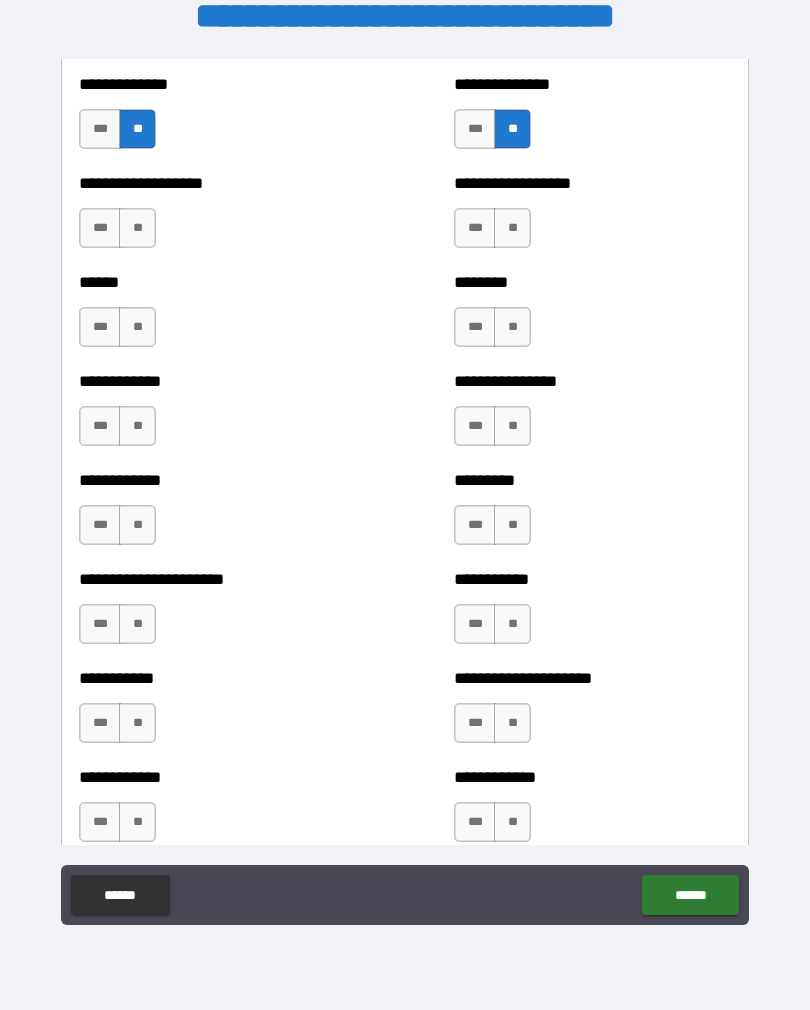 scroll, scrollTop: 4923, scrollLeft: 0, axis: vertical 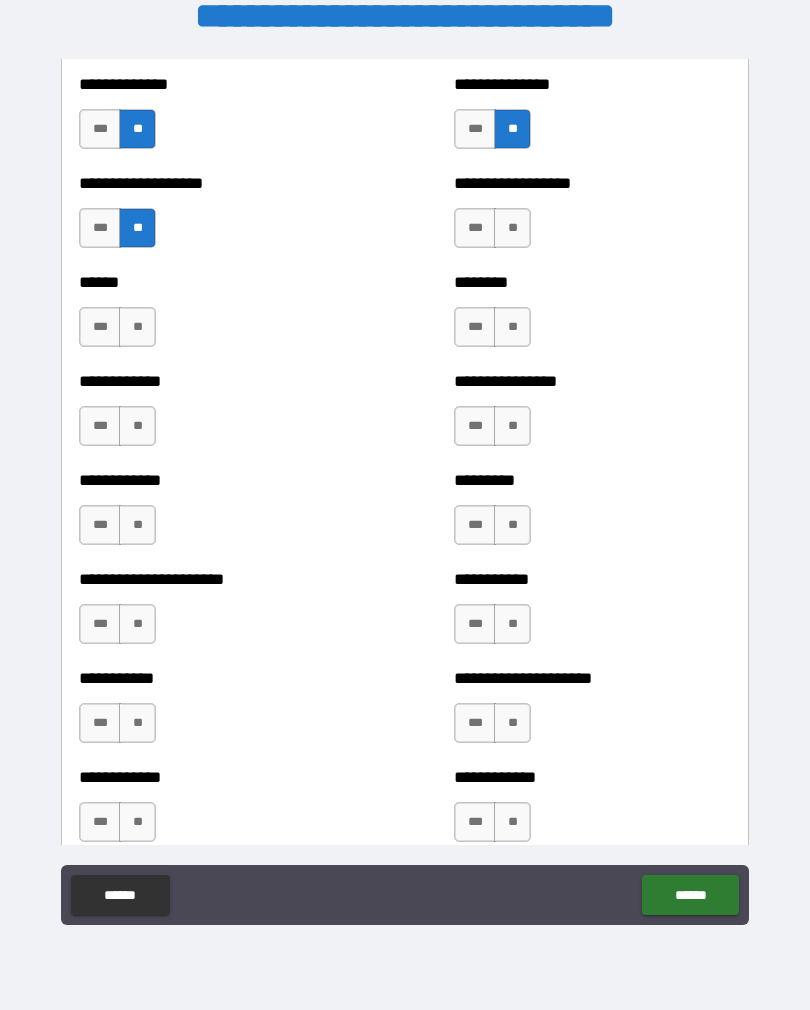 click on "**" at bounding box center (137, 327) 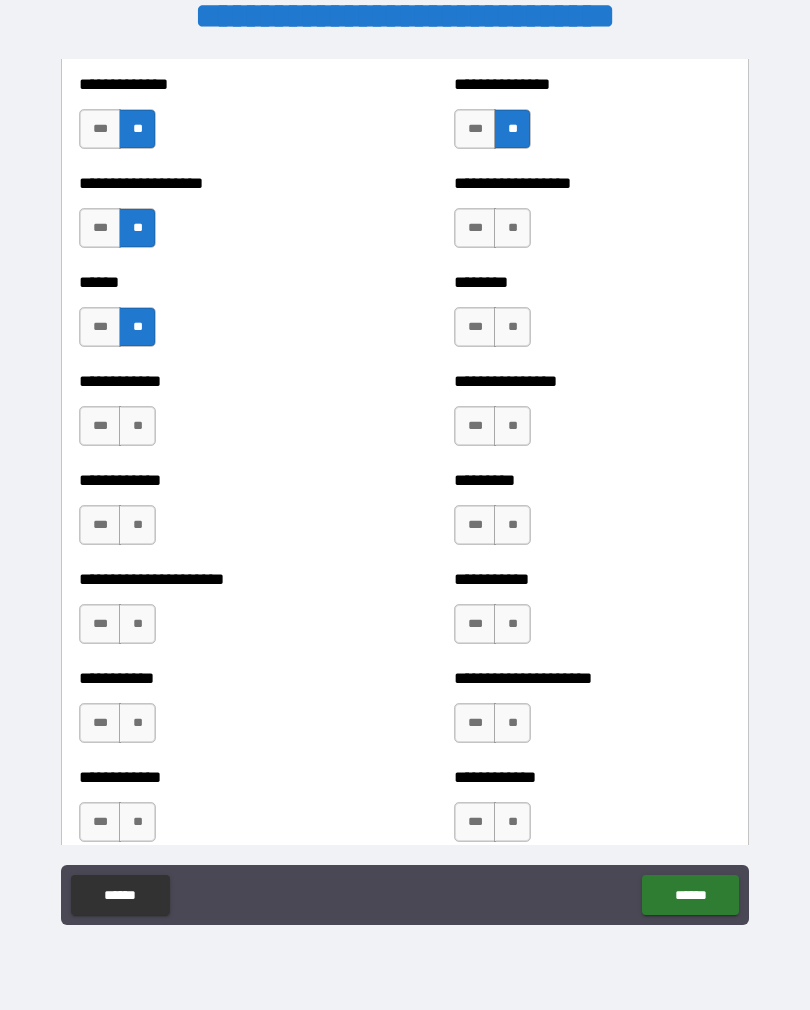 click on "**" at bounding box center (137, 426) 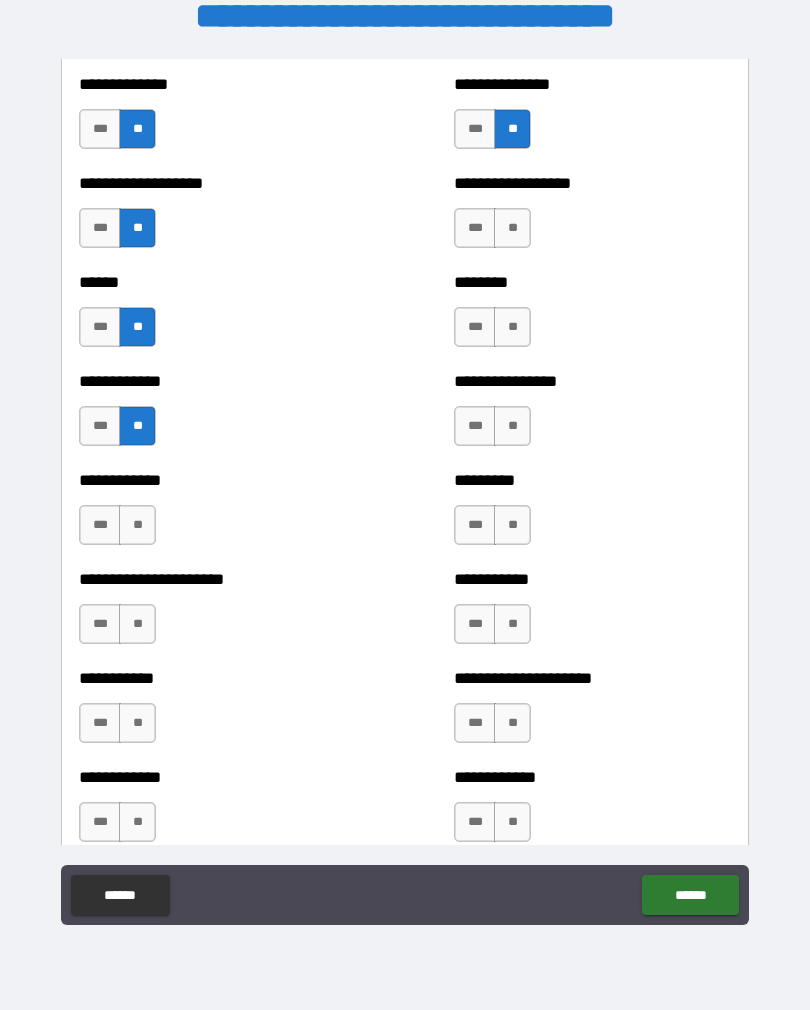 click on "**" at bounding box center [137, 525] 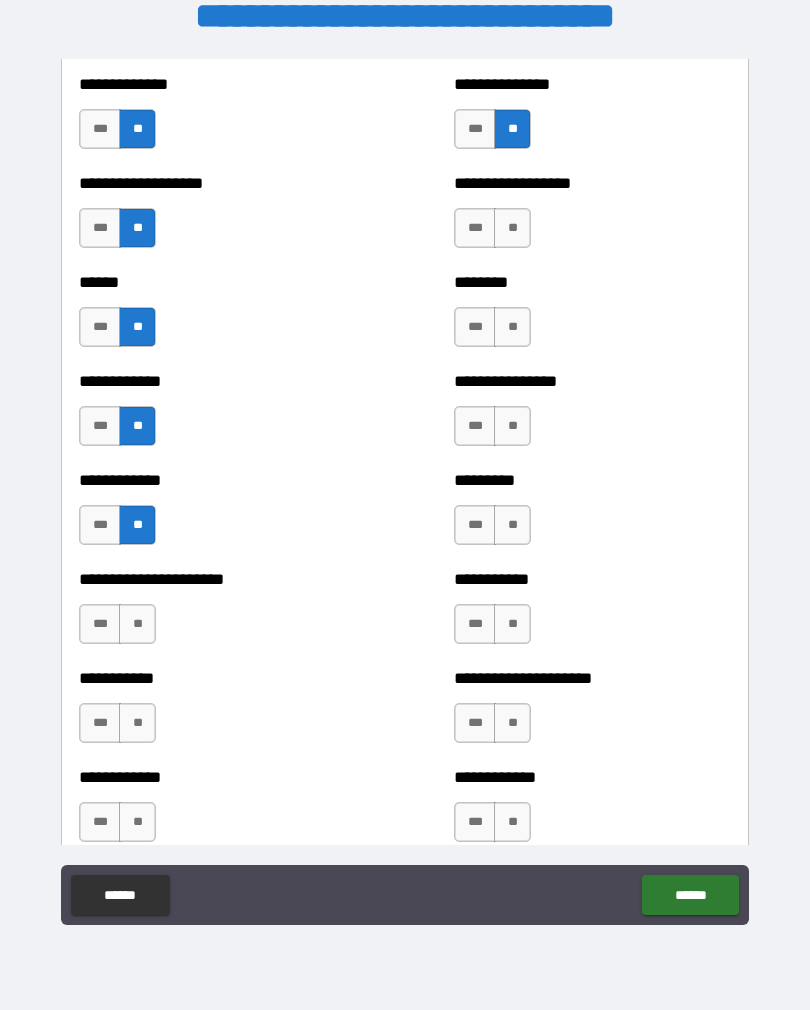 click on "**" at bounding box center (137, 624) 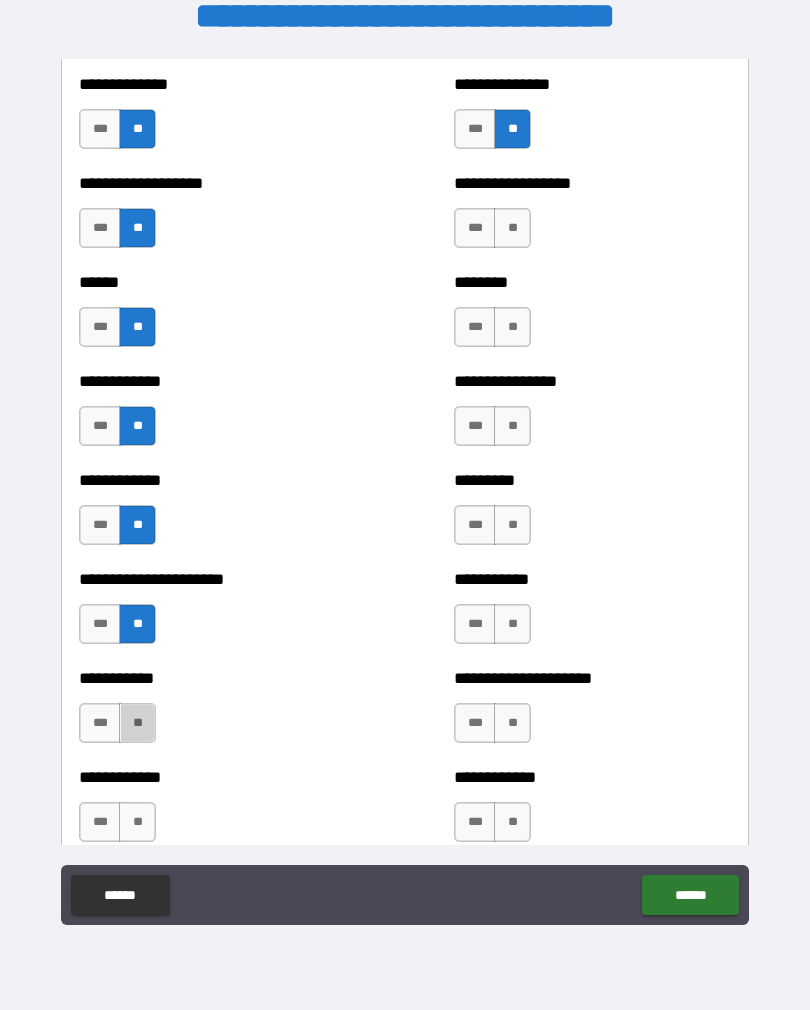 click on "**" at bounding box center (137, 723) 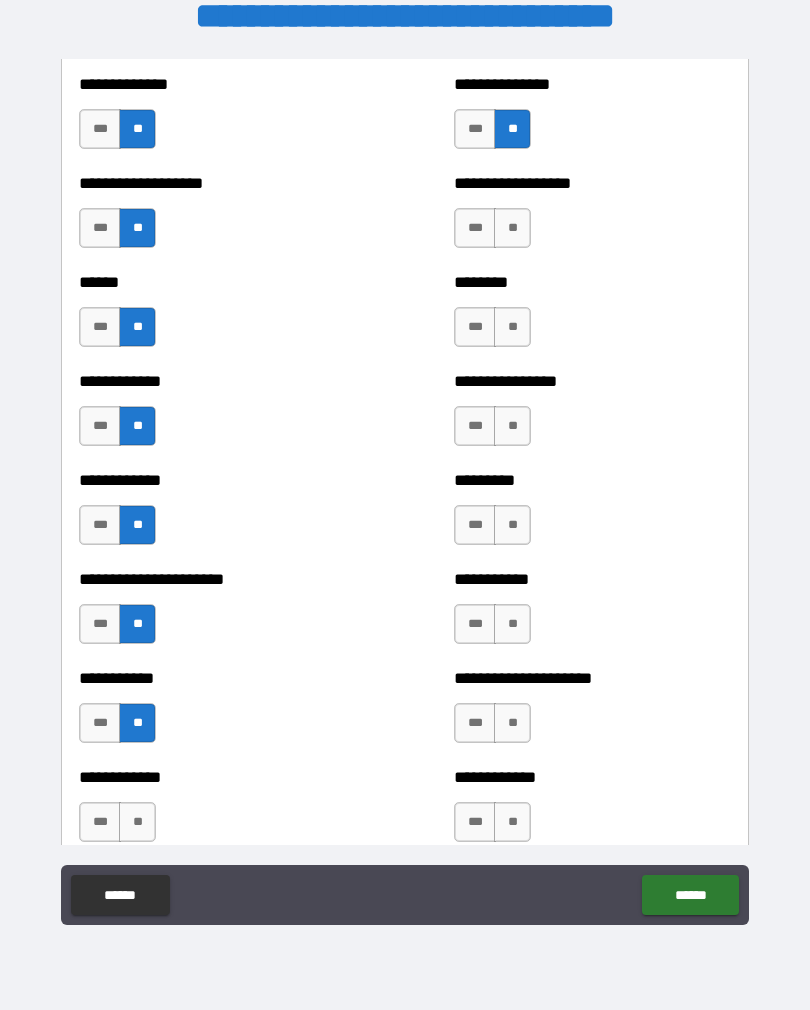 click on "**" at bounding box center [512, 723] 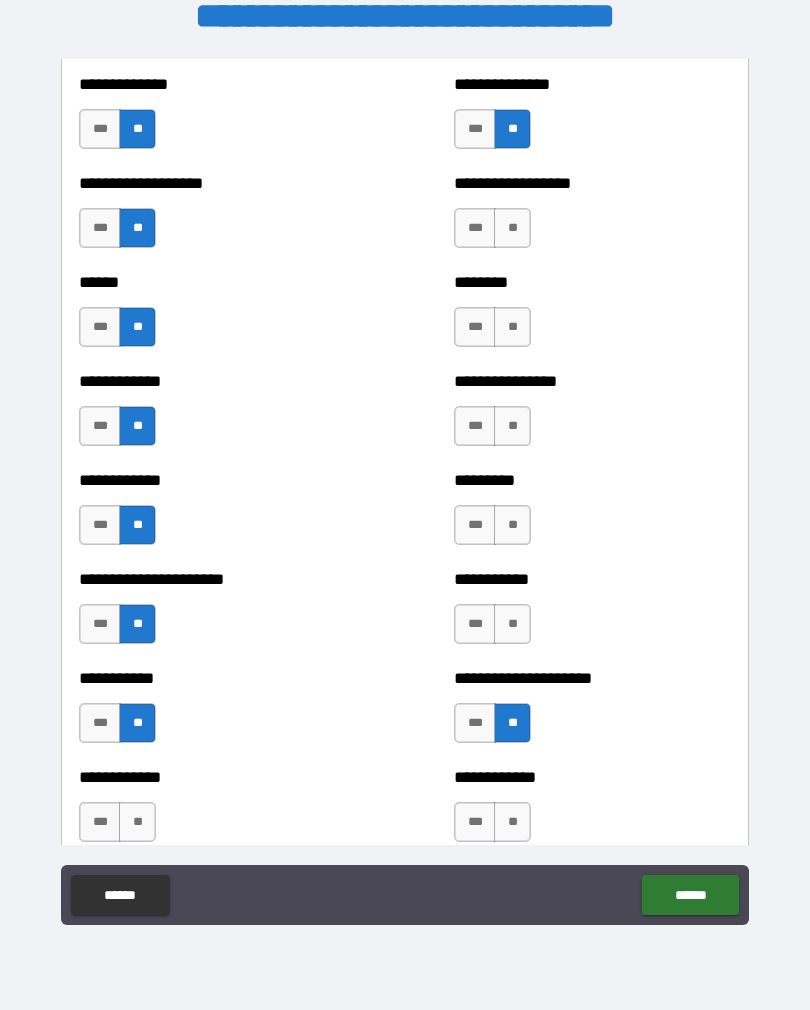 click on "**" at bounding box center [512, 624] 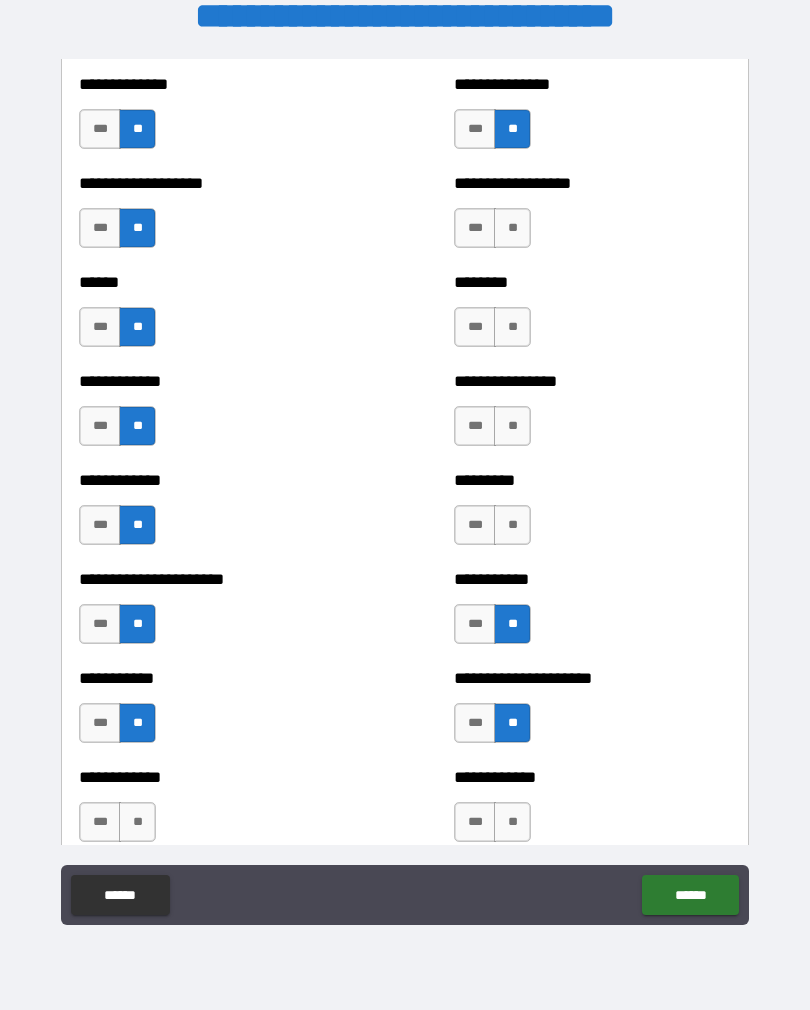 click on "**" at bounding box center (512, 525) 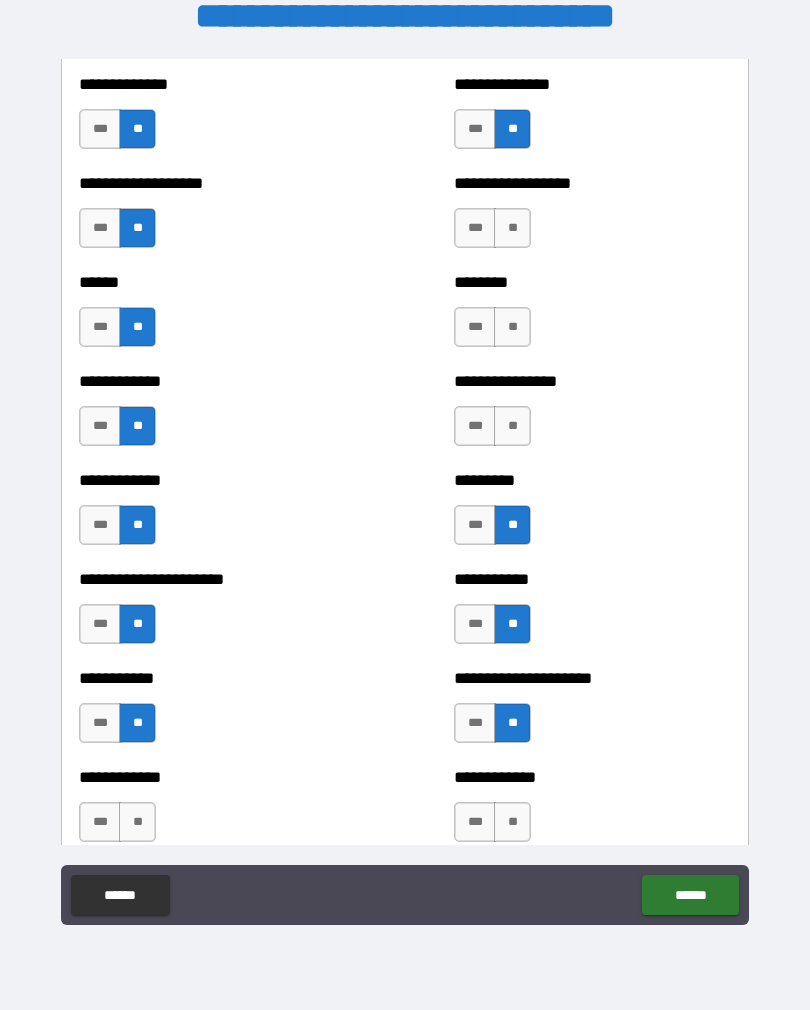 click on "**" at bounding box center (512, 426) 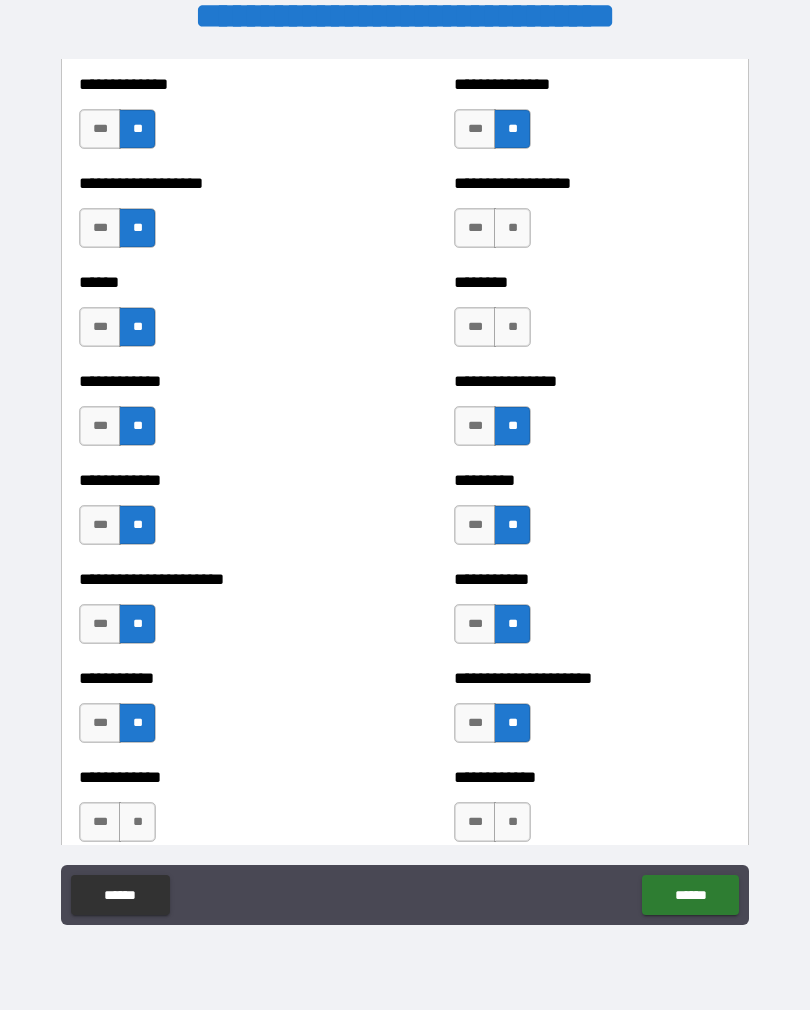 click on "**" at bounding box center [512, 327] 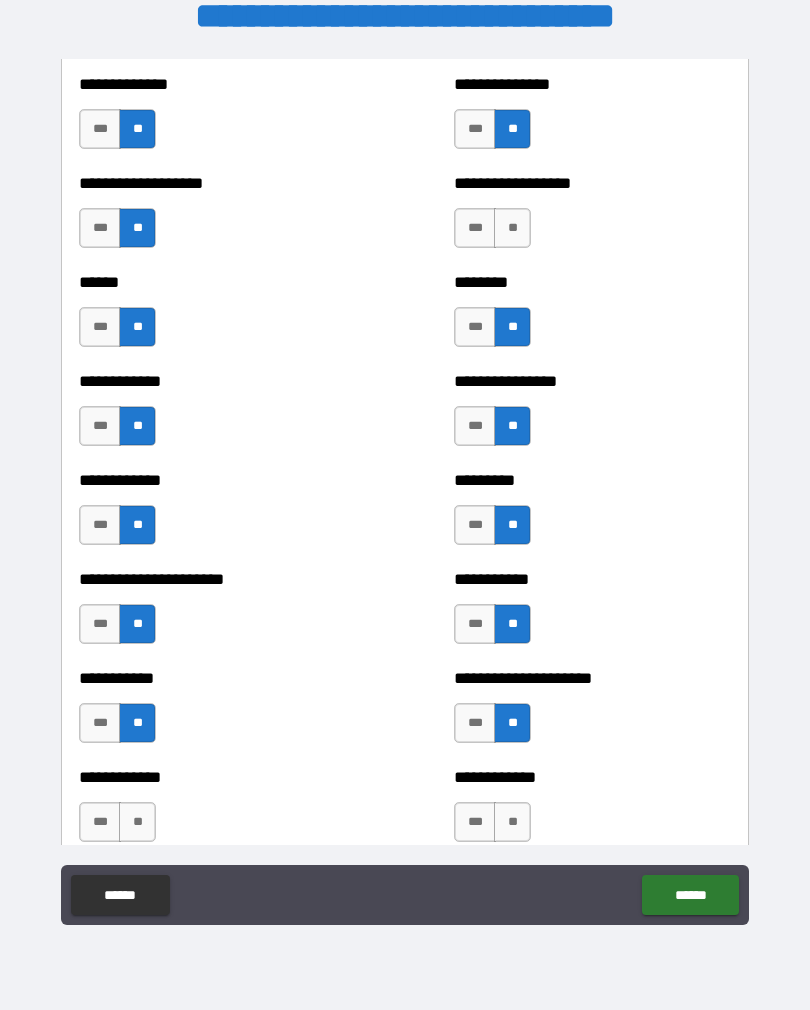 click on "**" at bounding box center [512, 228] 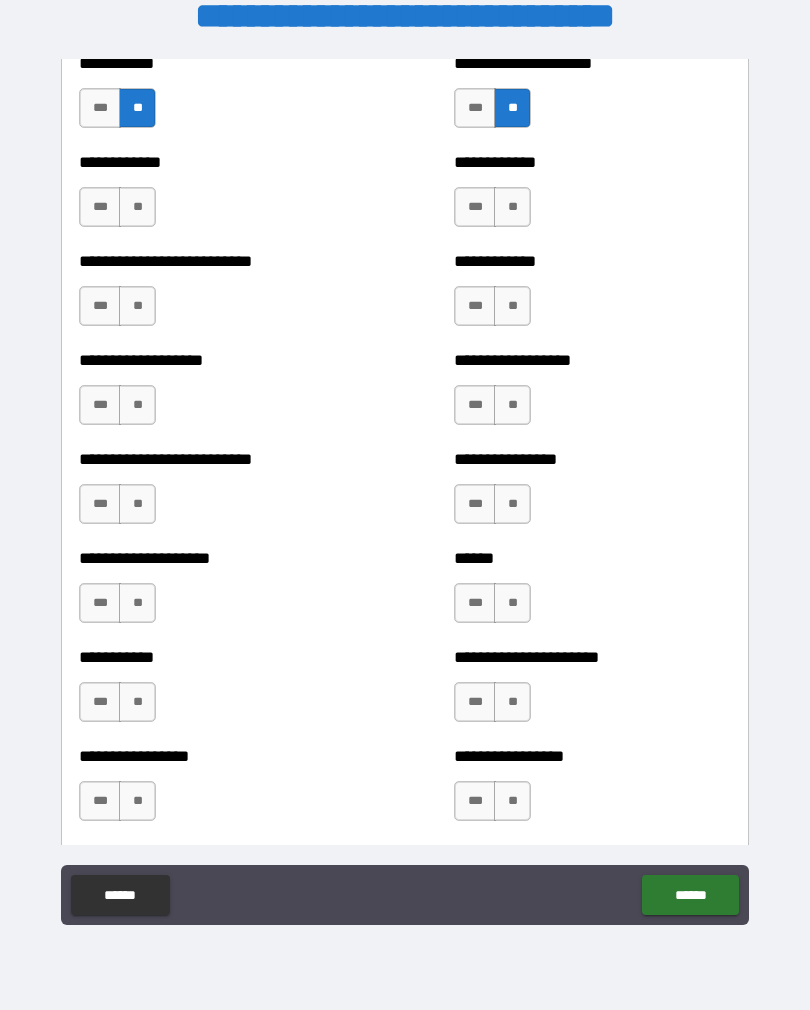 scroll, scrollTop: 5537, scrollLeft: 0, axis: vertical 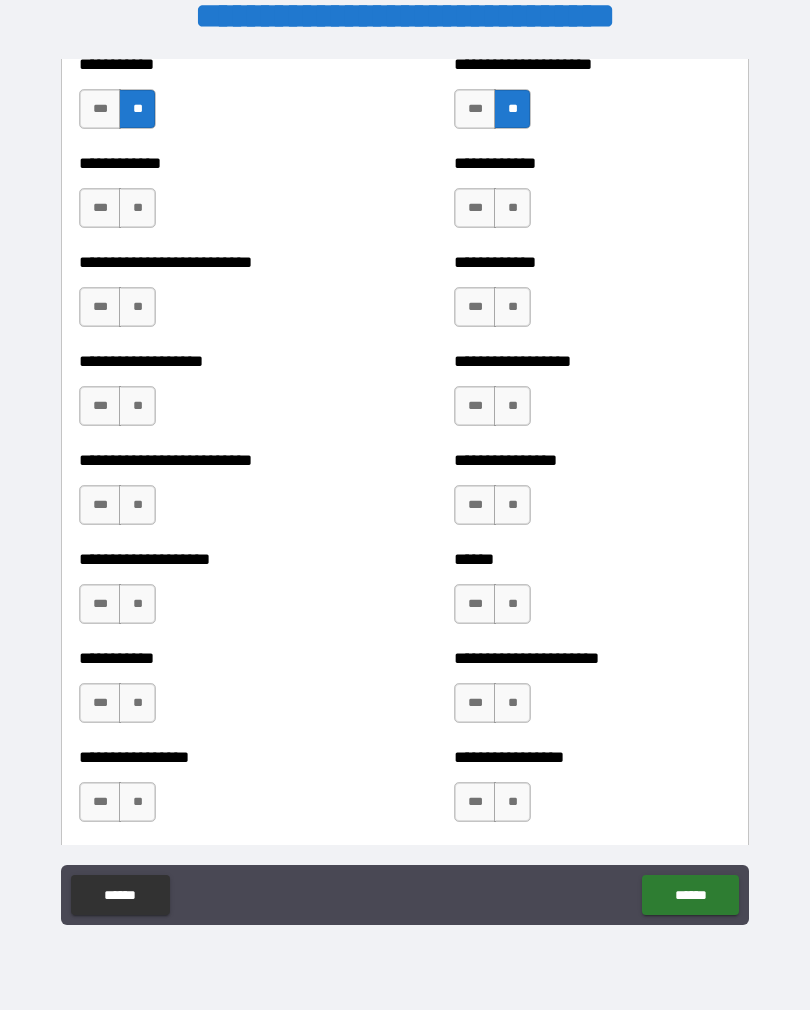 click on "**" at bounding box center (137, 208) 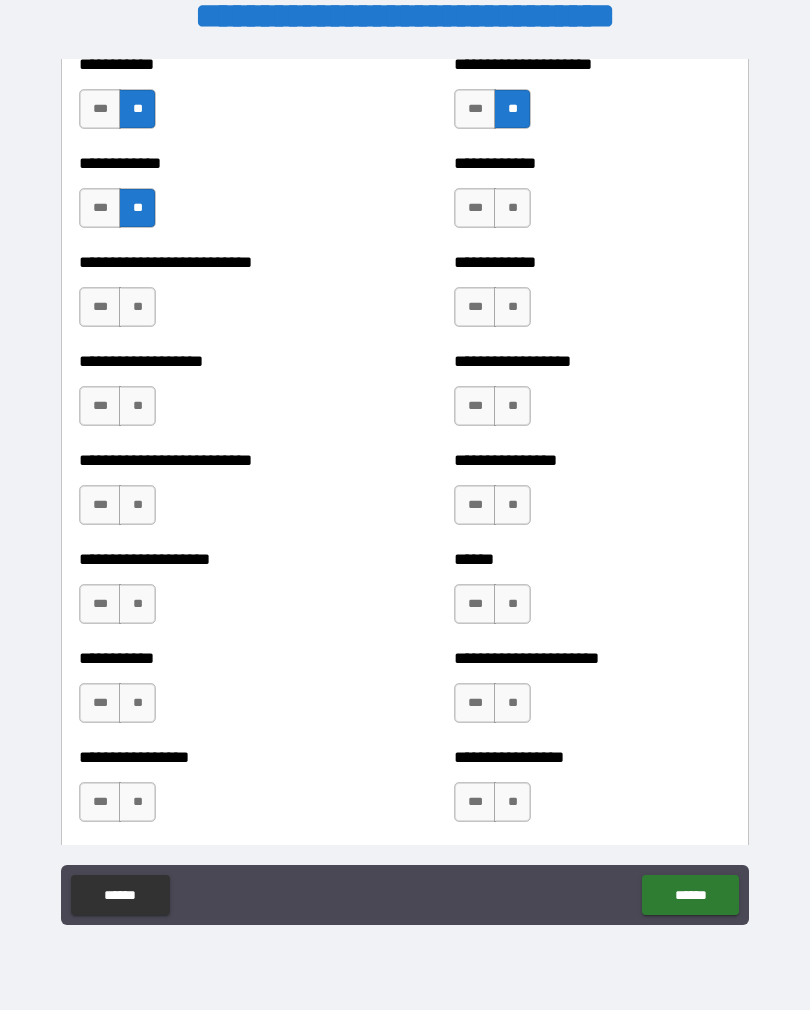 click on "**" at bounding box center (137, 307) 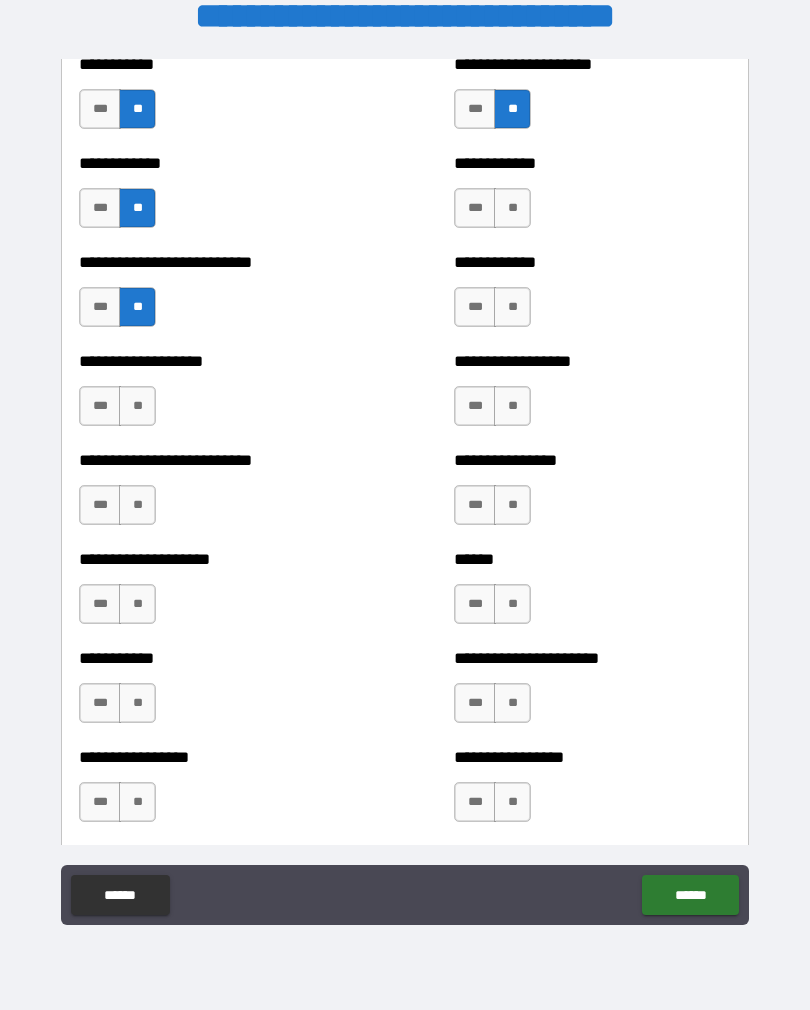 click on "**" at bounding box center (137, 406) 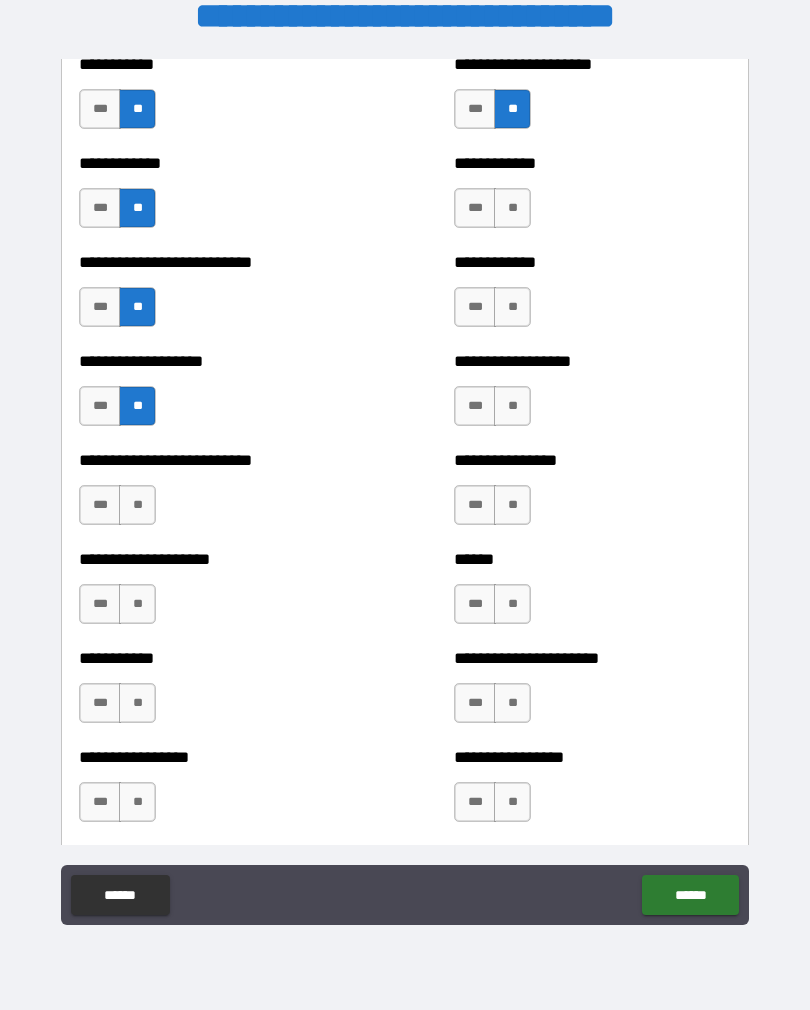 click on "**" at bounding box center (137, 505) 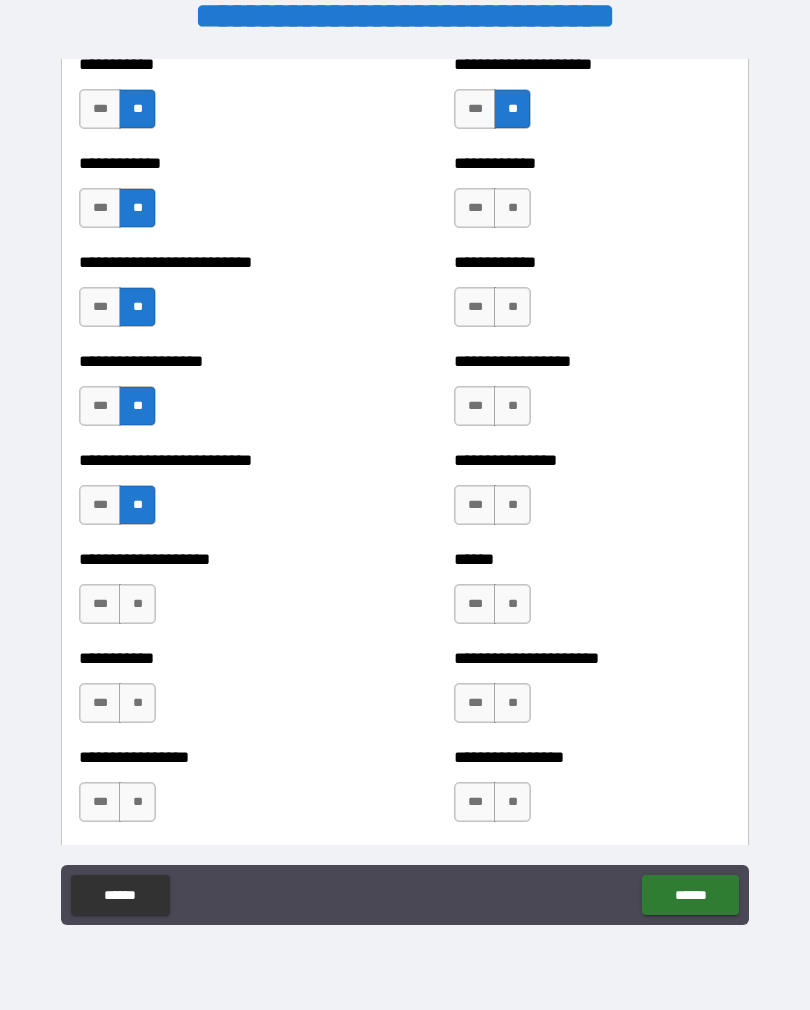 click on "**" at bounding box center [137, 604] 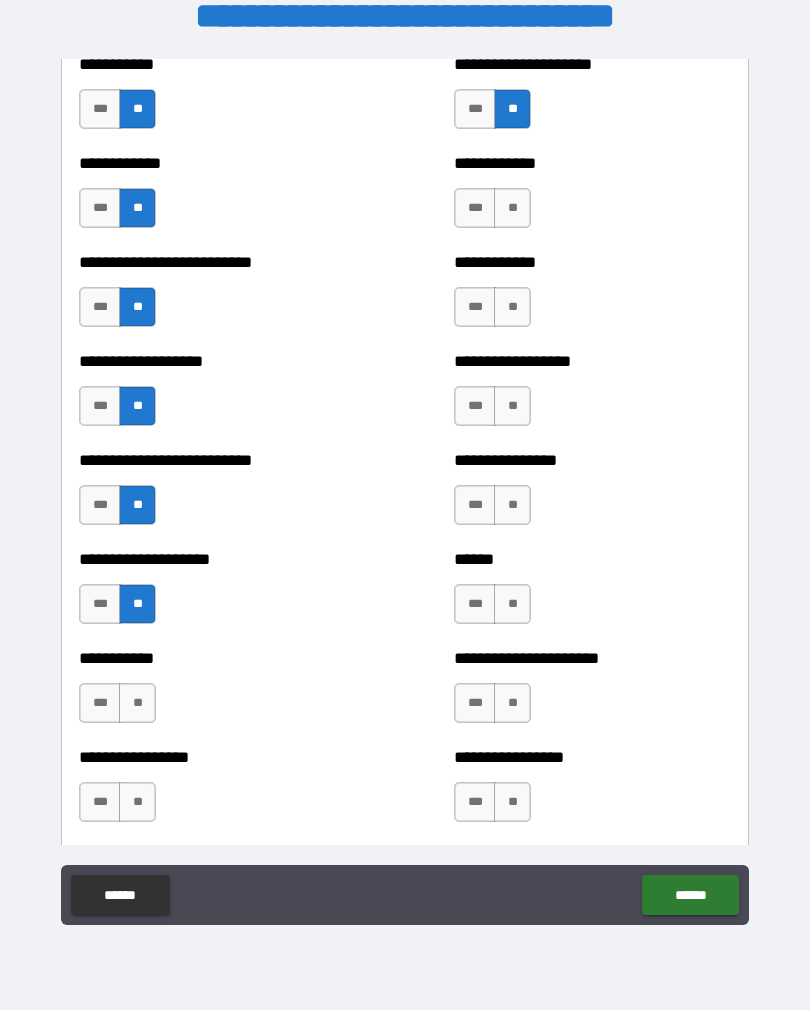 click on "**" at bounding box center [137, 703] 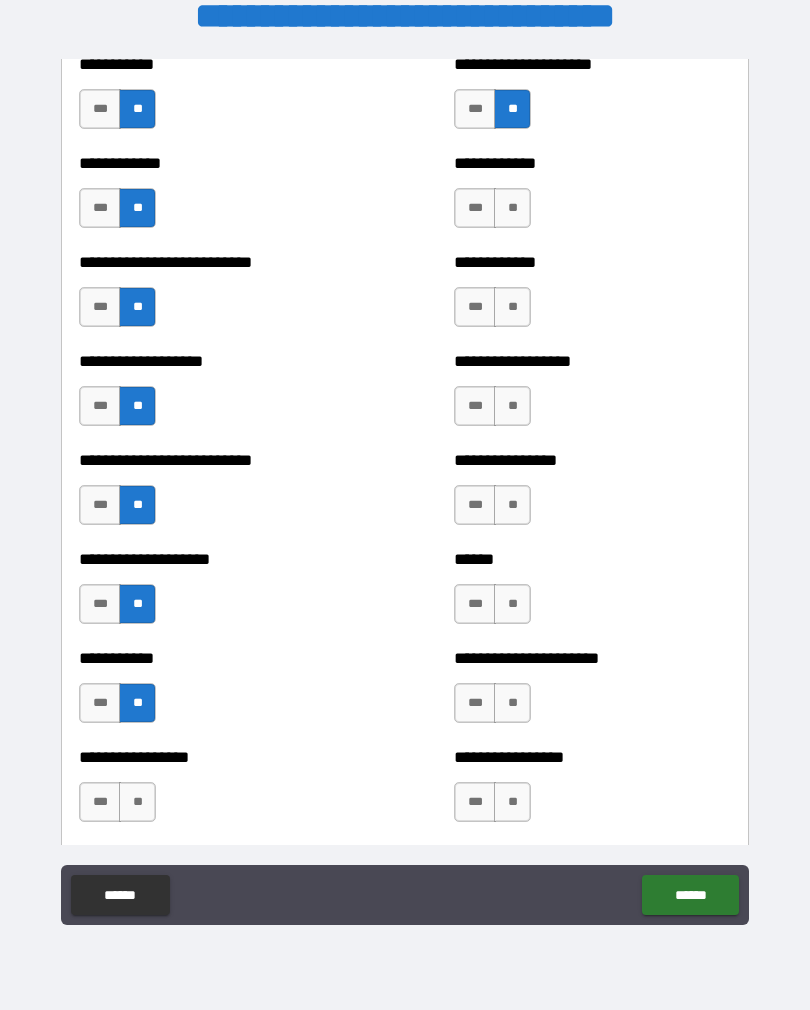 click on "**" at bounding box center [137, 802] 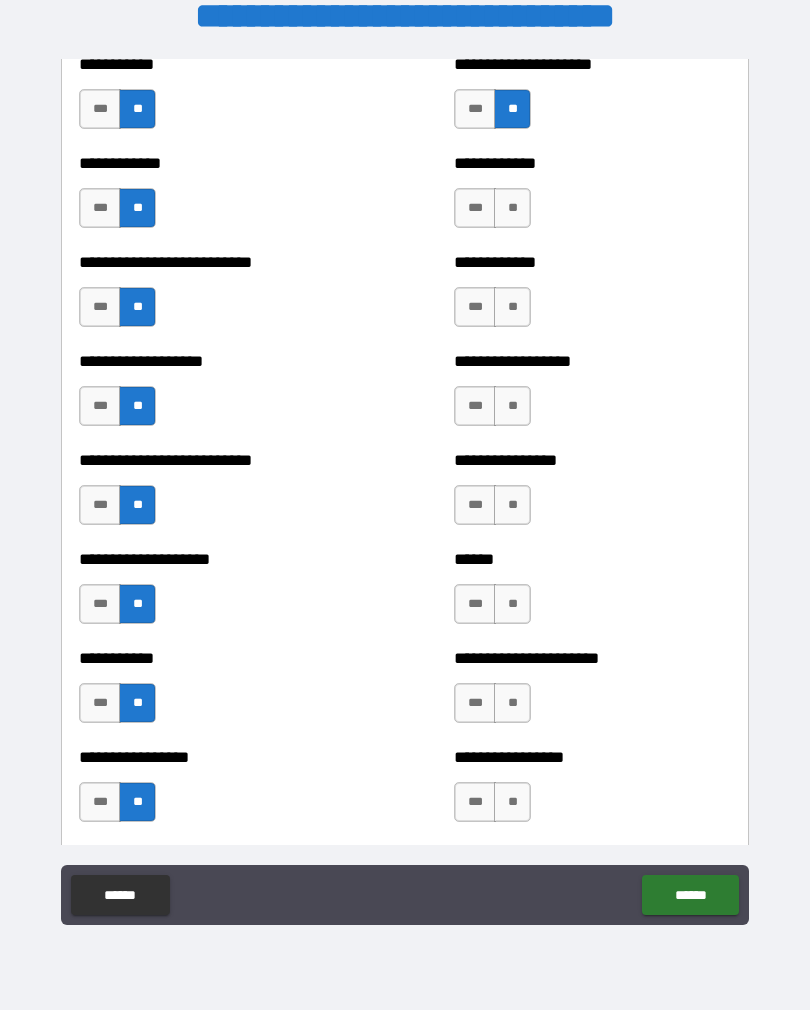 click on "**" at bounding box center (512, 802) 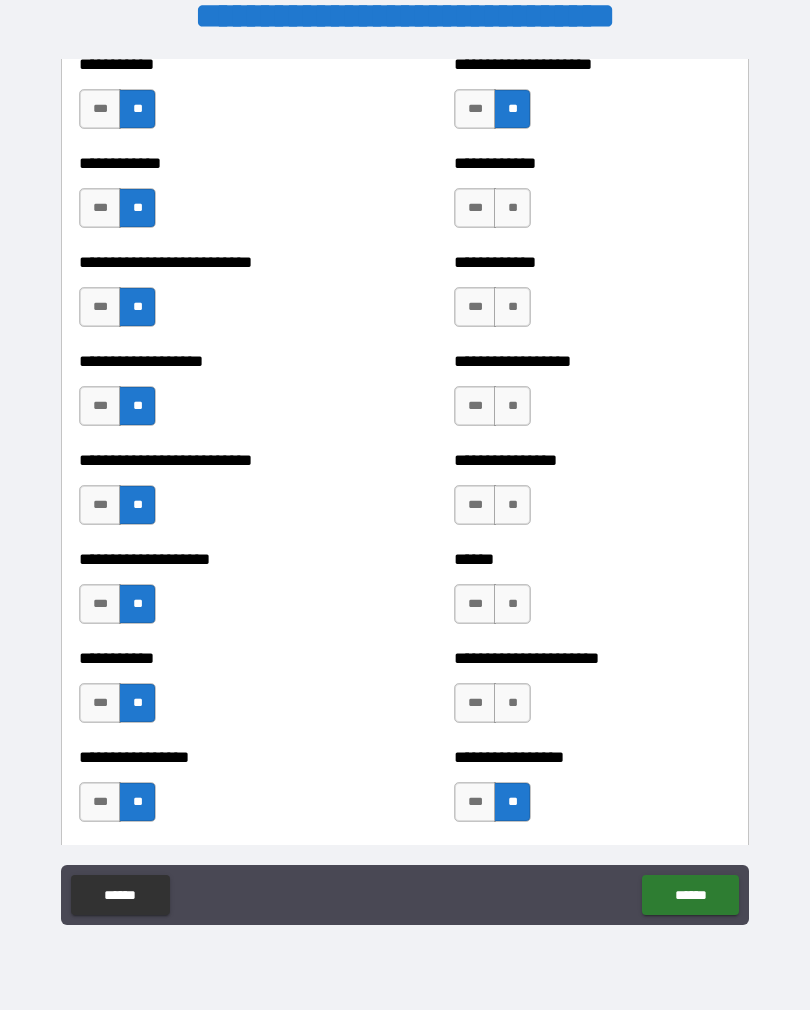 click on "**" at bounding box center (512, 703) 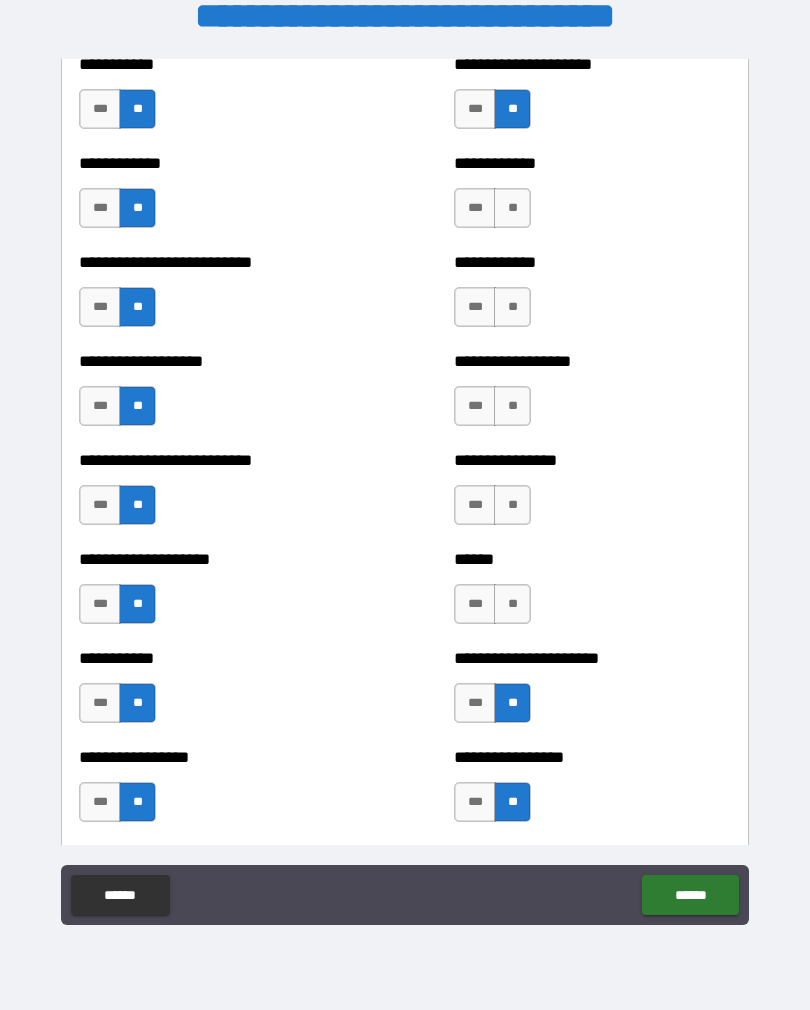 click on "**" at bounding box center [512, 604] 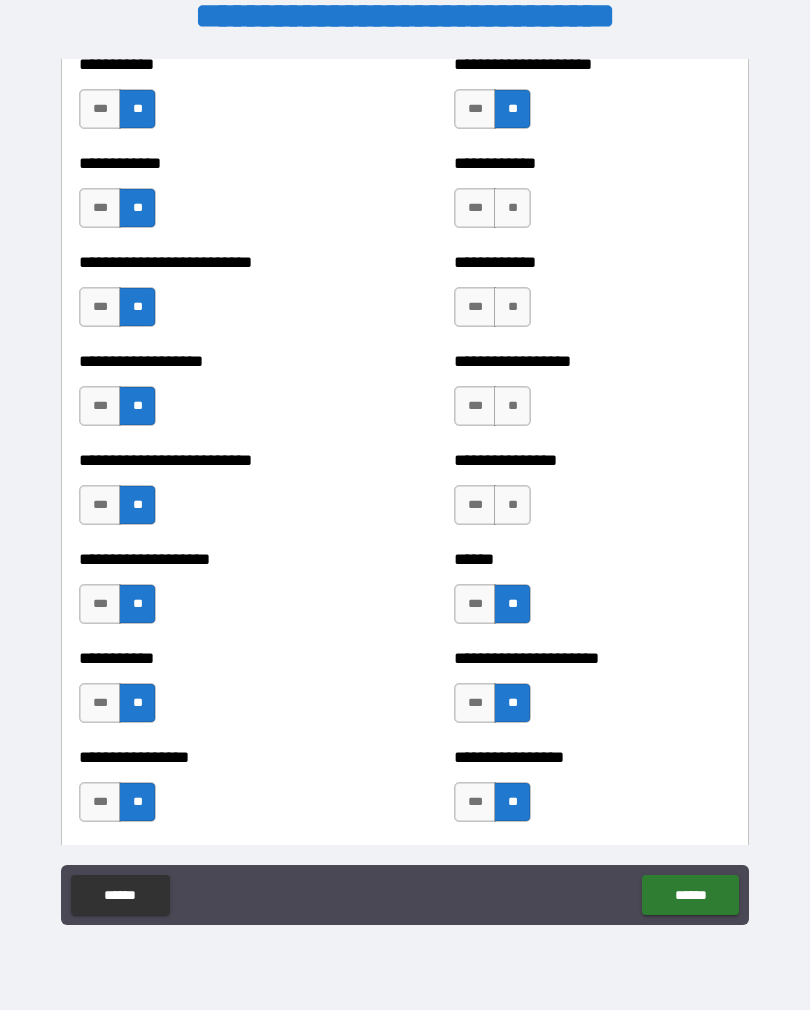 click on "**" at bounding box center [512, 505] 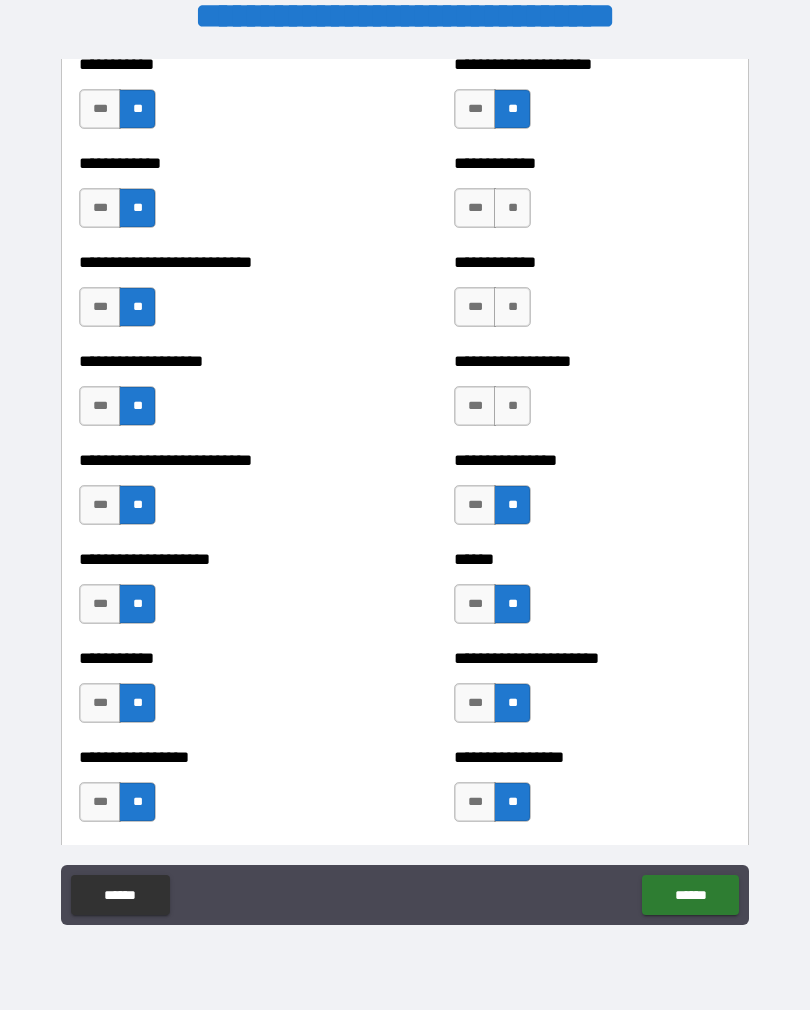 click on "*** **" at bounding box center [495, 411] 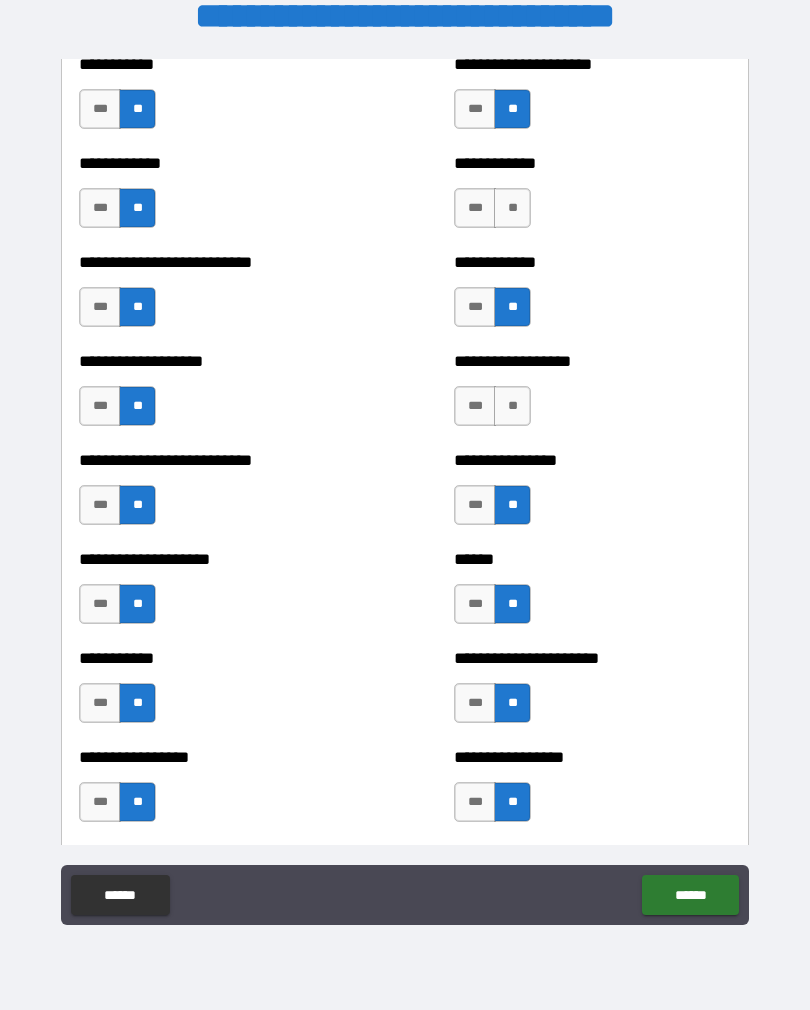 click on "**" at bounding box center (512, 208) 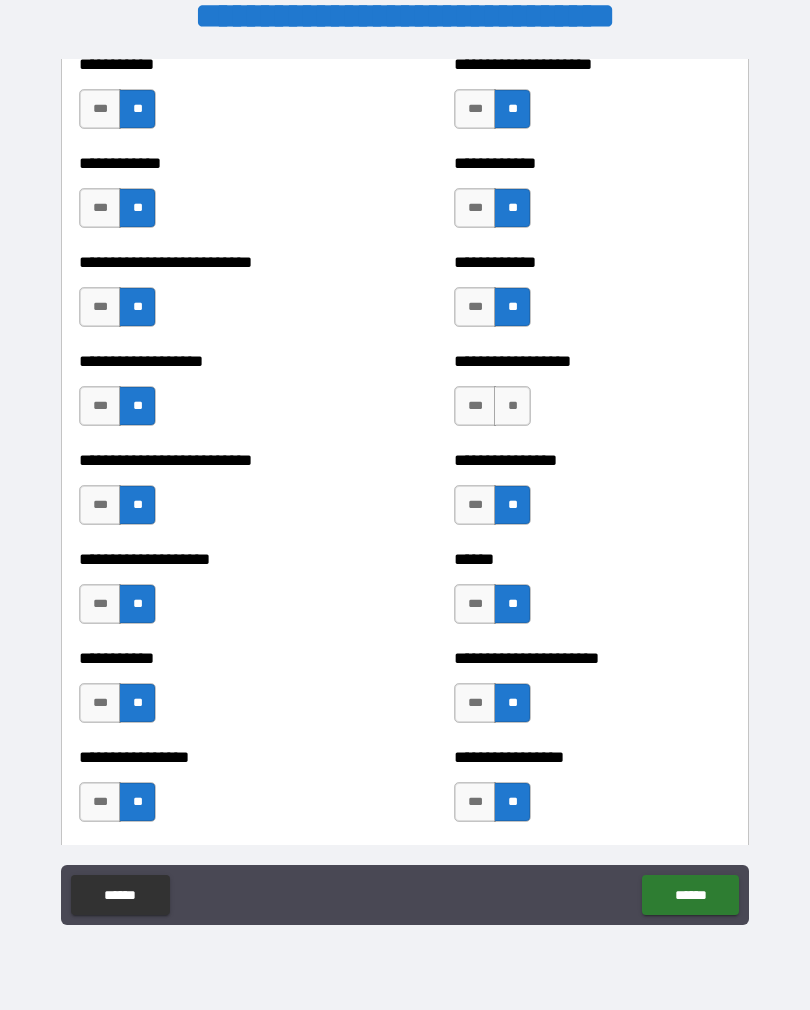 click on "**" at bounding box center [512, 406] 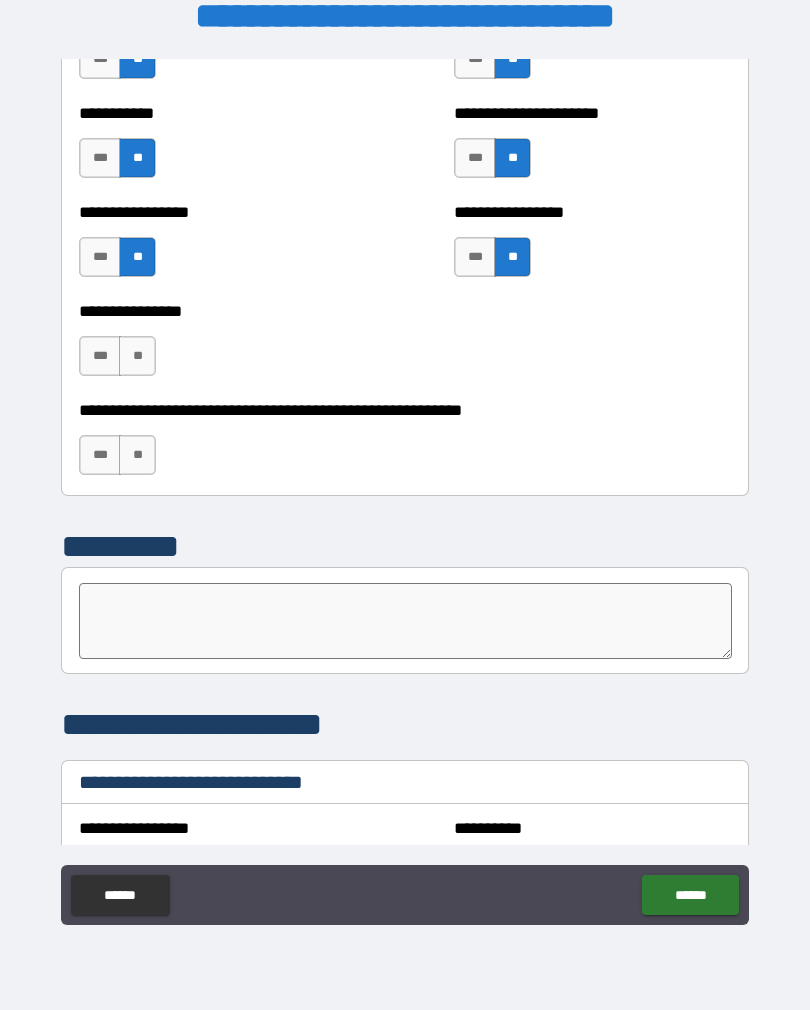 scroll, scrollTop: 6097, scrollLeft: 0, axis: vertical 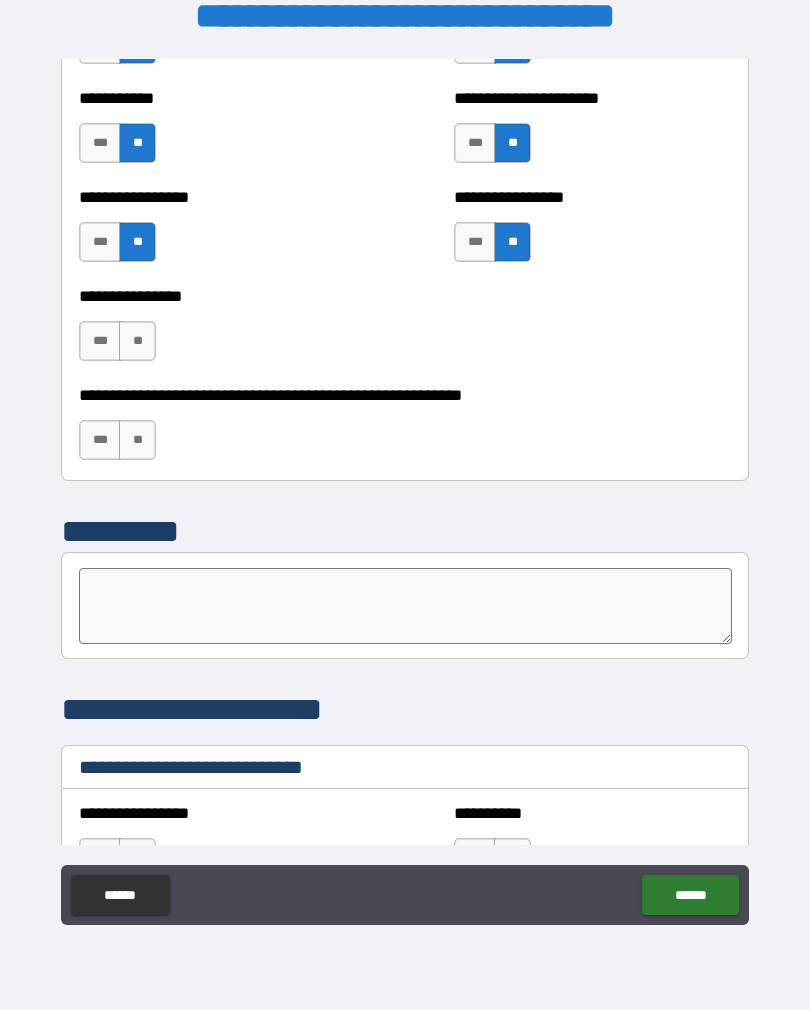 click on "**" at bounding box center [137, 341] 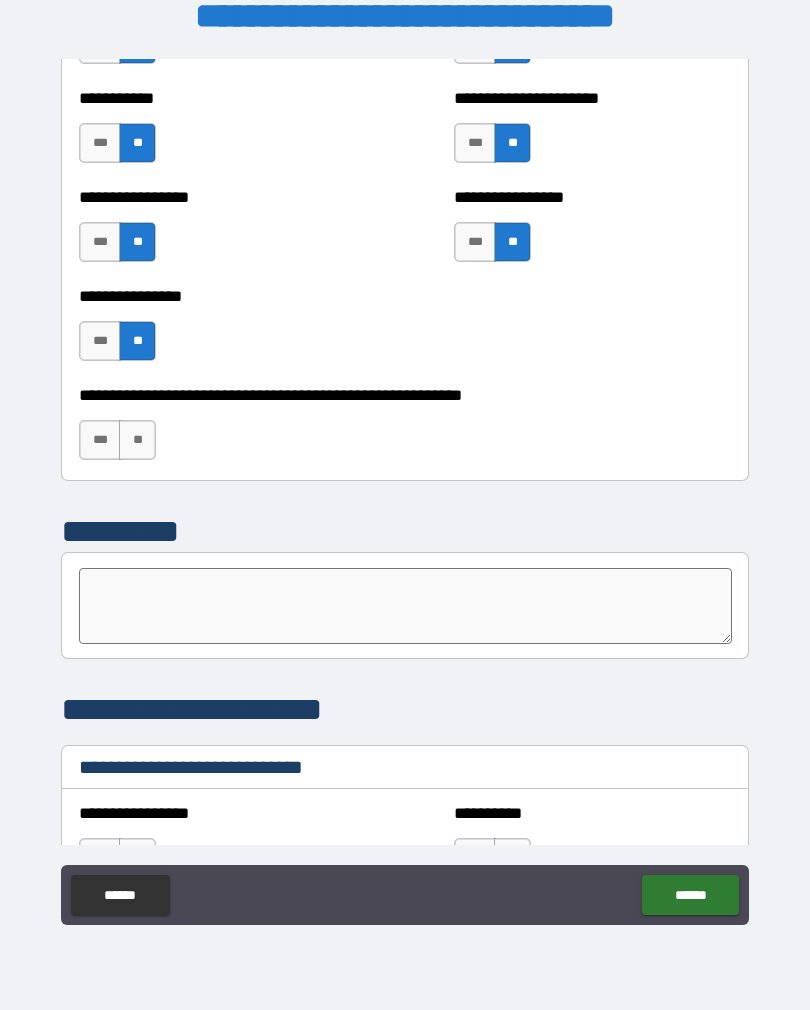 click on "**" at bounding box center [137, 440] 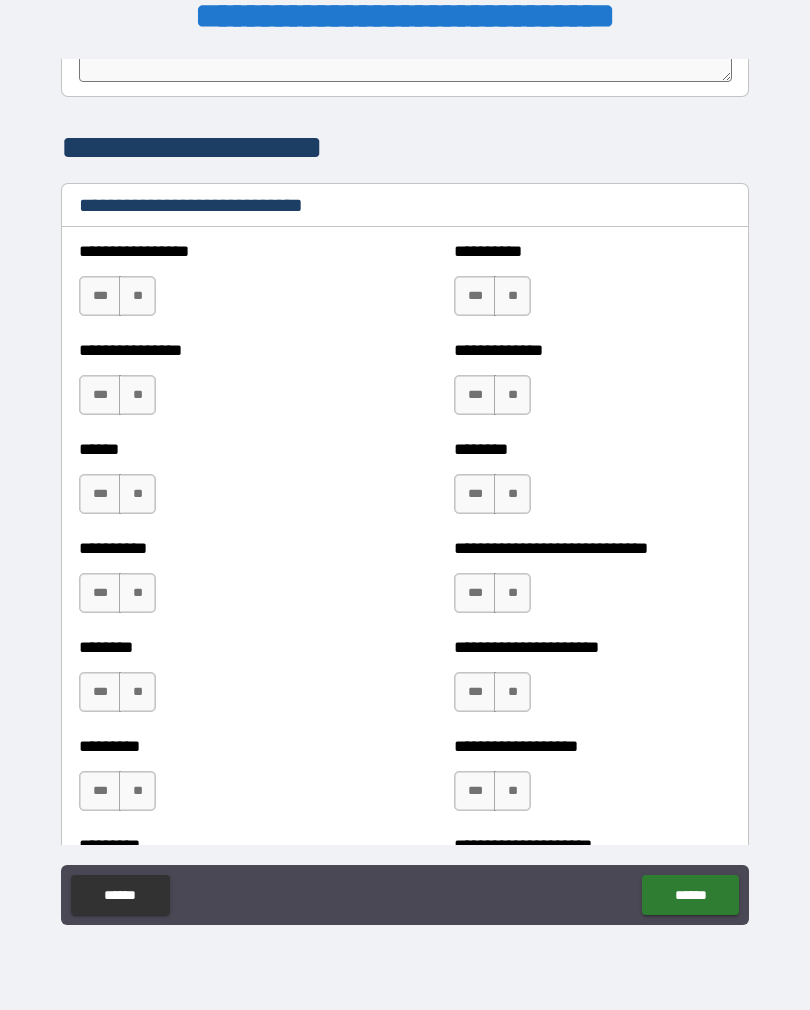 scroll, scrollTop: 6670, scrollLeft: 0, axis: vertical 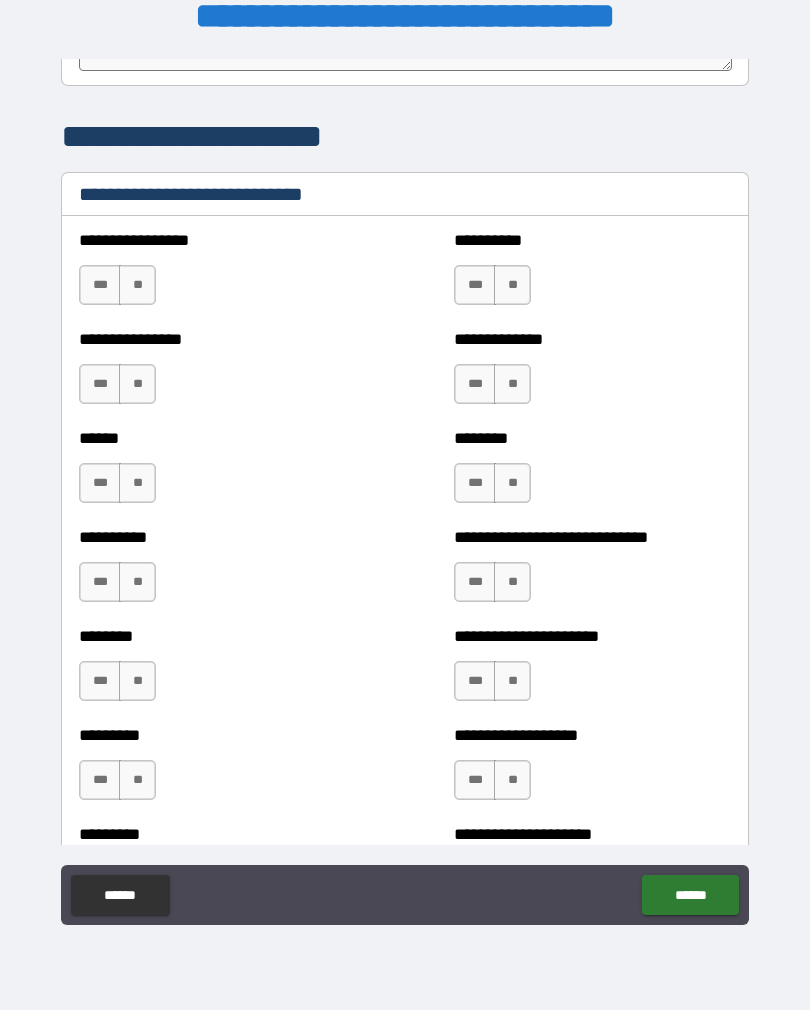 click on "***" at bounding box center (100, 285) 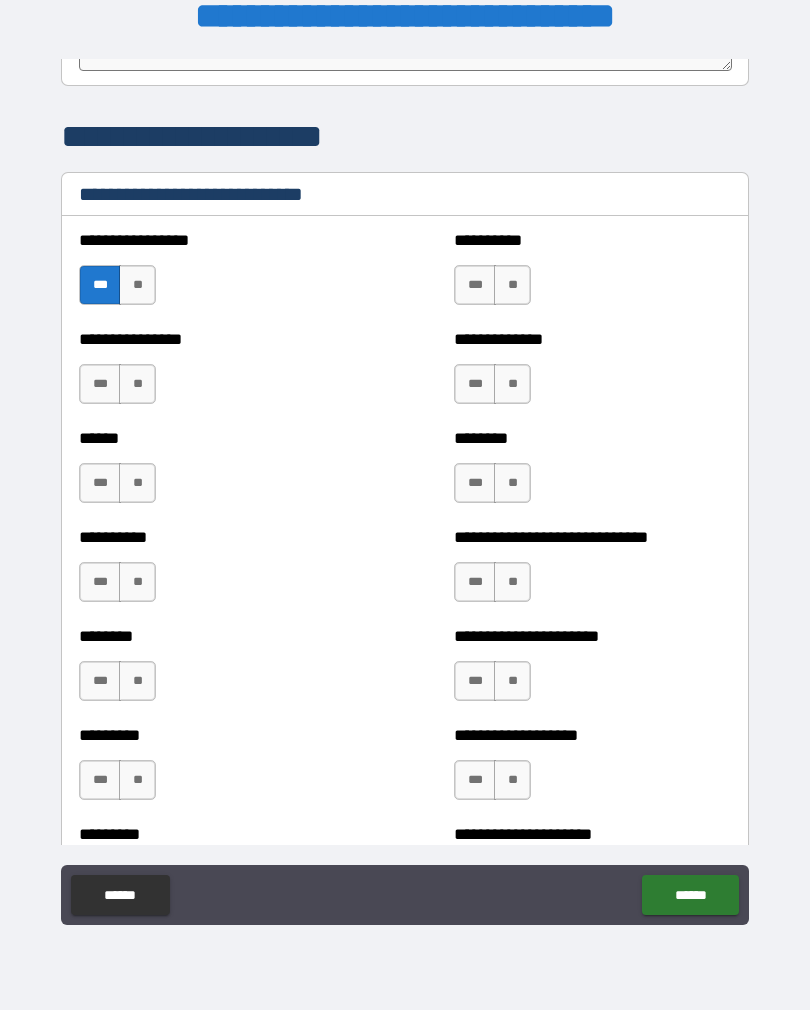 click on "**" at bounding box center (137, 384) 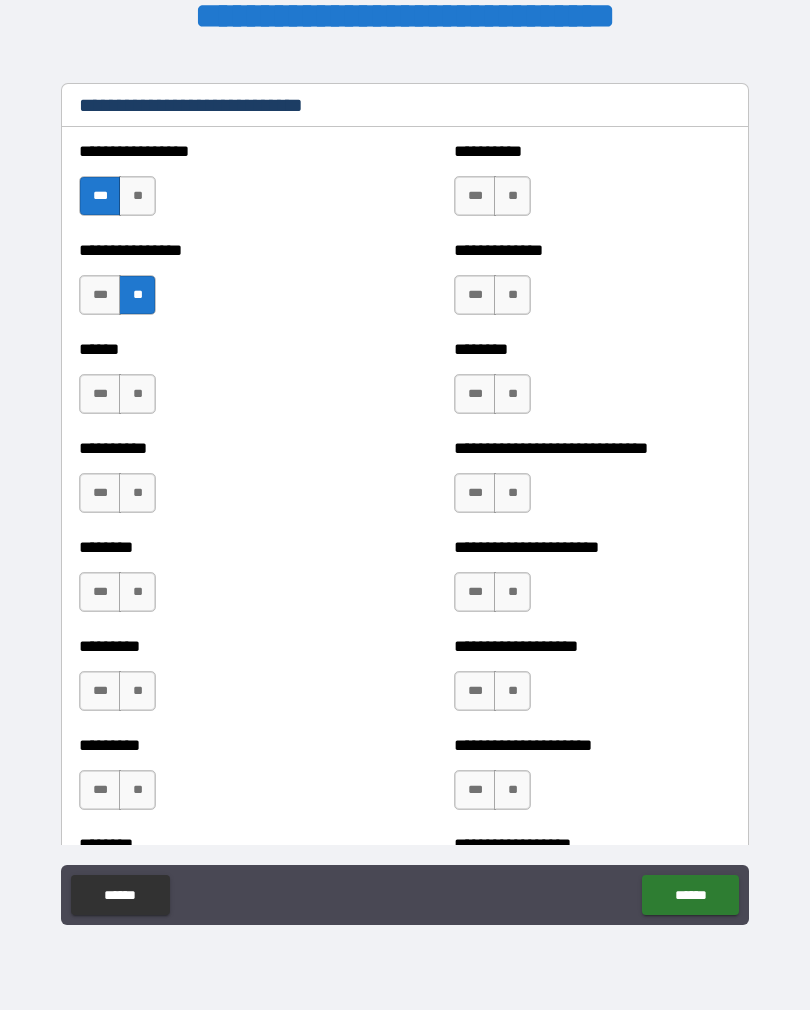 scroll, scrollTop: 6767, scrollLeft: 0, axis: vertical 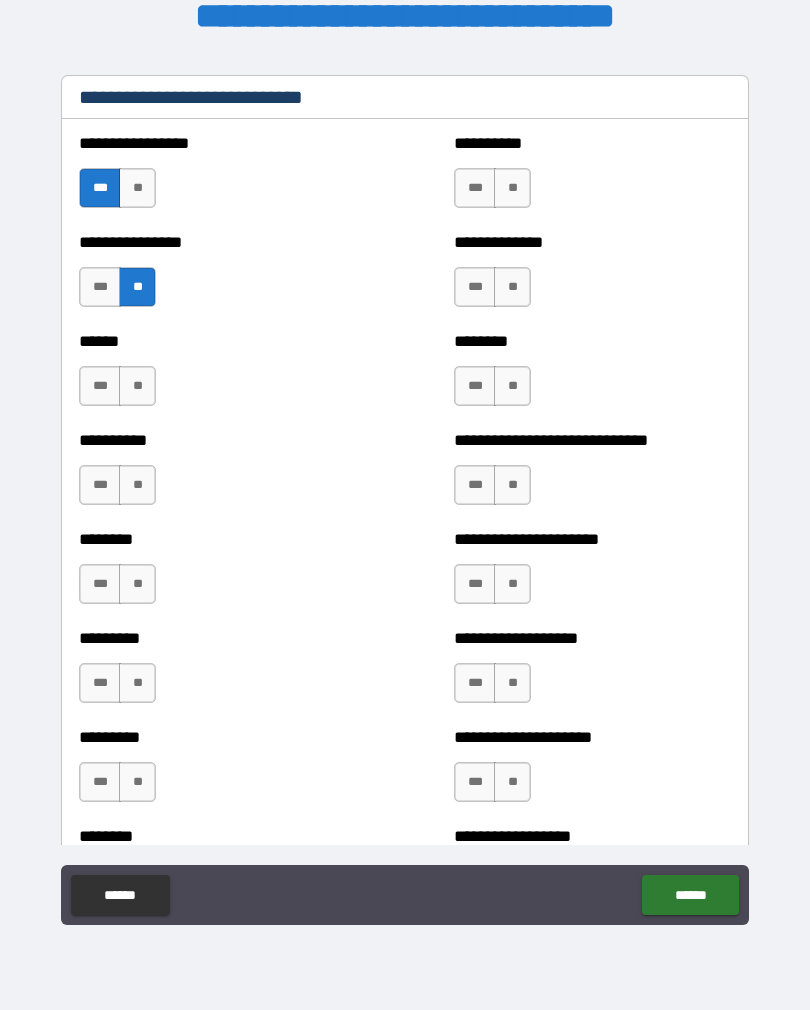 click on "***" at bounding box center [100, 386] 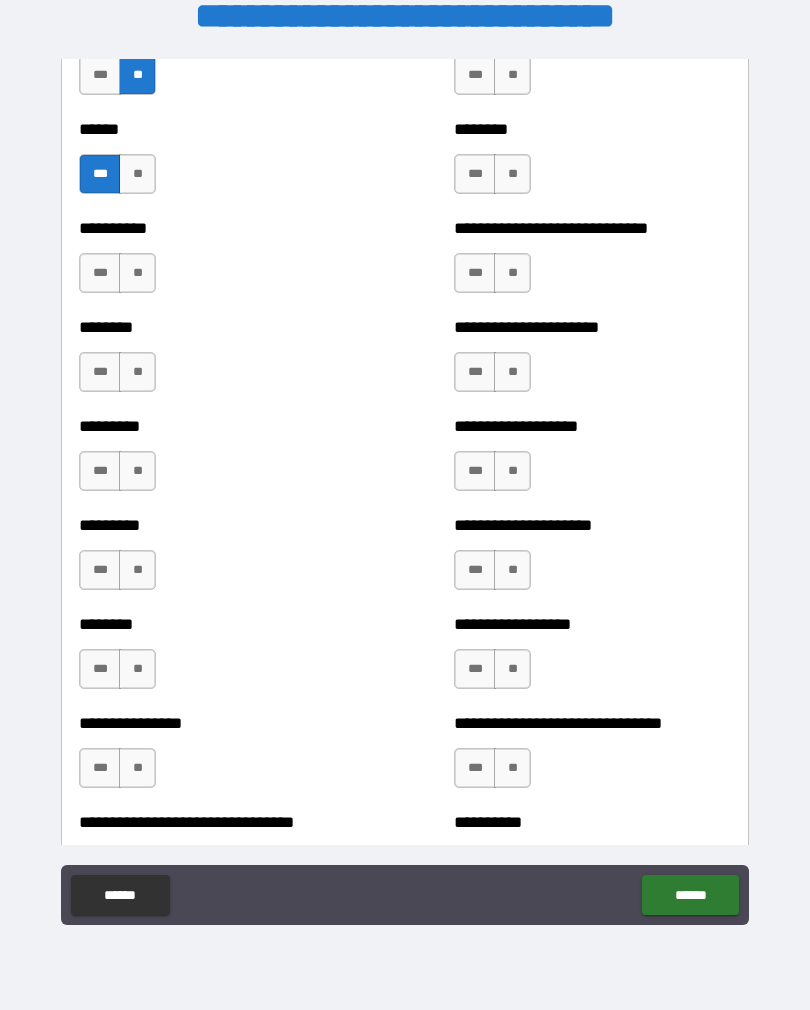 scroll, scrollTop: 6997, scrollLeft: 0, axis: vertical 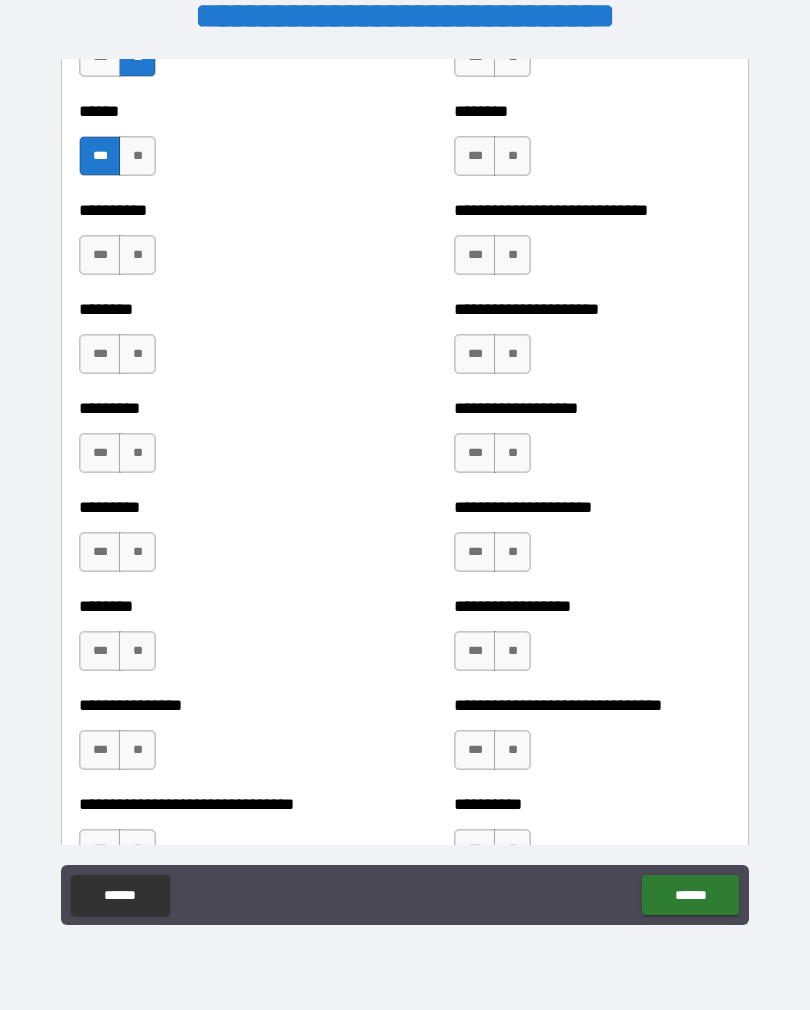 click on "**" at bounding box center (137, 255) 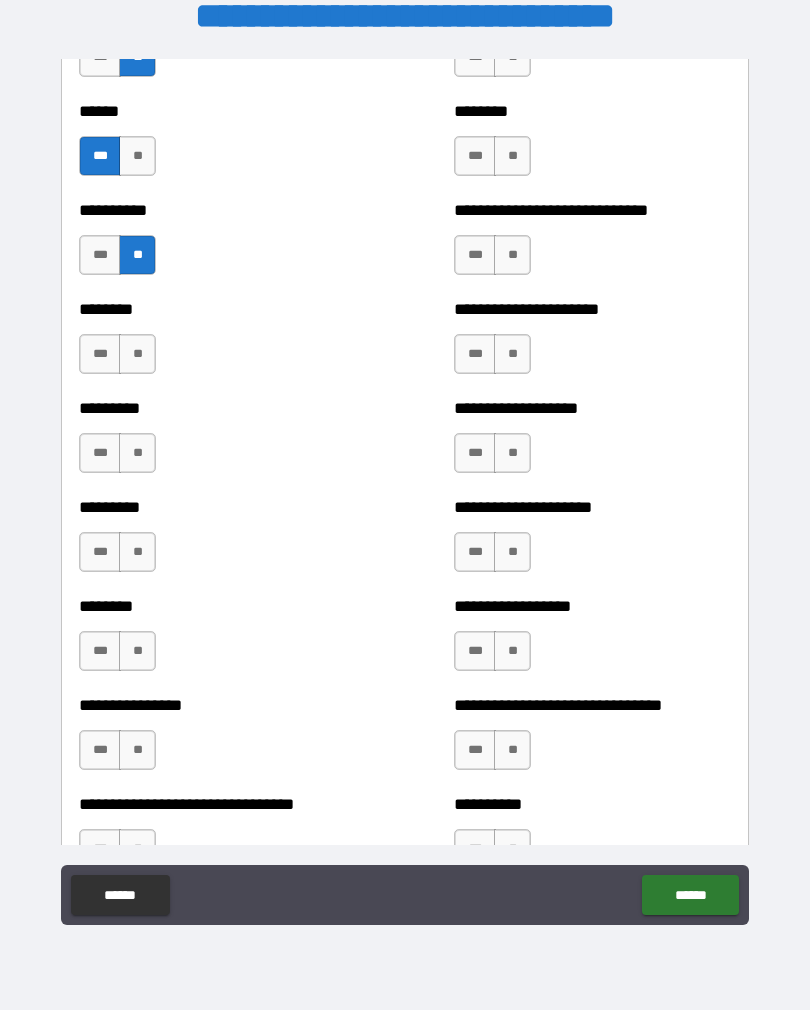 click on "**" at bounding box center [137, 354] 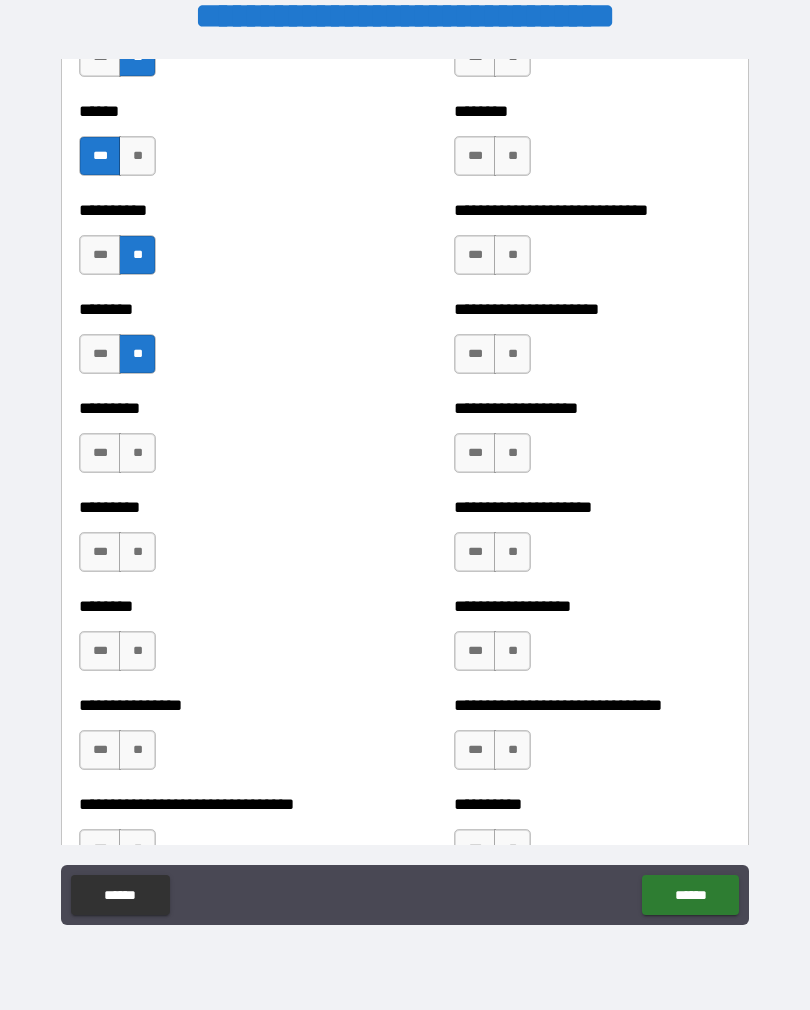 click on "**" at bounding box center [137, 453] 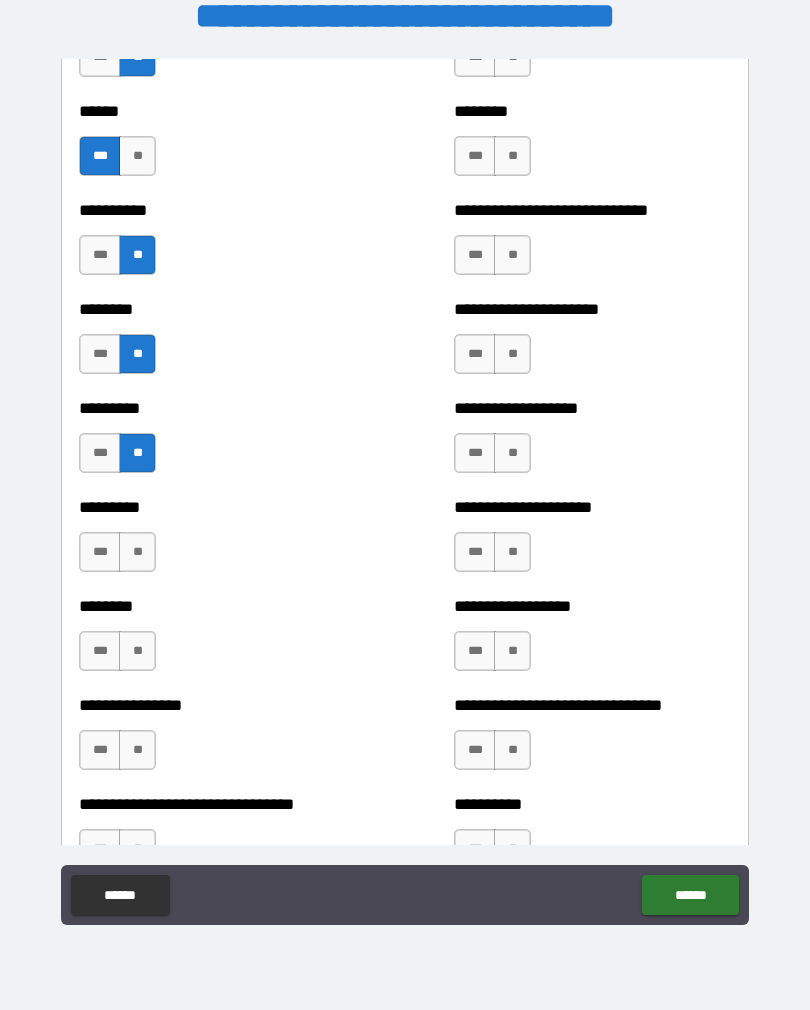 click on "**" at bounding box center (137, 552) 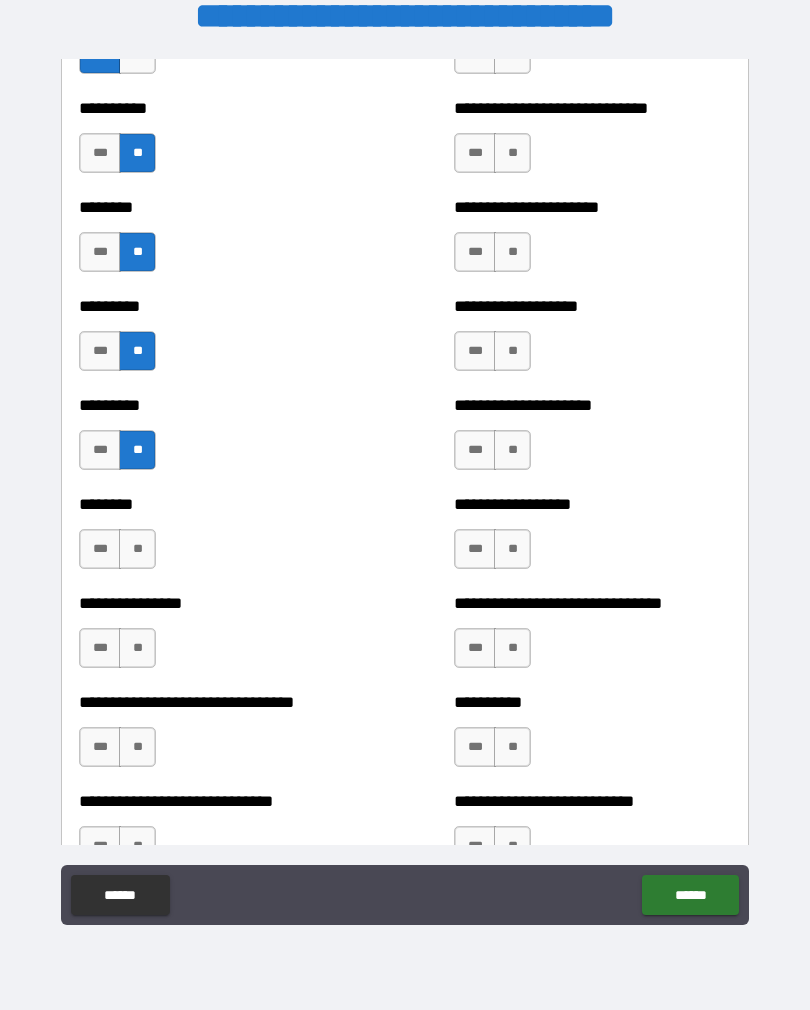 scroll, scrollTop: 7103, scrollLeft: 0, axis: vertical 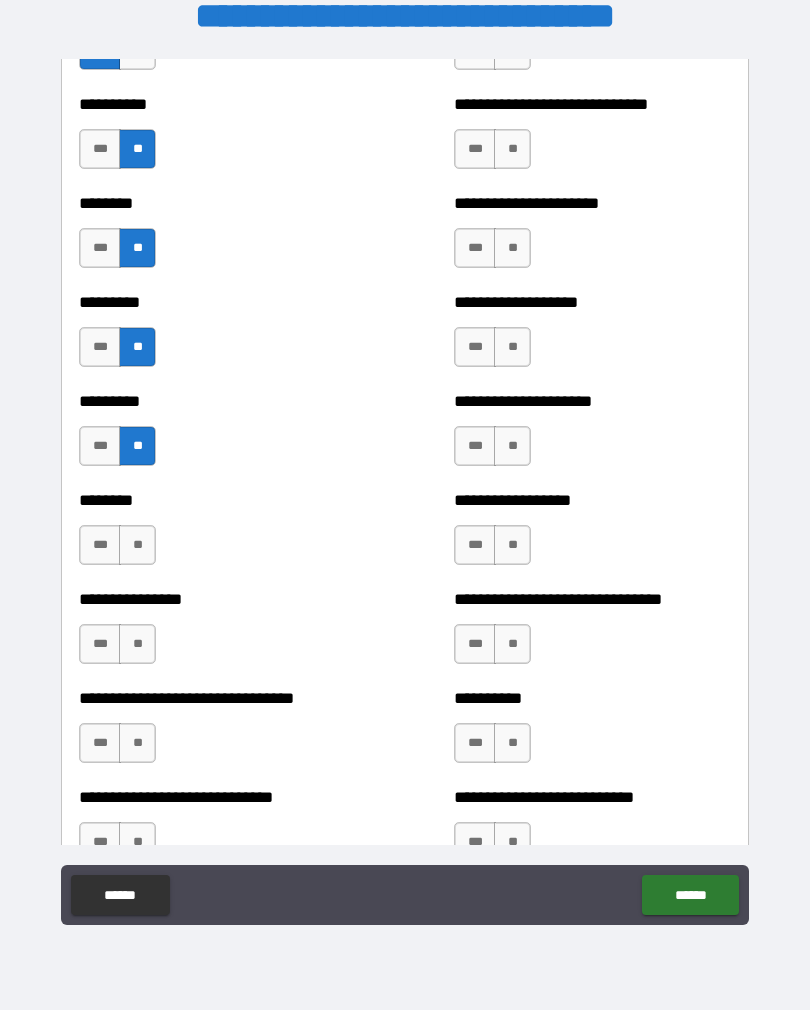 click on "**" at bounding box center (137, 545) 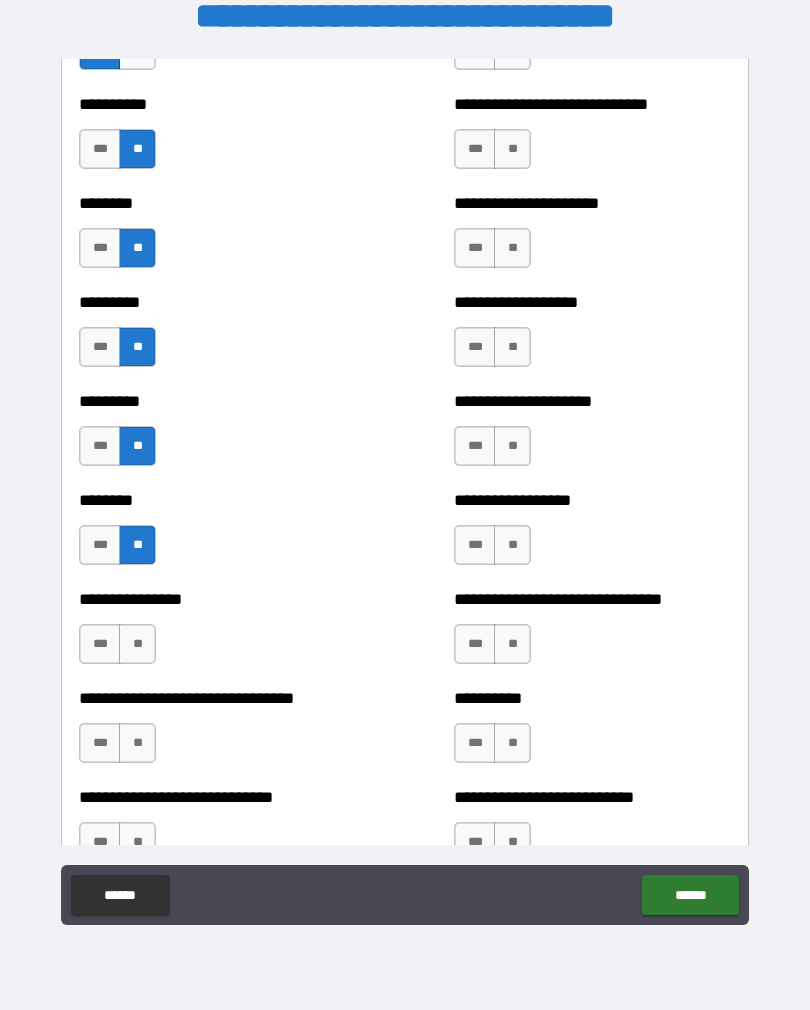 click on "**" at bounding box center (137, 644) 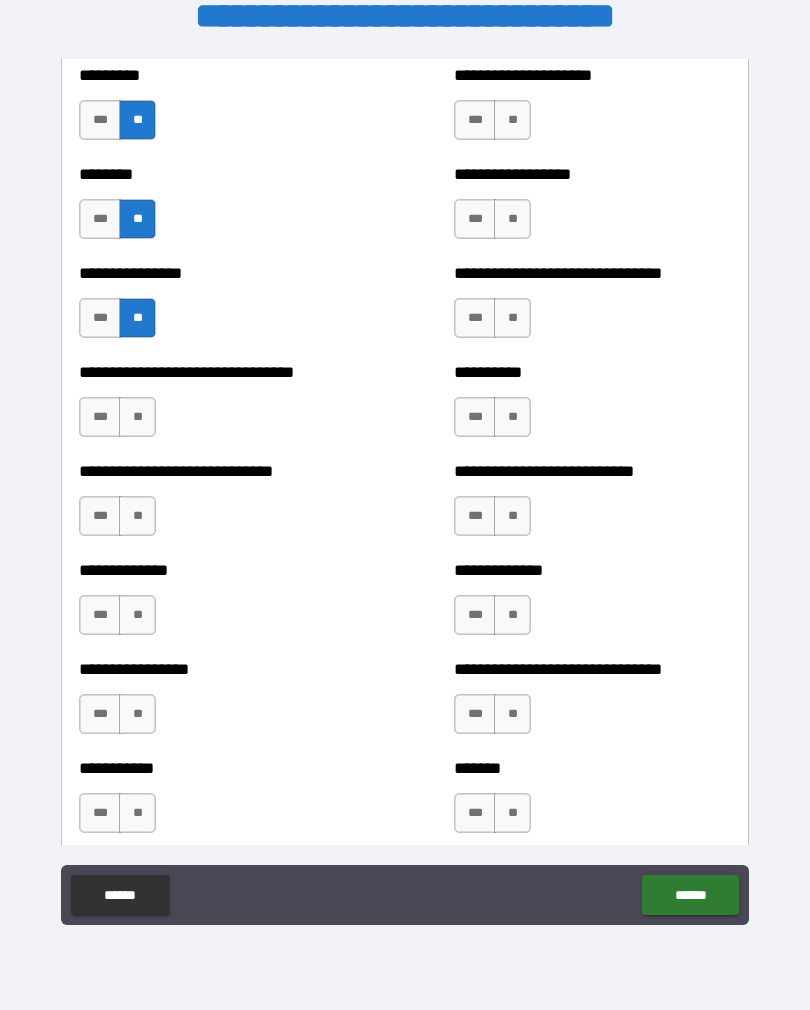 scroll, scrollTop: 7438, scrollLeft: 0, axis: vertical 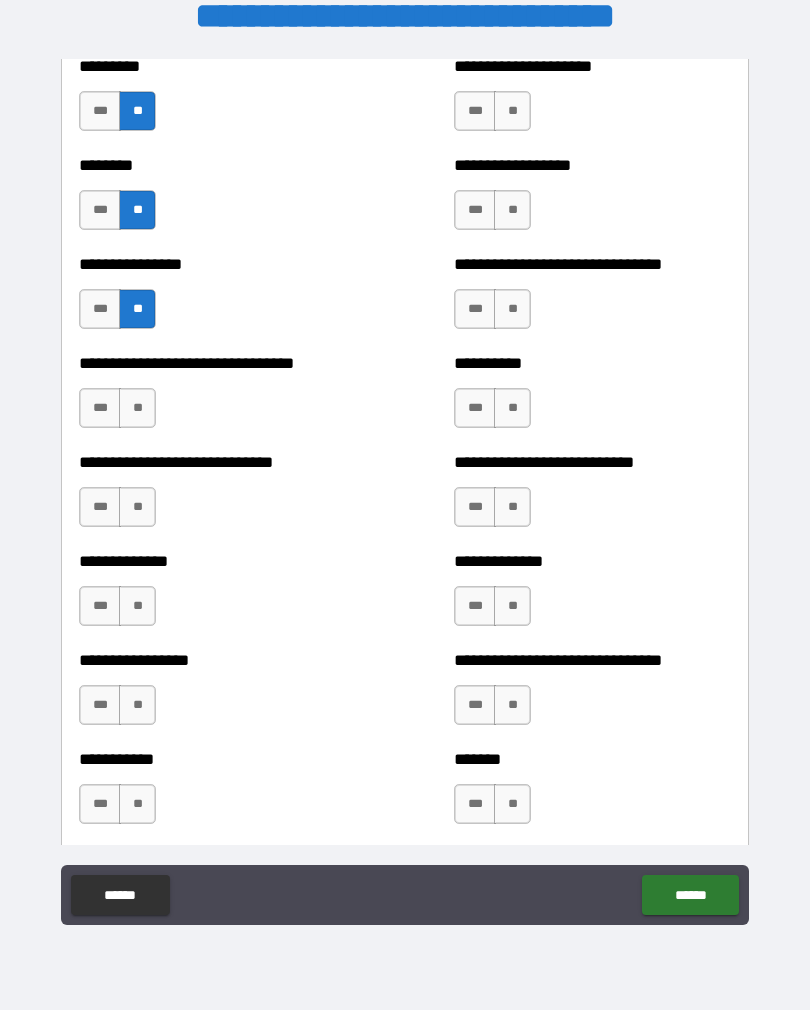click on "**" at bounding box center [137, 408] 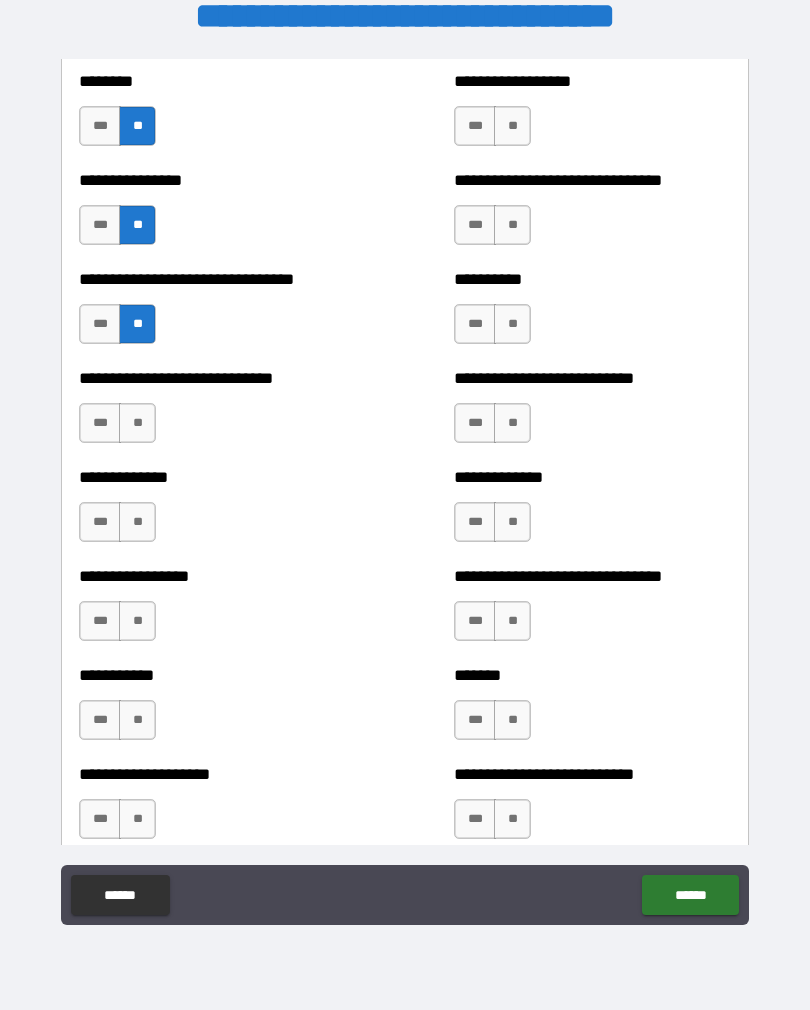 scroll, scrollTop: 7531, scrollLeft: 0, axis: vertical 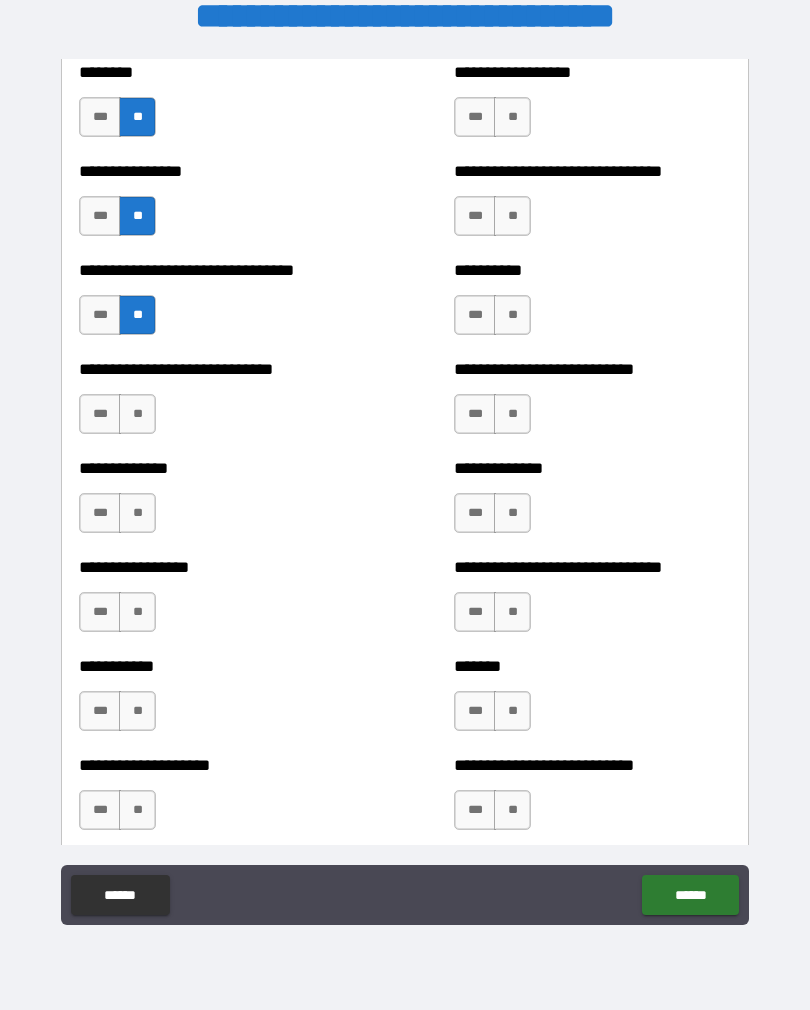 click on "**" at bounding box center (137, 414) 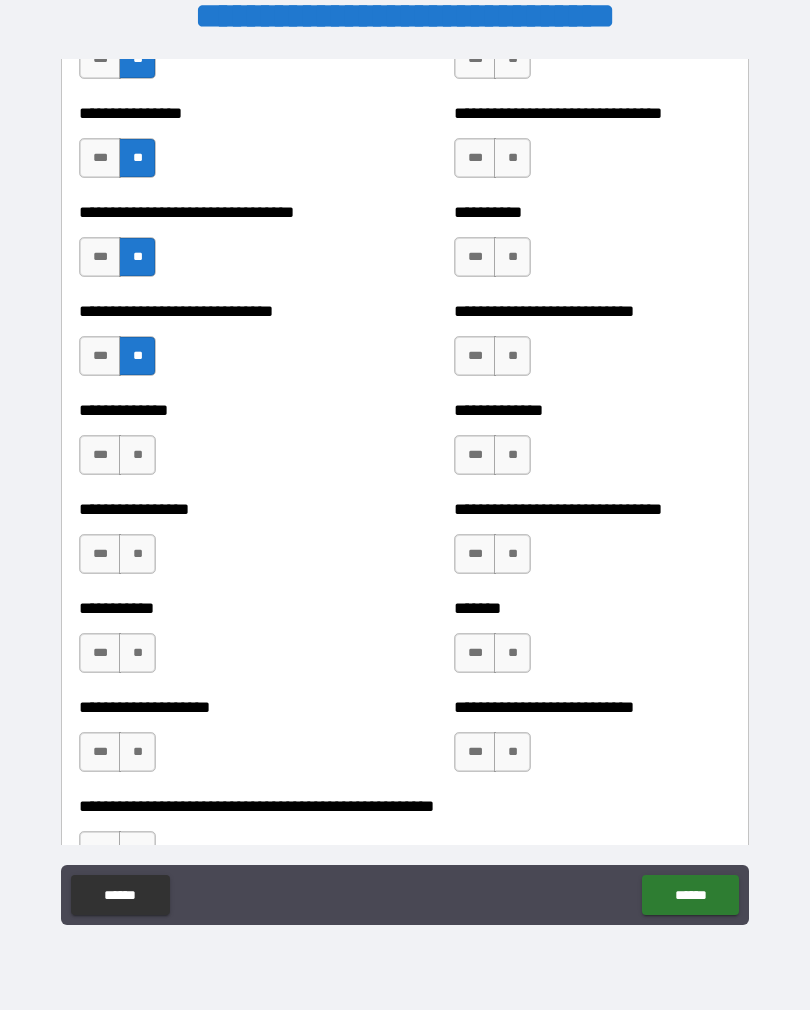 scroll, scrollTop: 7590, scrollLeft: 0, axis: vertical 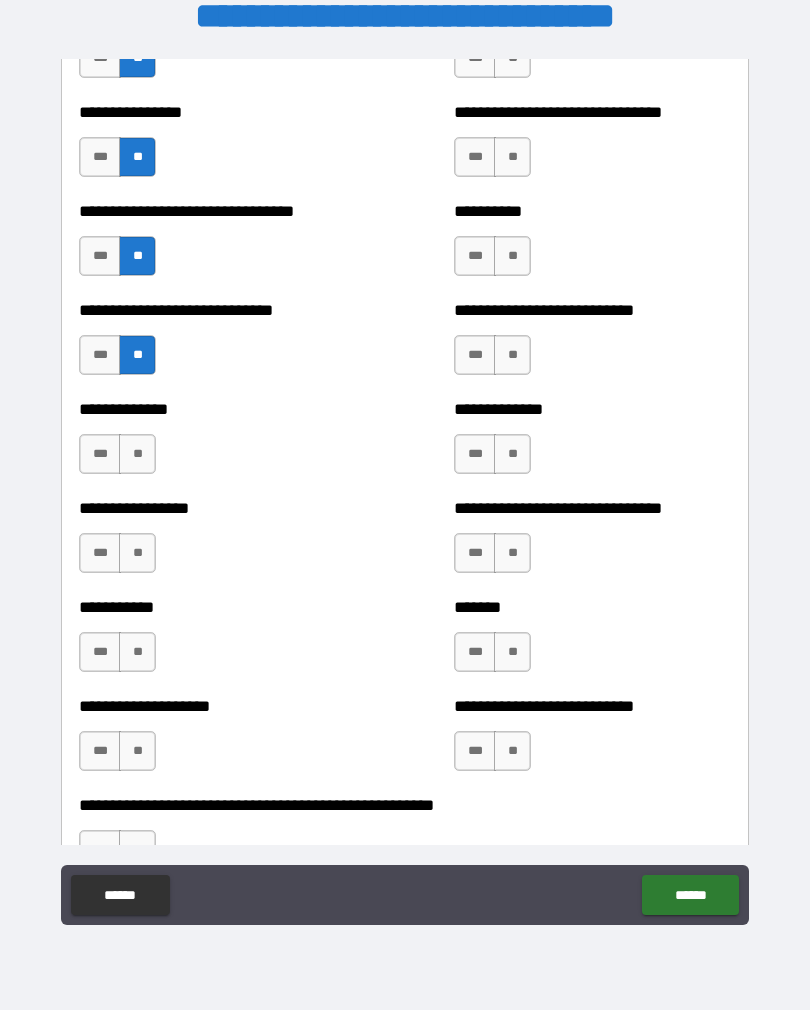 click on "**" at bounding box center (137, 454) 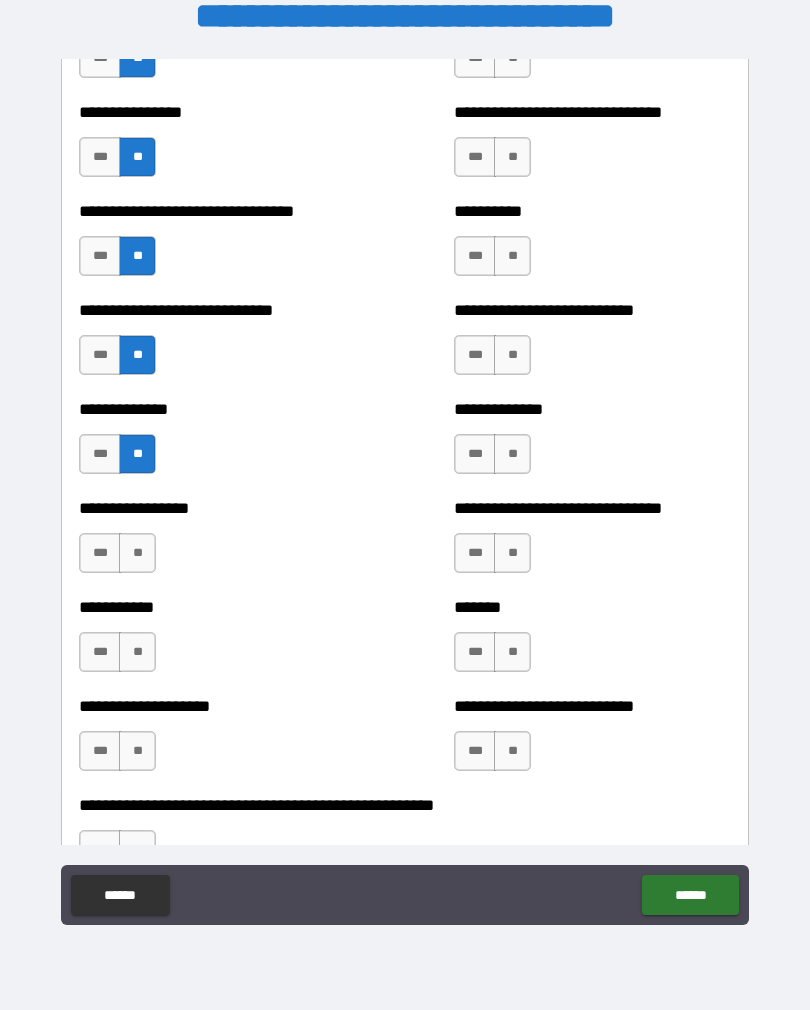 click on "**" at bounding box center (137, 553) 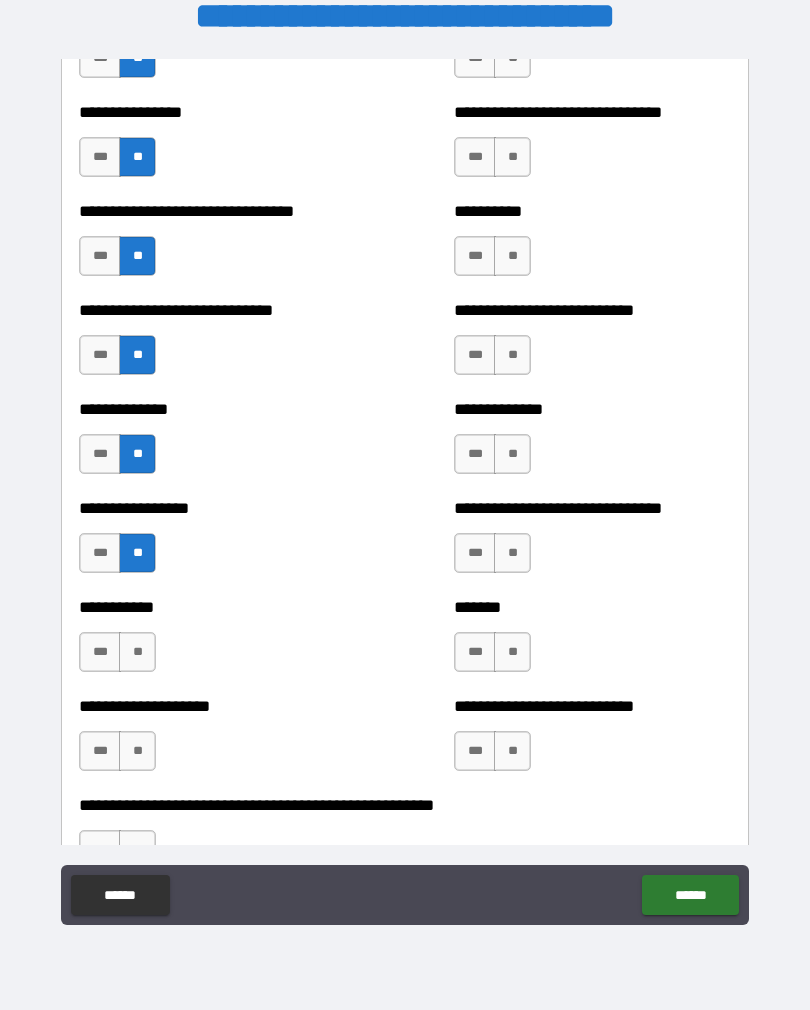 click on "**" at bounding box center (137, 652) 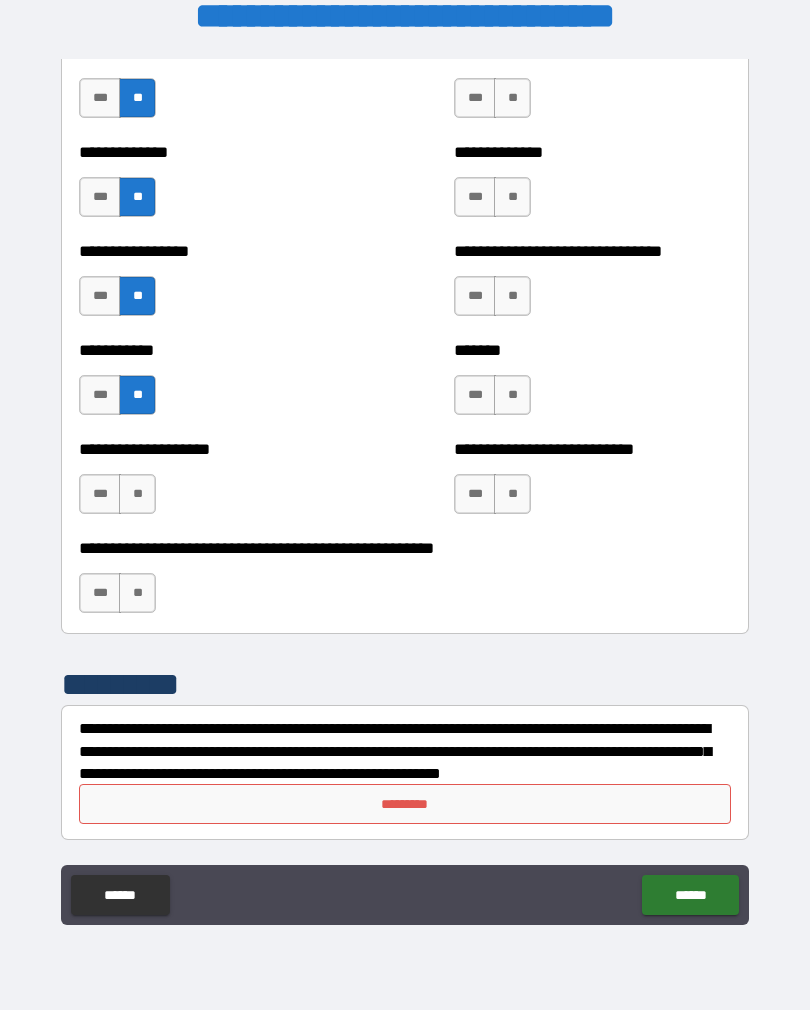 scroll, scrollTop: 7847, scrollLeft: 0, axis: vertical 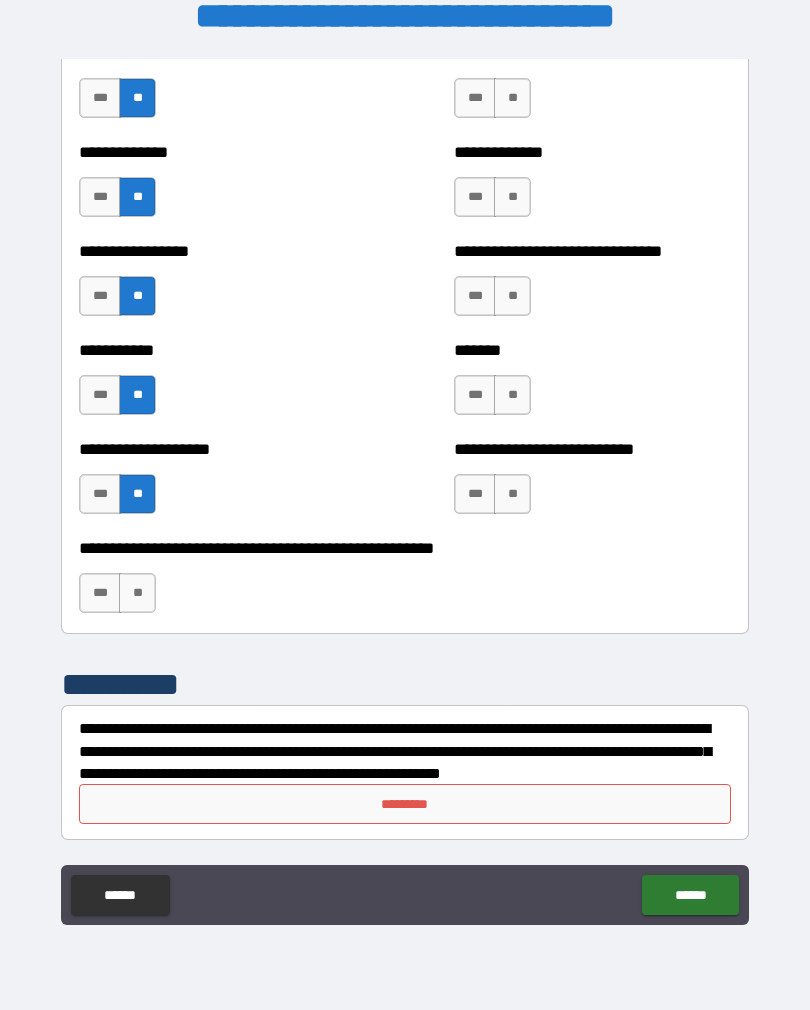 click on "**" at bounding box center (137, 593) 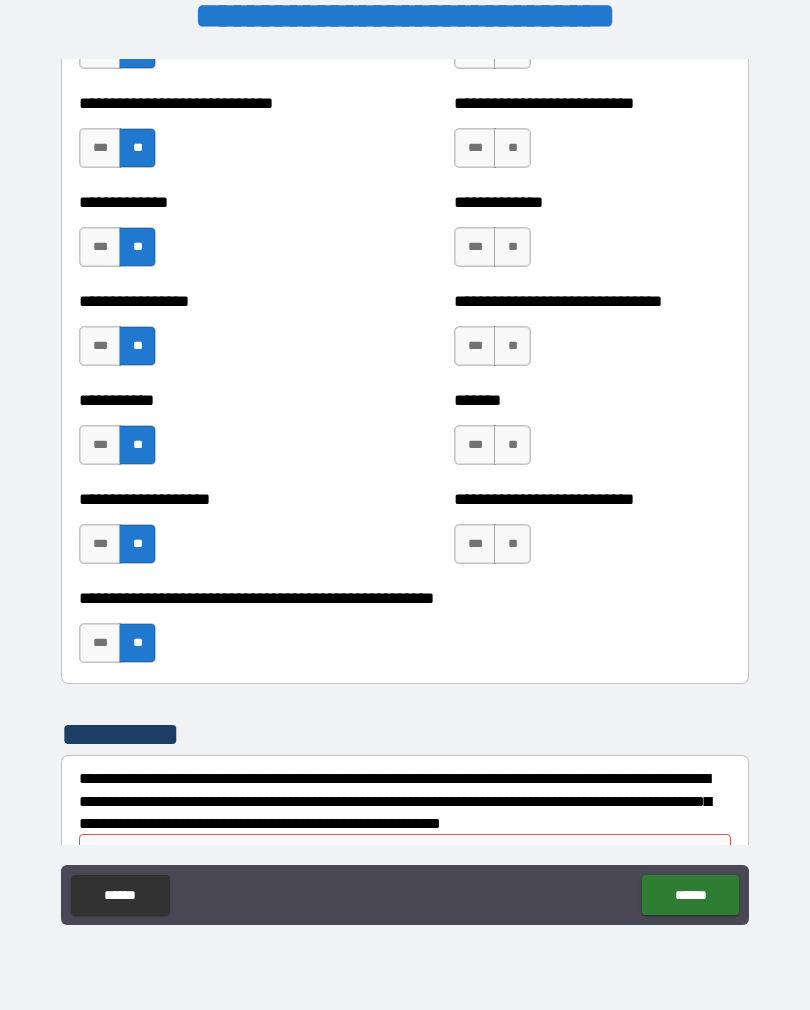scroll, scrollTop: 7789, scrollLeft: 0, axis: vertical 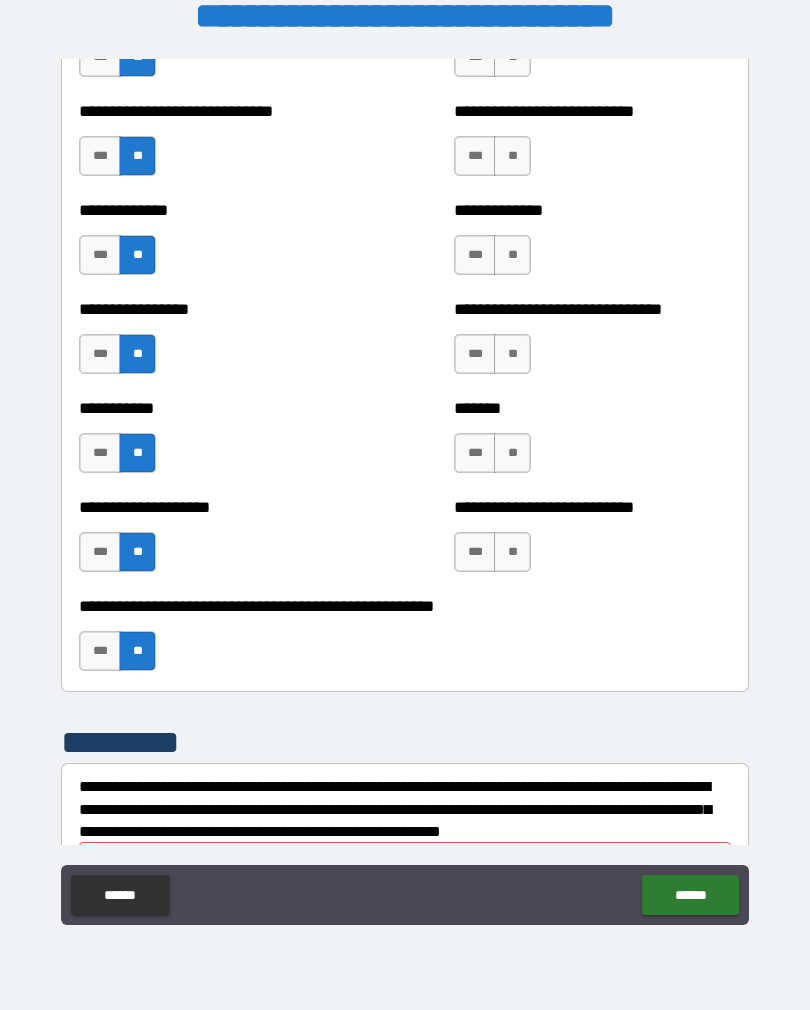click on "**" at bounding box center (512, 552) 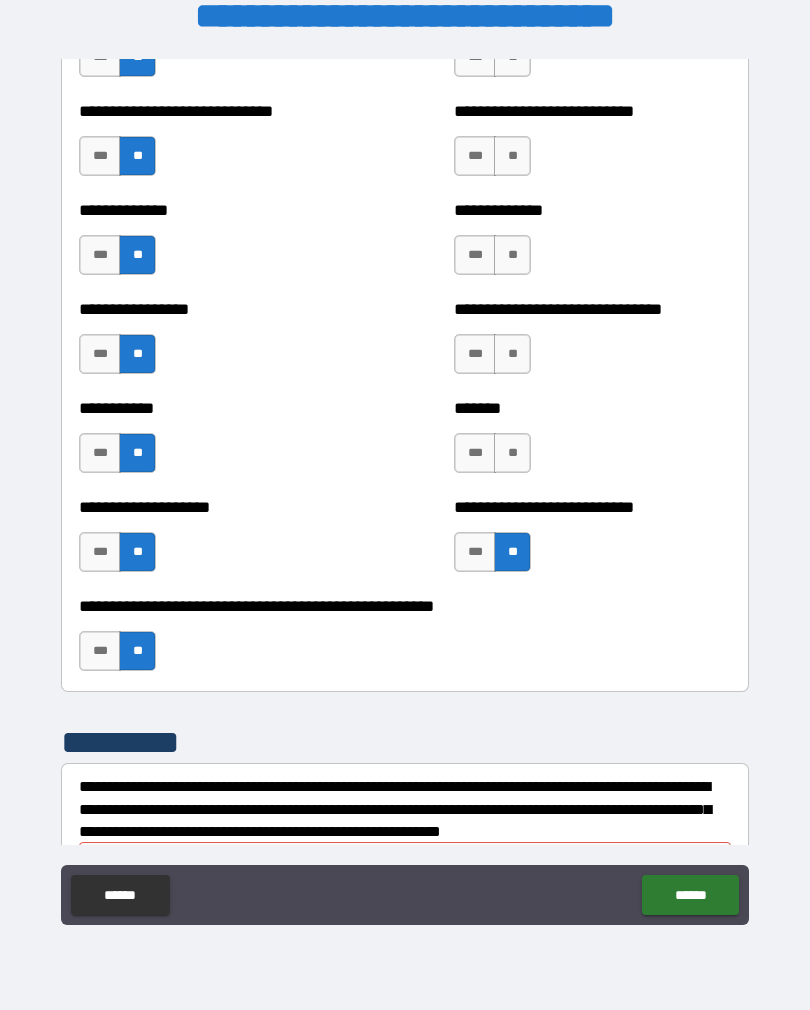 click on "**" at bounding box center (512, 453) 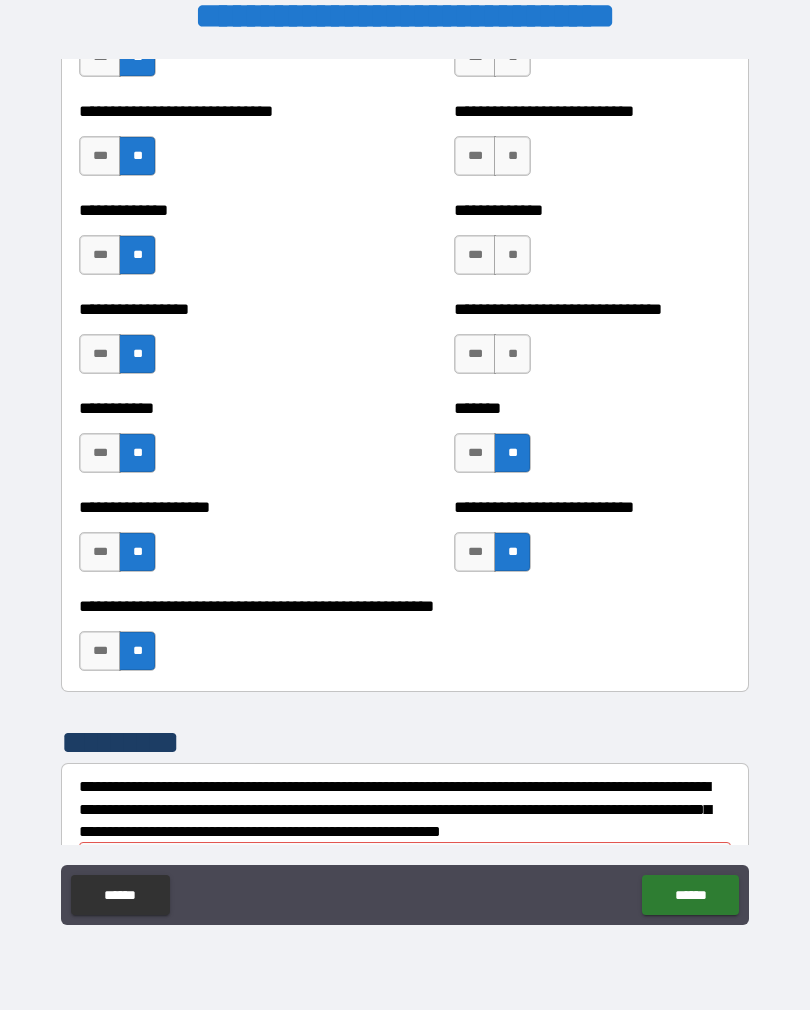 click on "**" at bounding box center (512, 354) 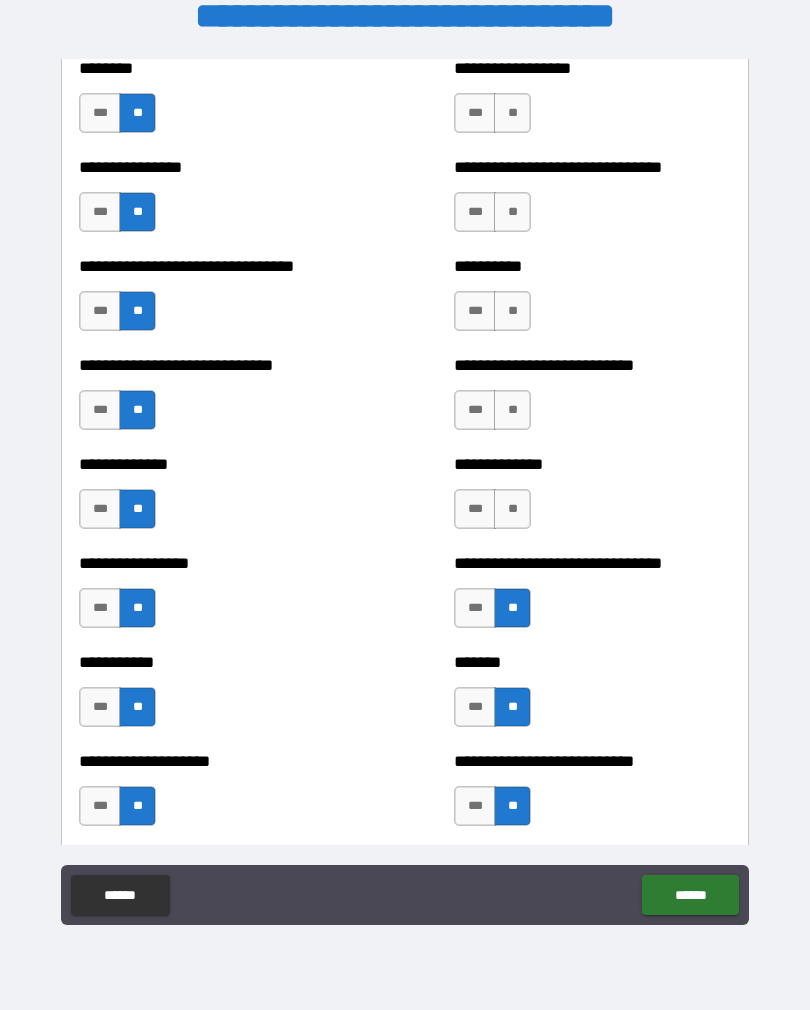 scroll, scrollTop: 7521, scrollLeft: 0, axis: vertical 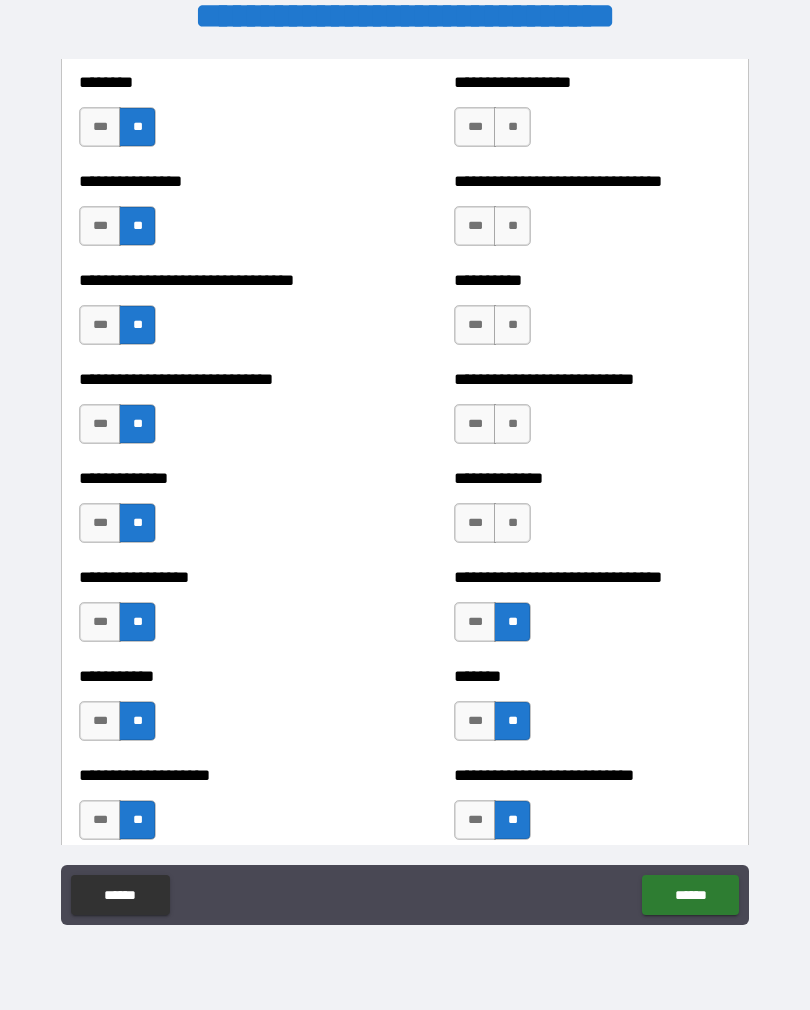 click on "**" at bounding box center [512, 523] 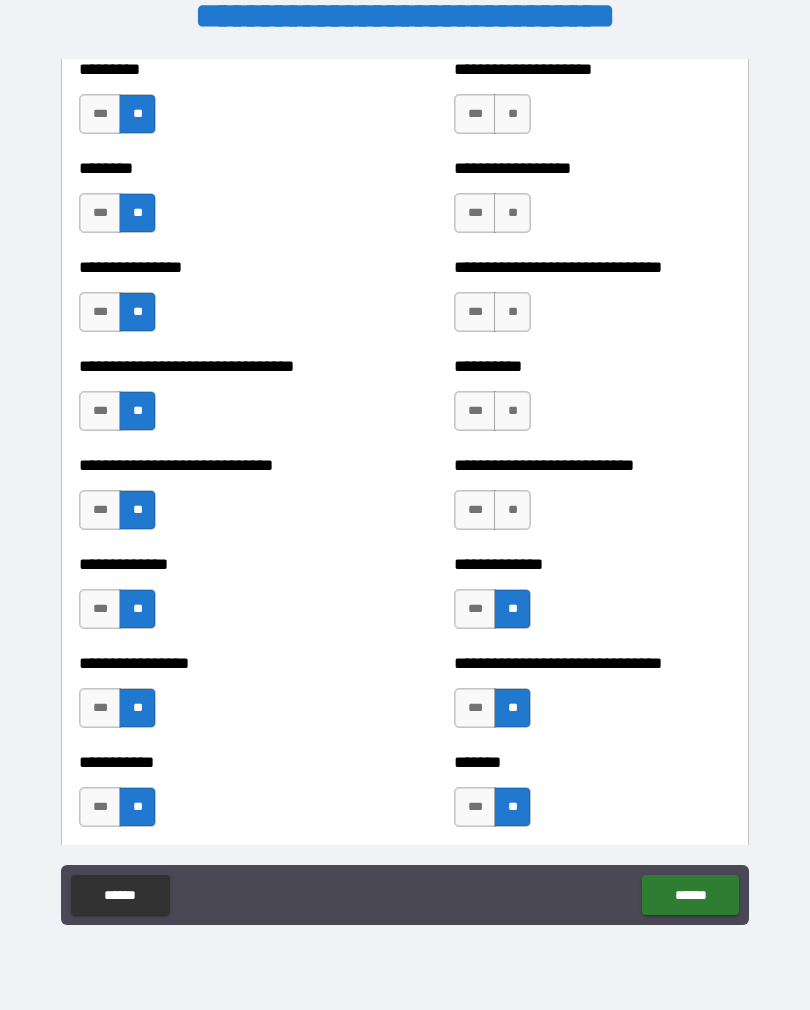 click on "**" at bounding box center [512, 510] 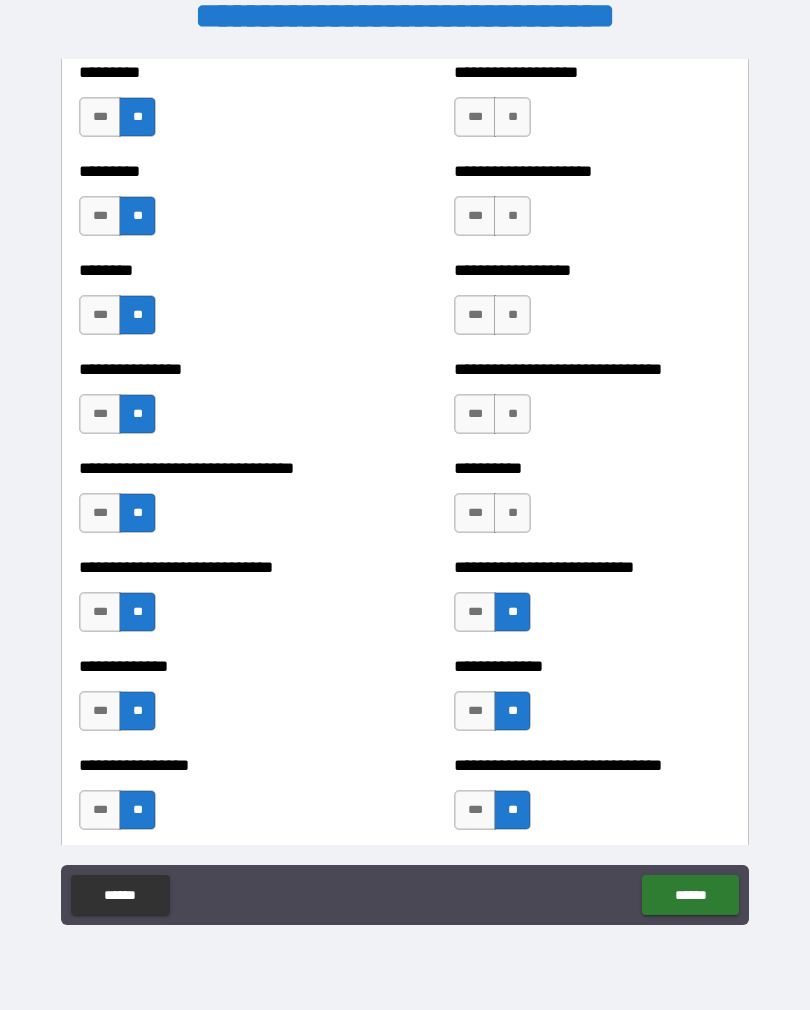 click on "**" at bounding box center (512, 513) 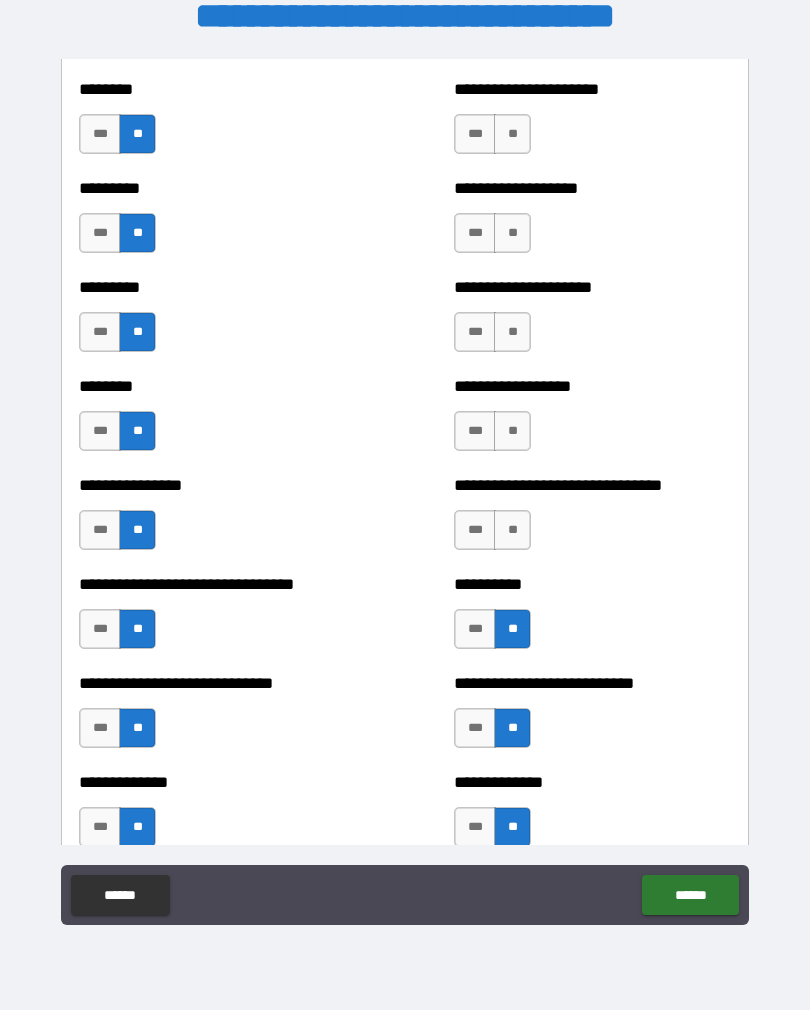 scroll, scrollTop: 7212, scrollLeft: 0, axis: vertical 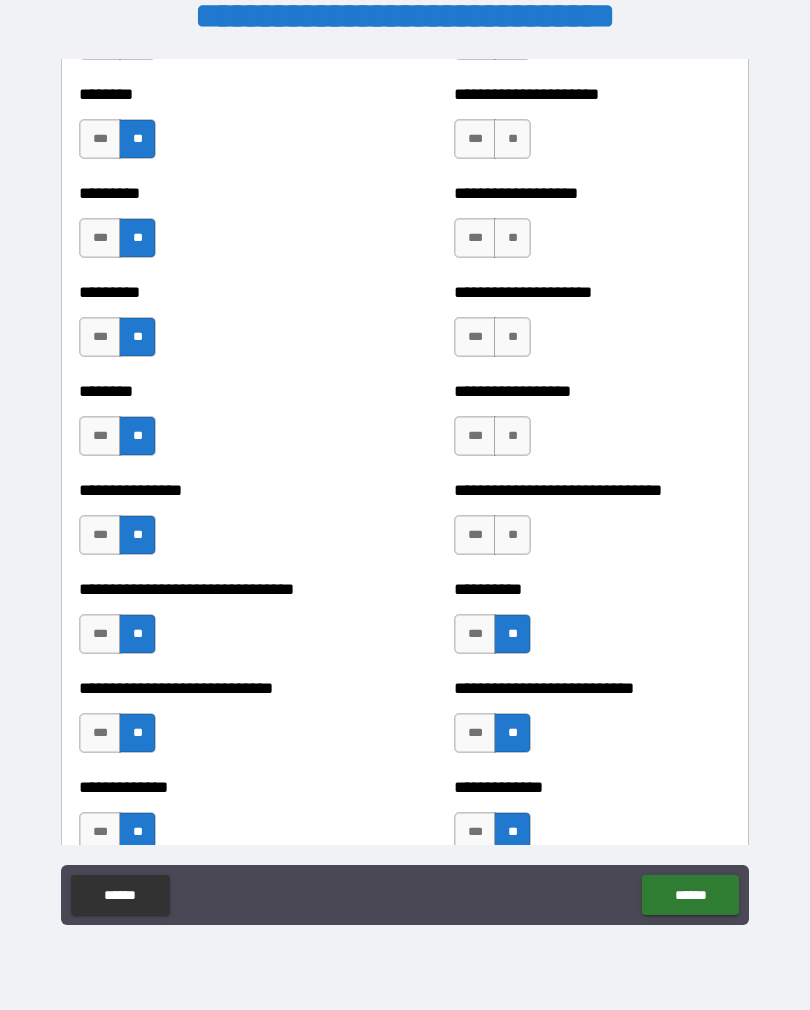 click on "**" at bounding box center (512, 535) 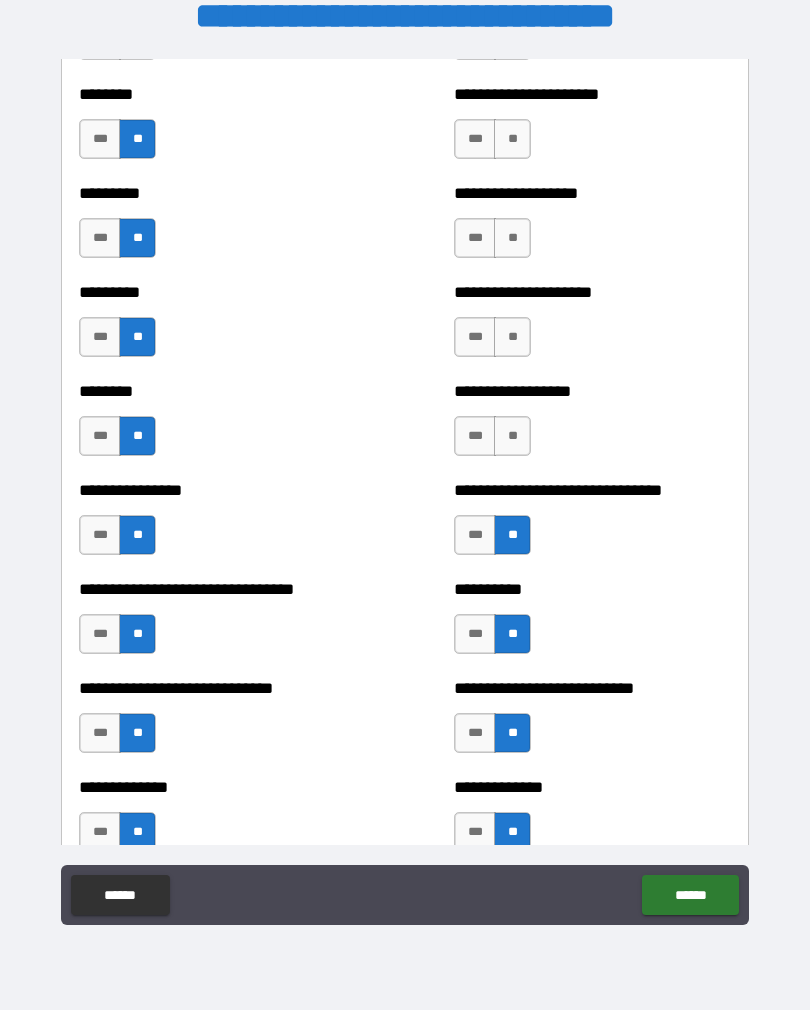 click on "**" at bounding box center [512, 436] 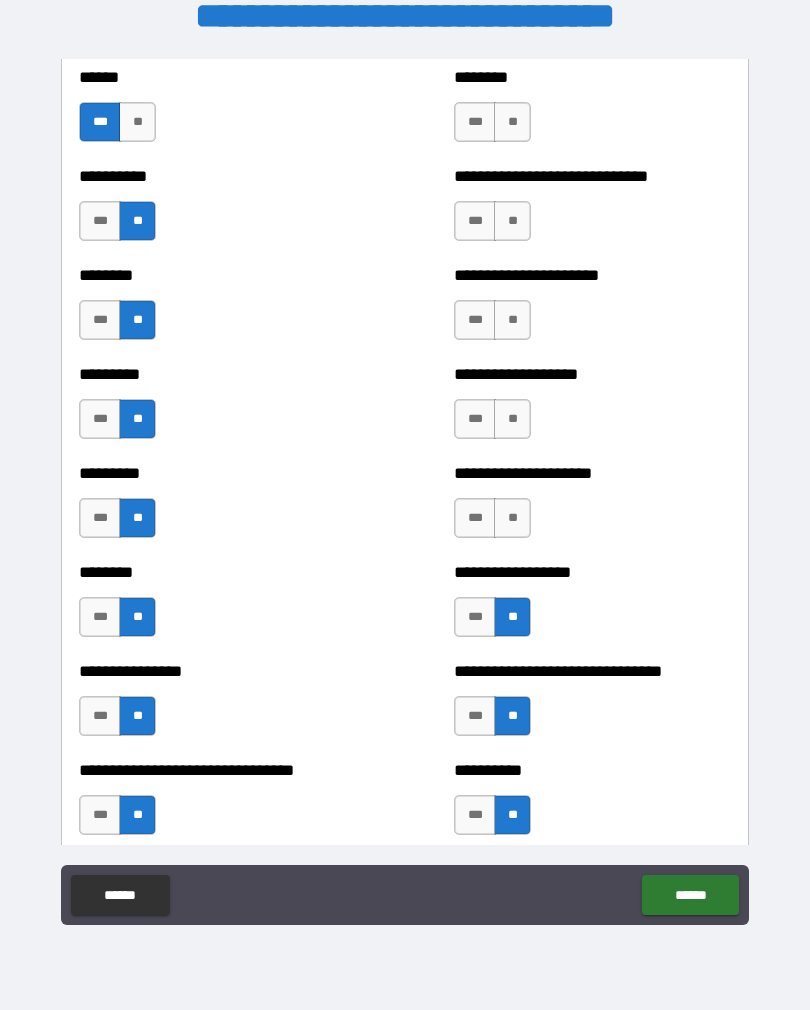 scroll, scrollTop: 7022, scrollLeft: 0, axis: vertical 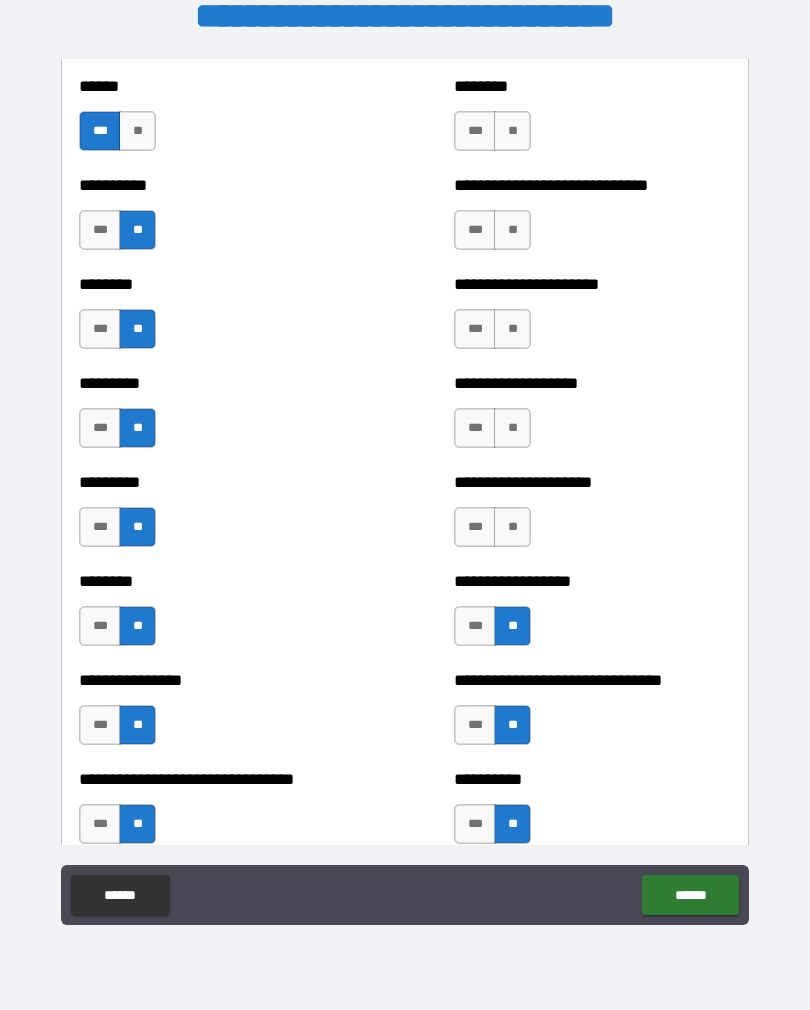 click on "**" at bounding box center [512, 527] 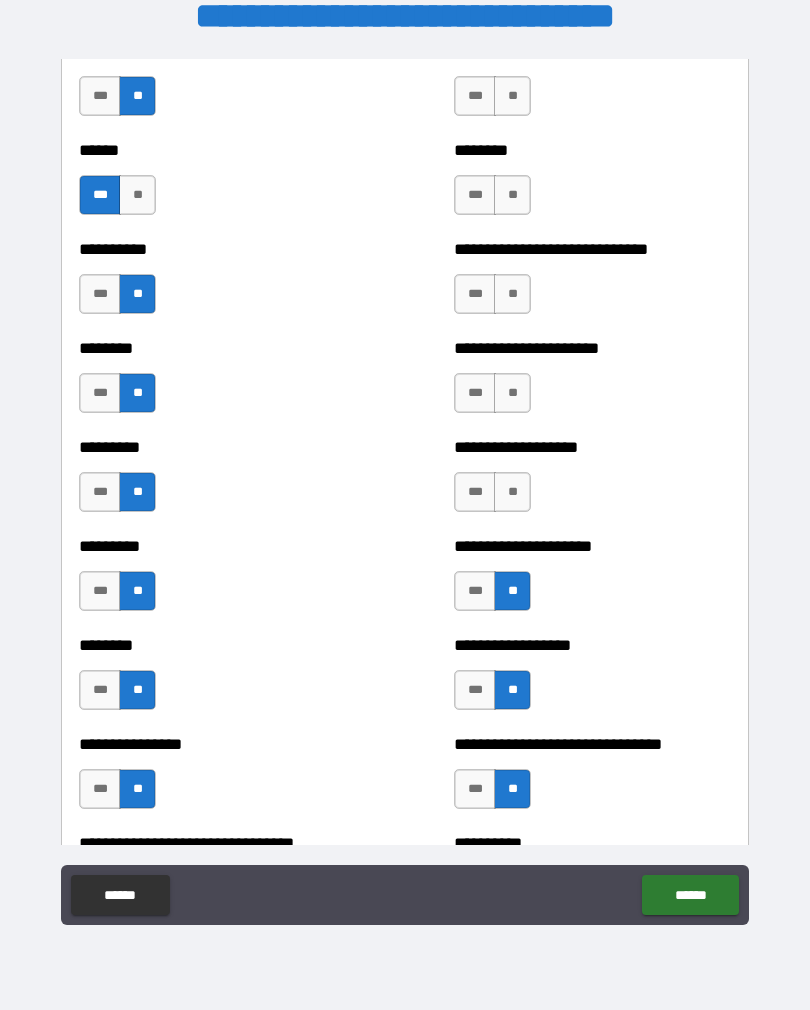 scroll, scrollTop: 6953, scrollLeft: 0, axis: vertical 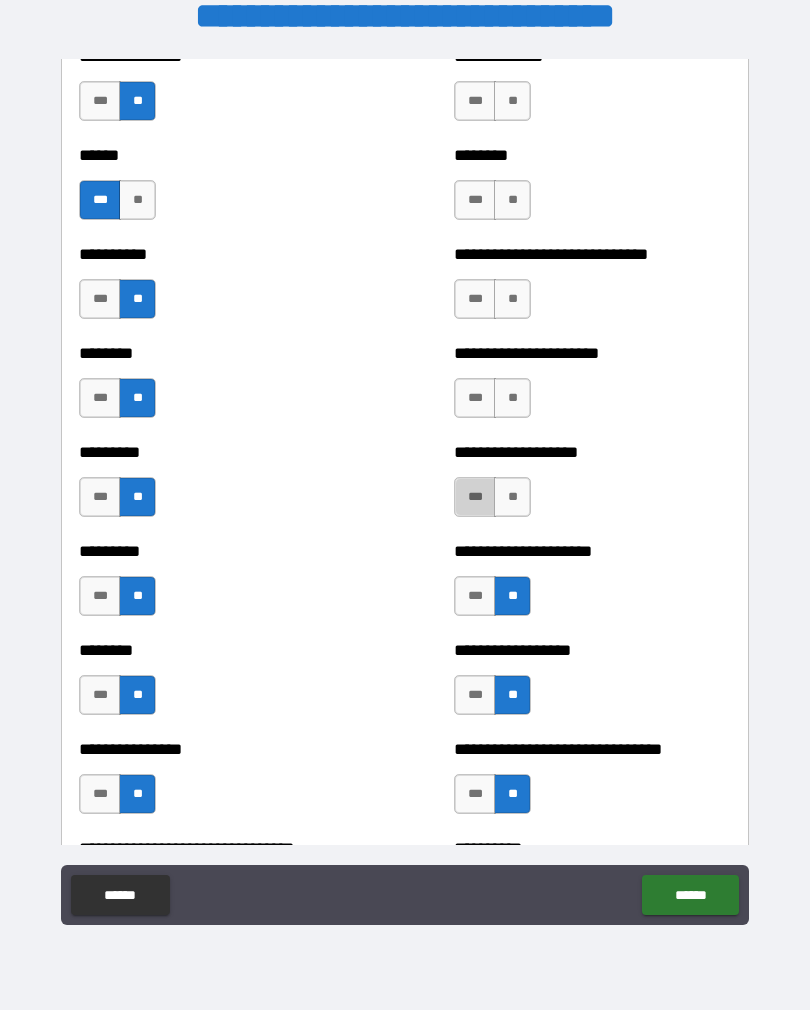 click on "***" at bounding box center (475, 497) 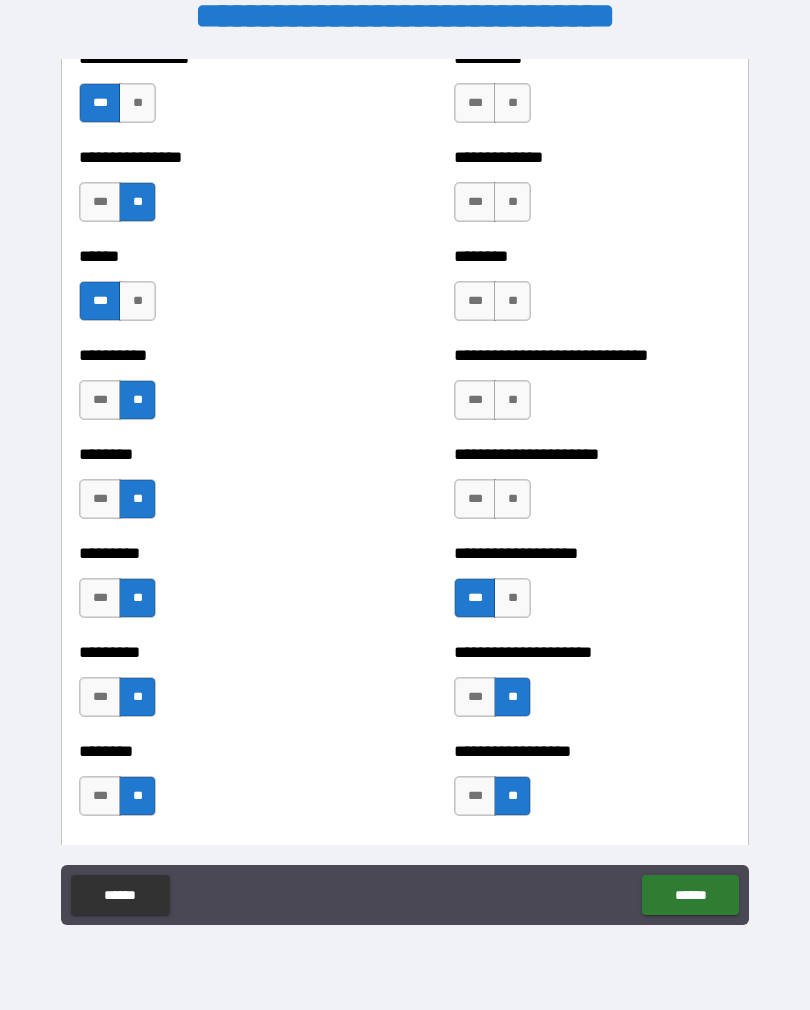scroll, scrollTop: 6847, scrollLeft: 0, axis: vertical 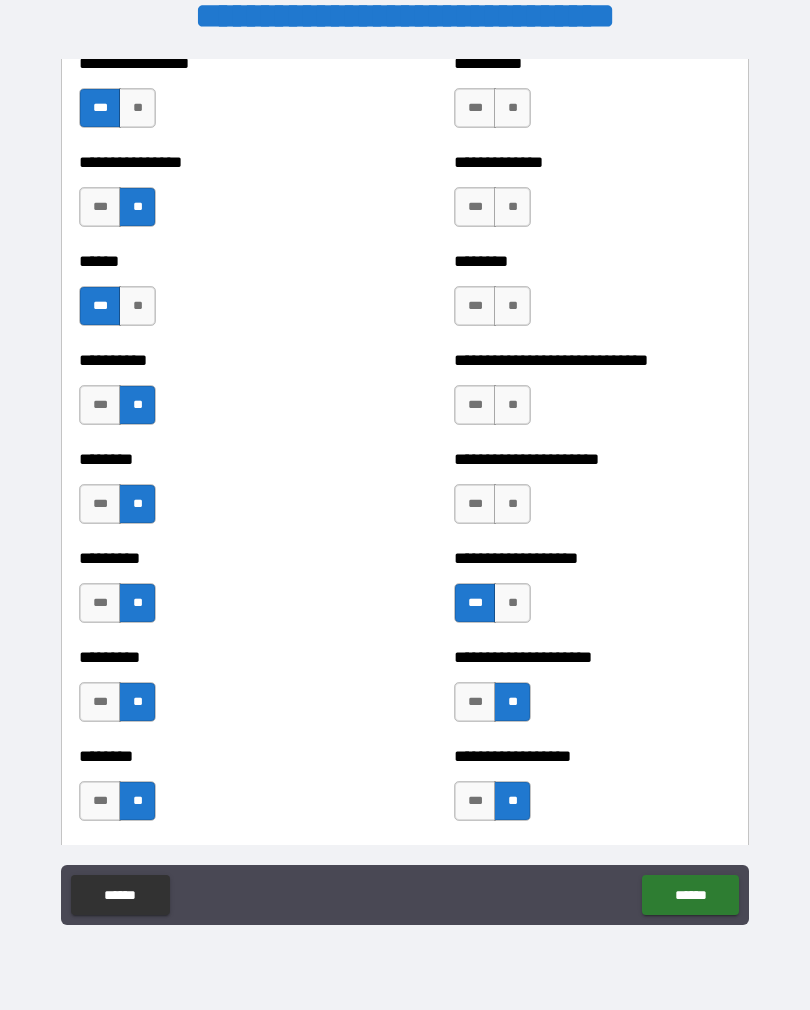click on "***" at bounding box center [475, 504] 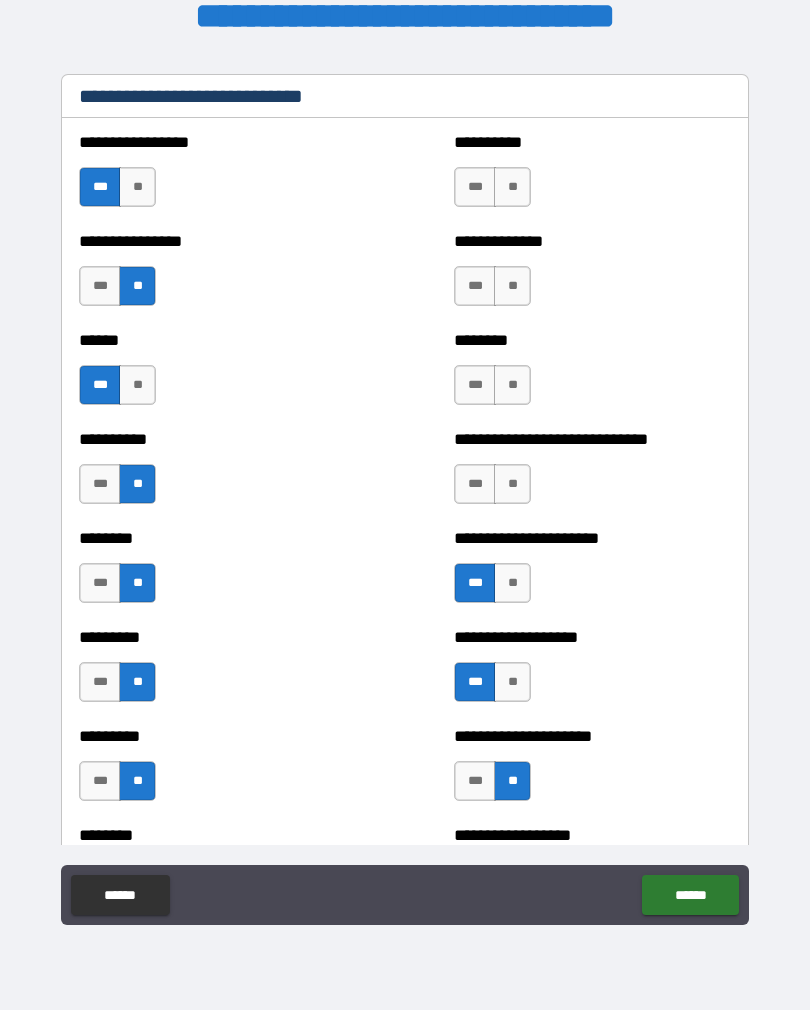 scroll, scrollTop: 6763, scrollLeft: 0, axis: vertical 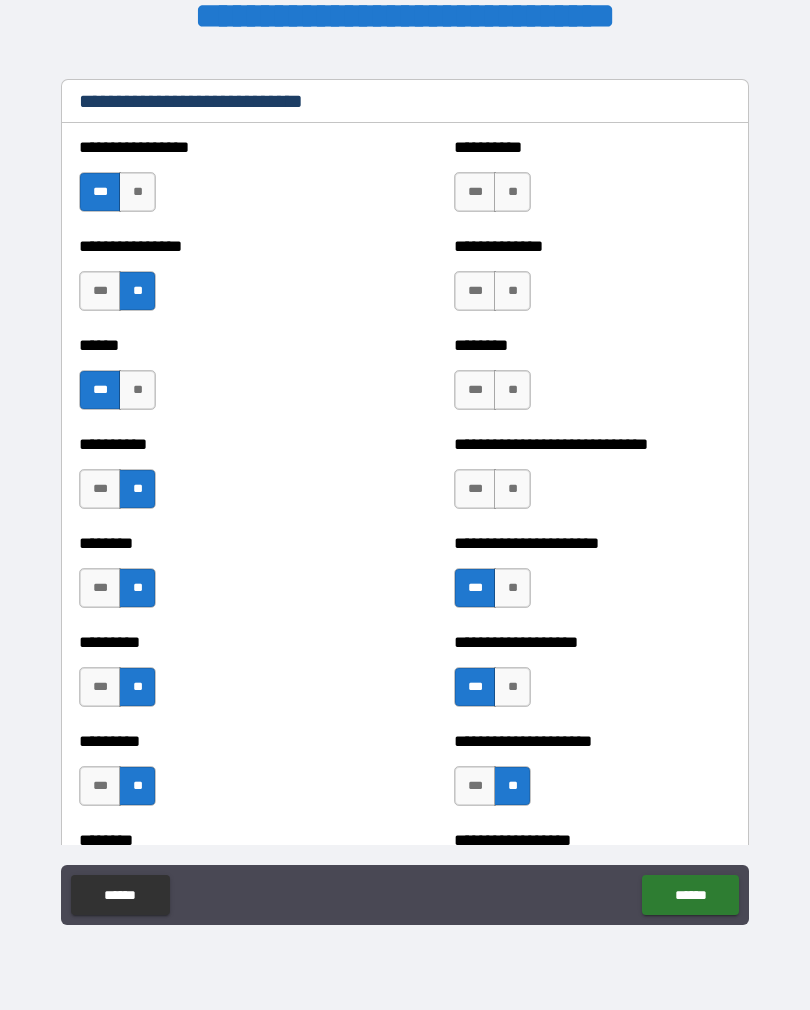 click on "***" at bounding box center (475, 489) 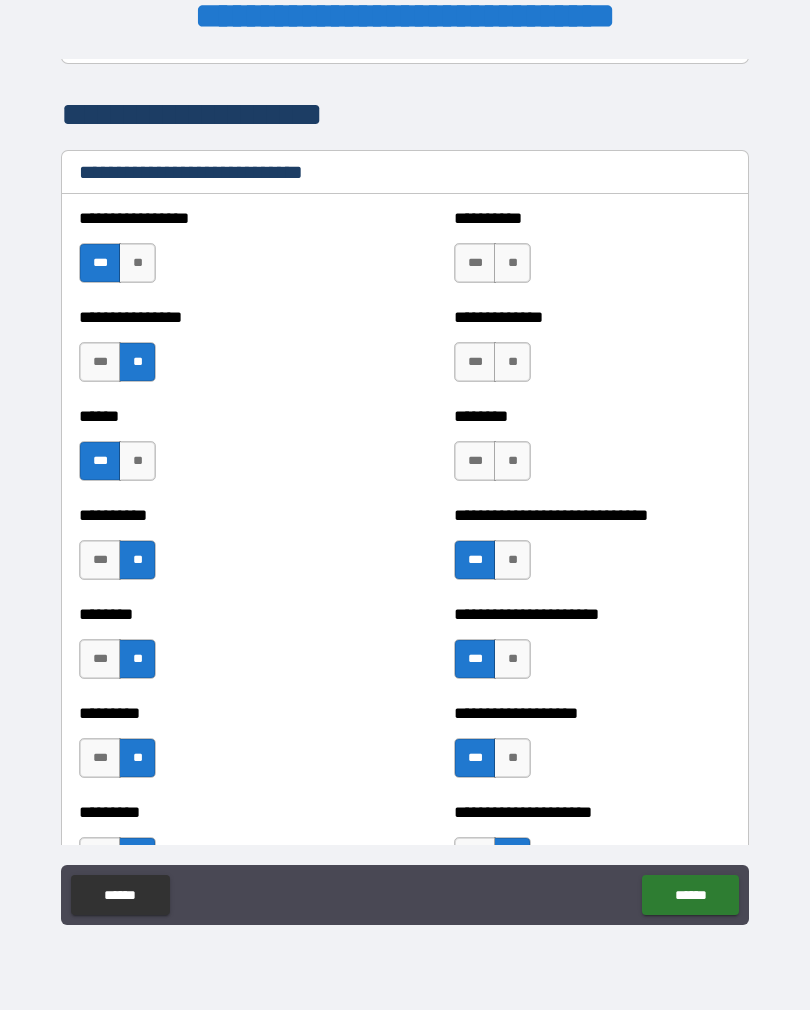 scroll, scrollTop: 6682, scrollLeft: 0, axis: vertical 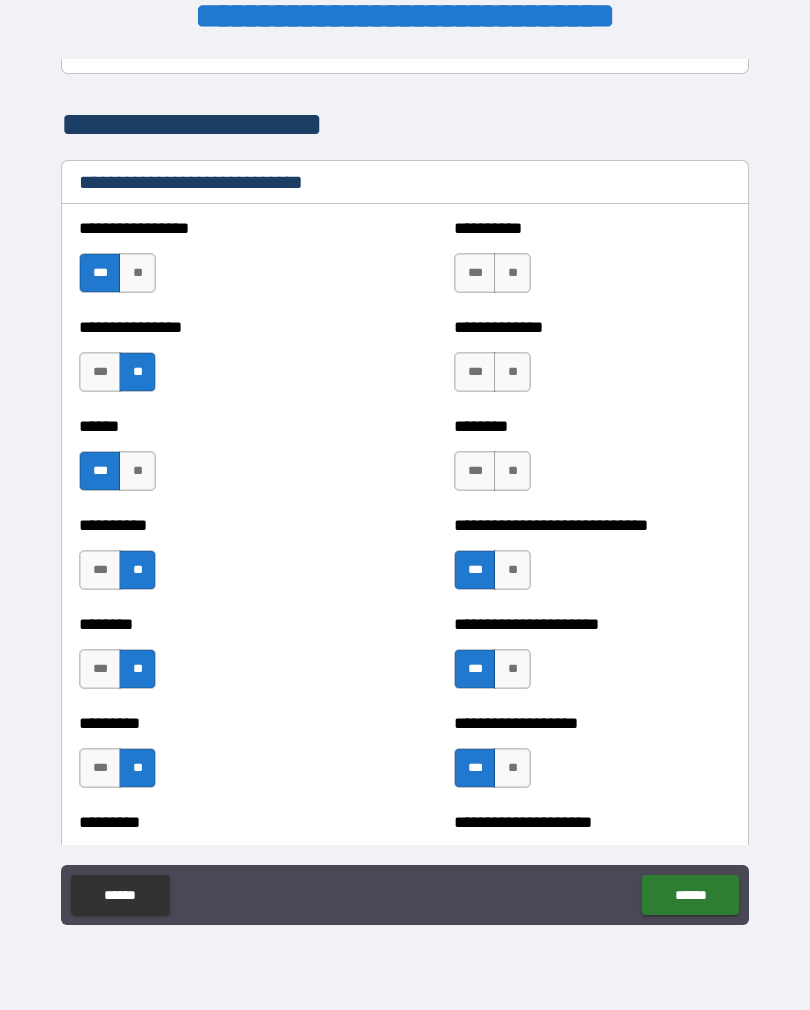 click on "**" at bounding box center [512, 471] 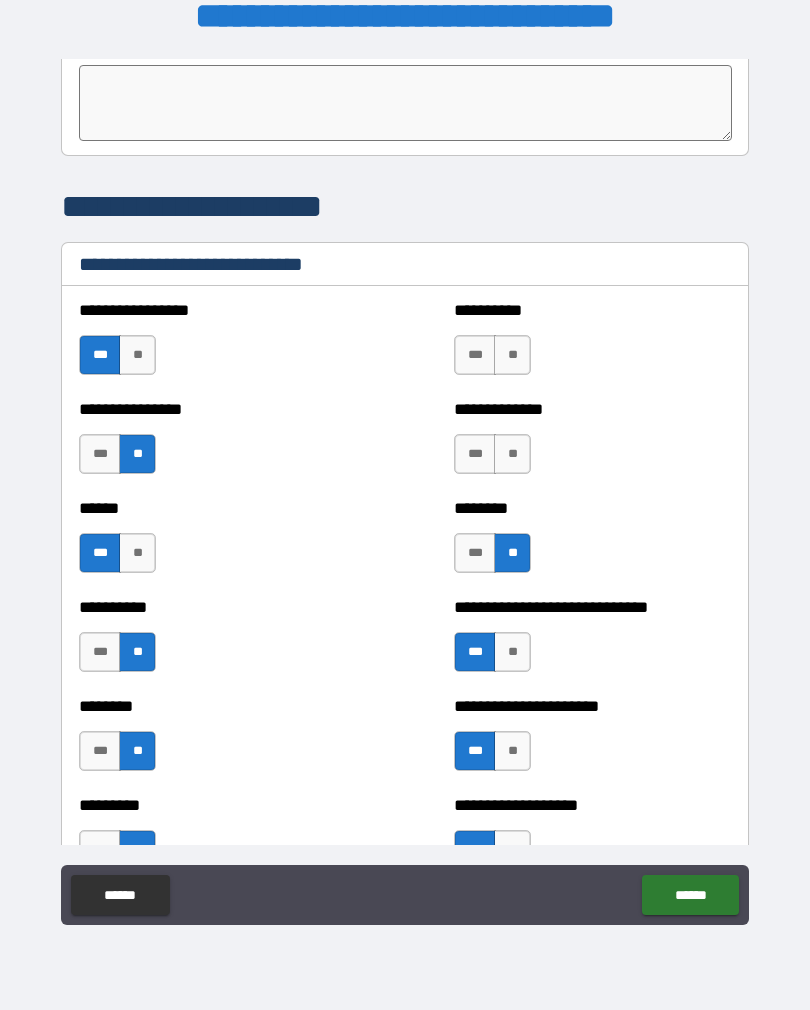 click on "**" at bounding box center [512, 454] 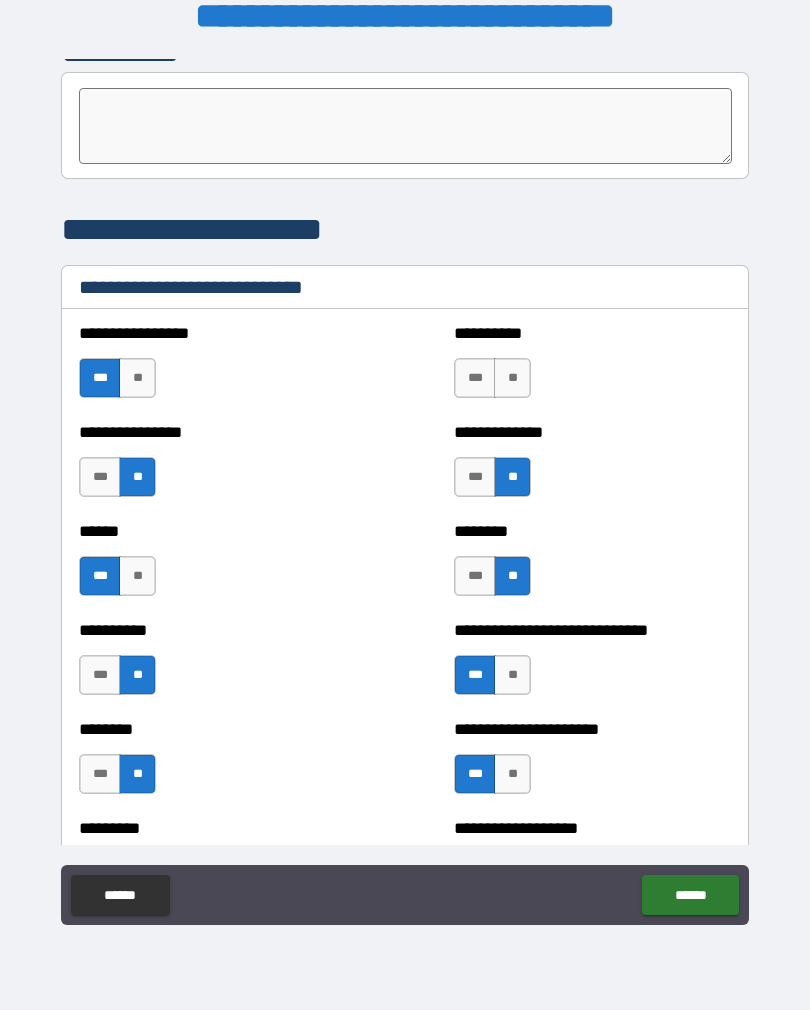 scroll, scrollTop: 6575, scrollLeft: 0, axis: vertical 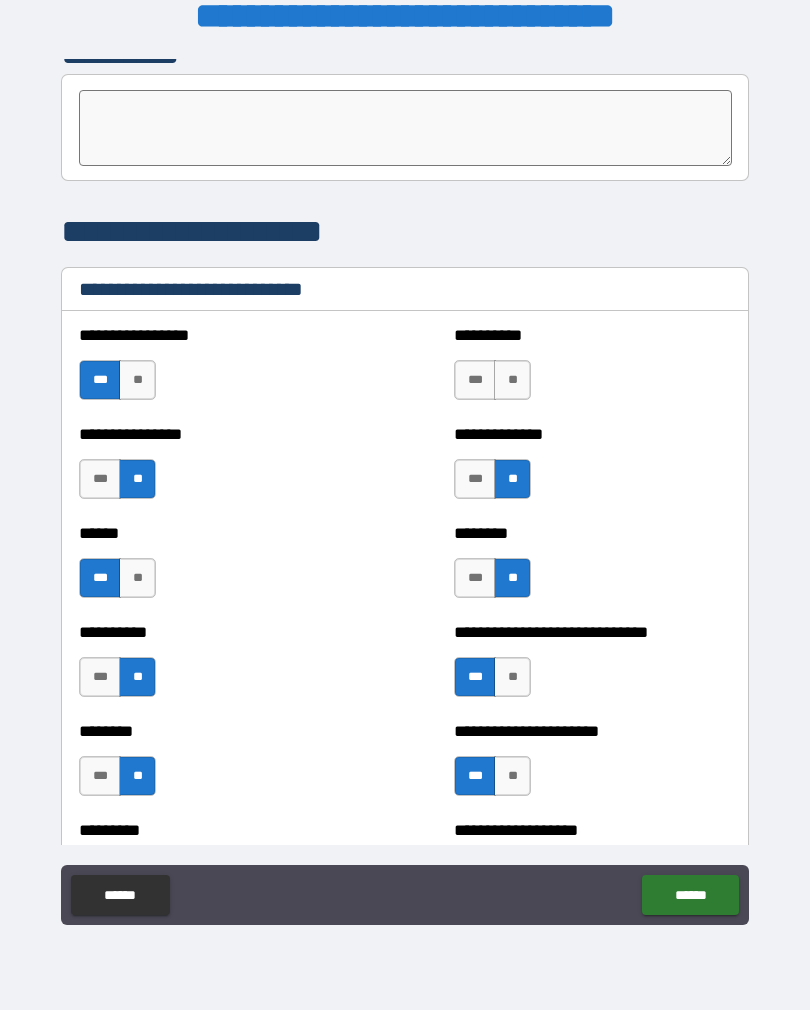 click on "**" at bounding box center (512, 380) 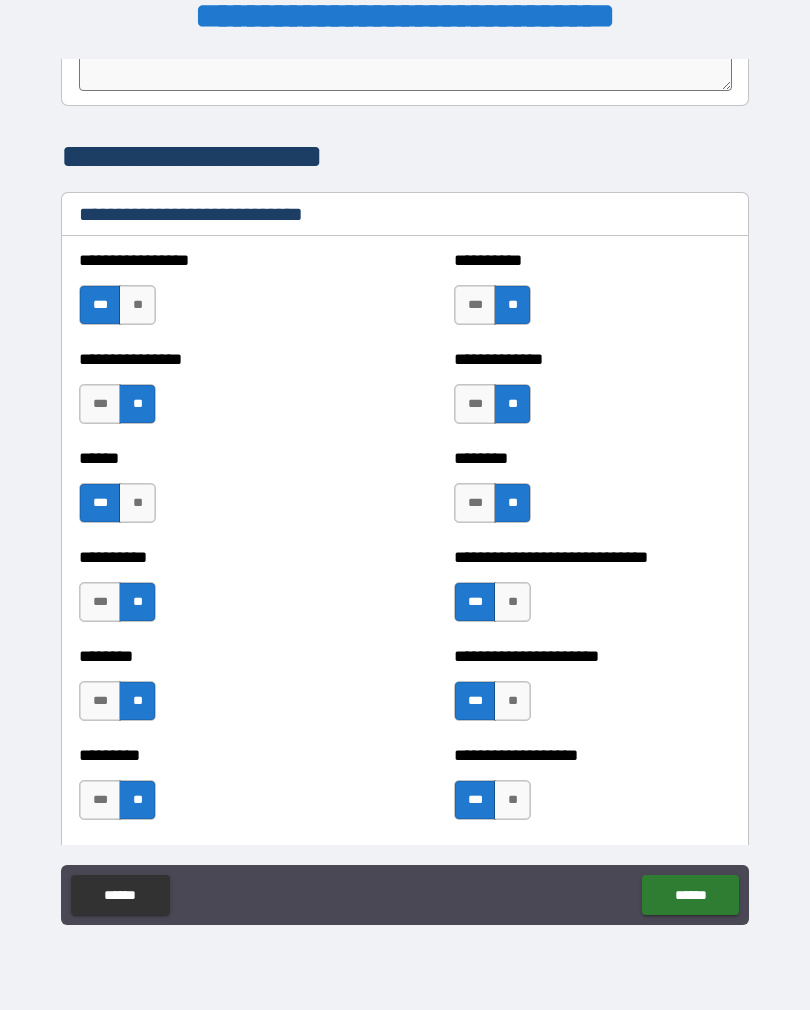 scroll, scrollTop: 6600, scrollLeft: 0, axis: vertical 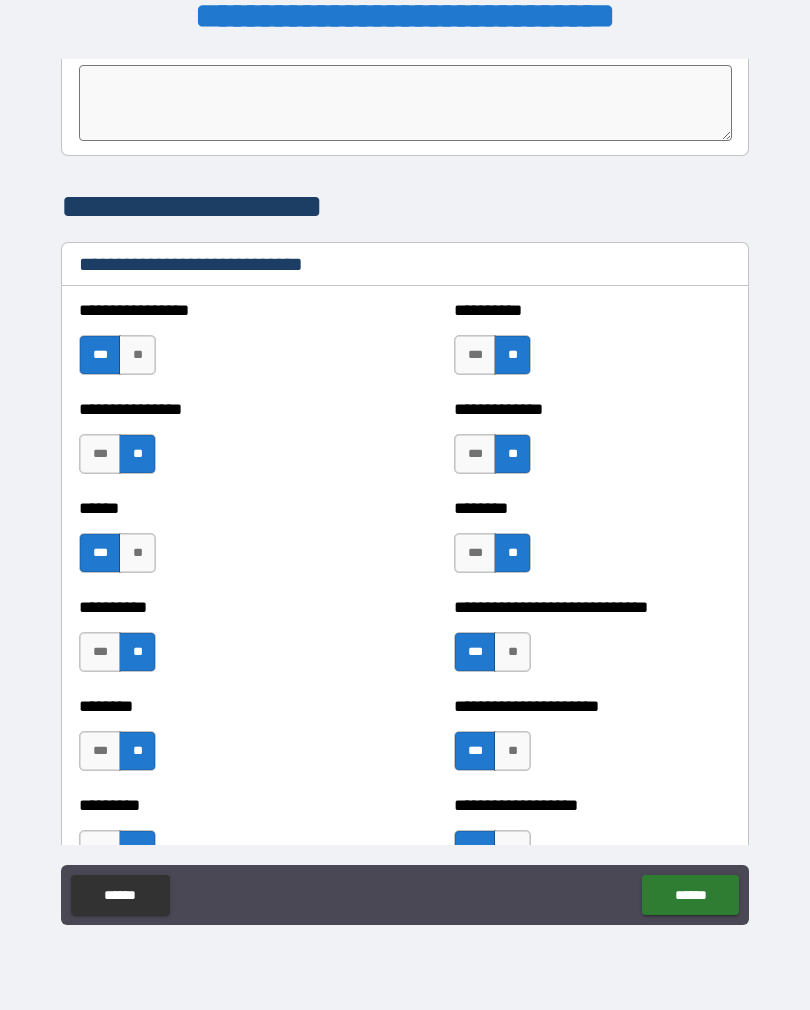 click on "***" at bounding box center [475, 355] 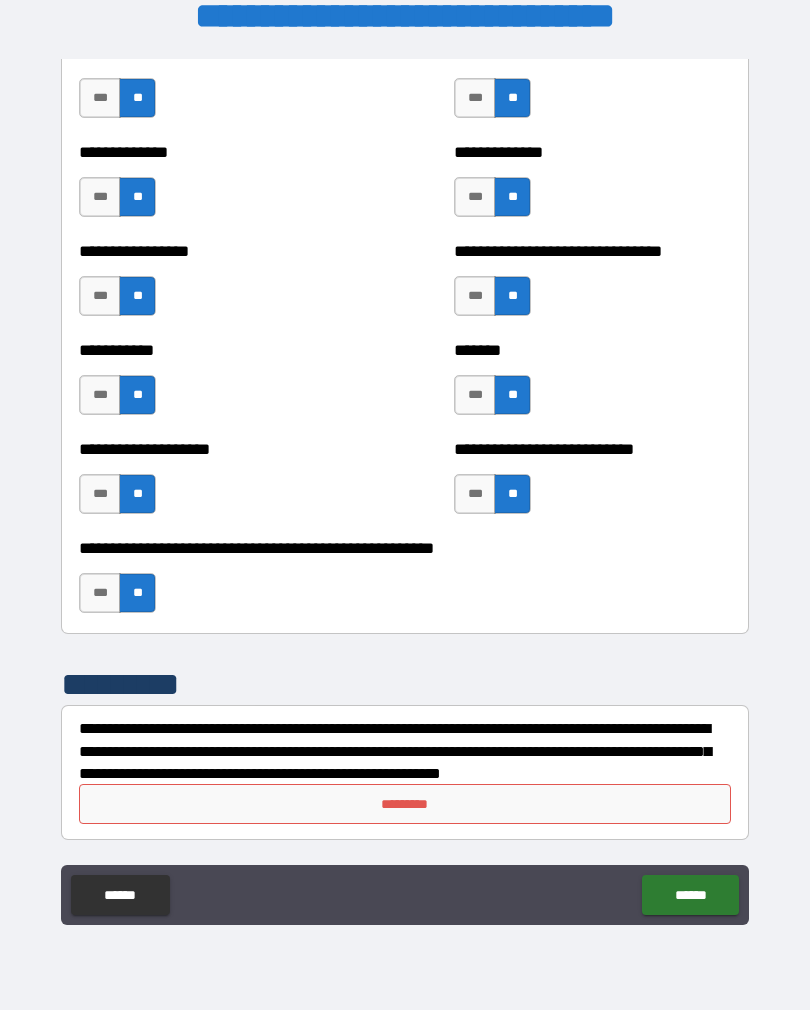 scroll, scrollTop: 7847, scrollLeft: 0, axis: vertical 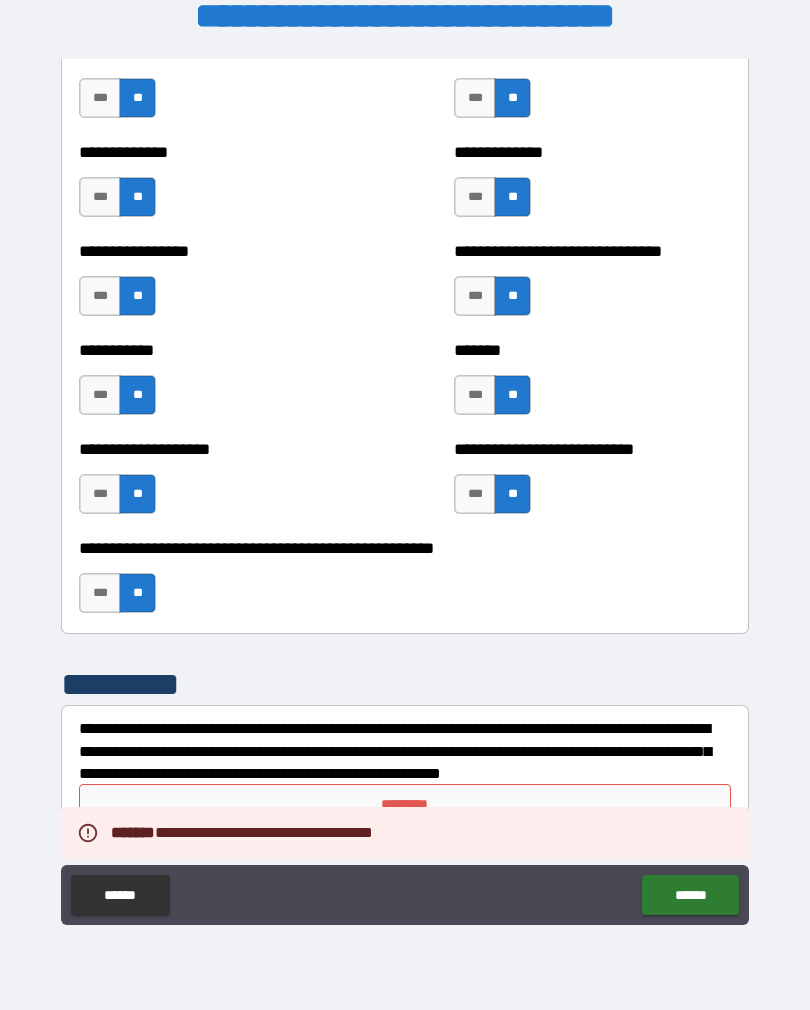 click on "**********" at bounding box center (405, 751) 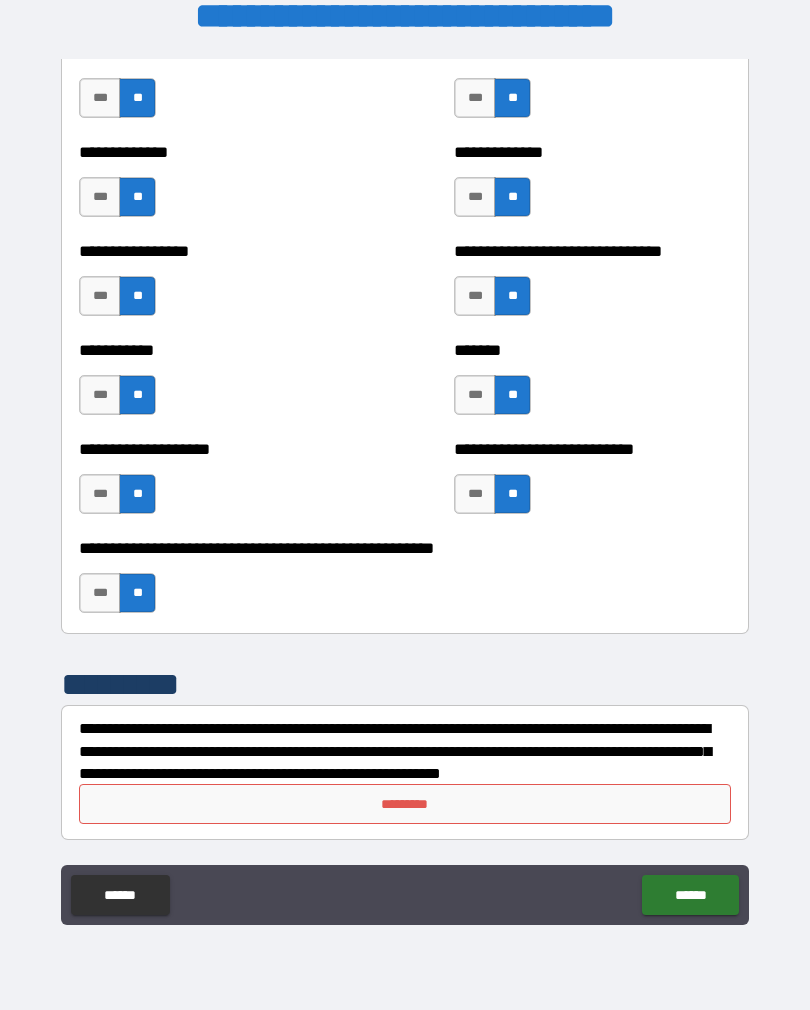 scroll, scrollTop: 7847, scrollLeft: 0, axis: vertical 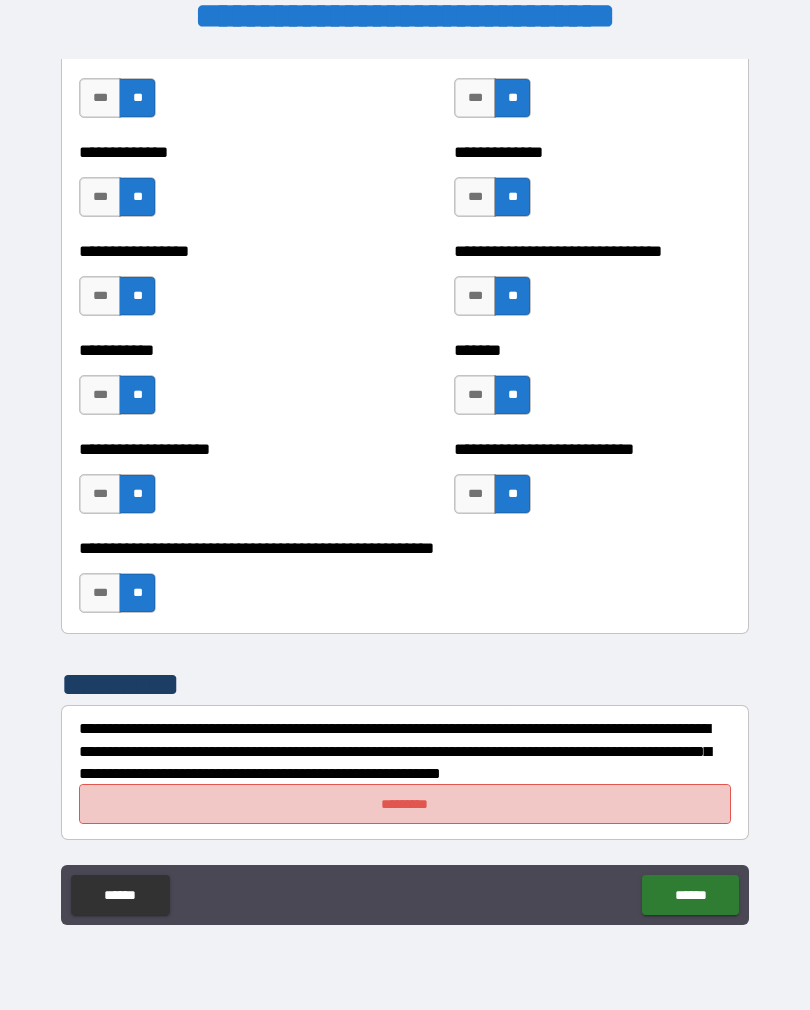 click on "*********" at bounding box center (405, 804) 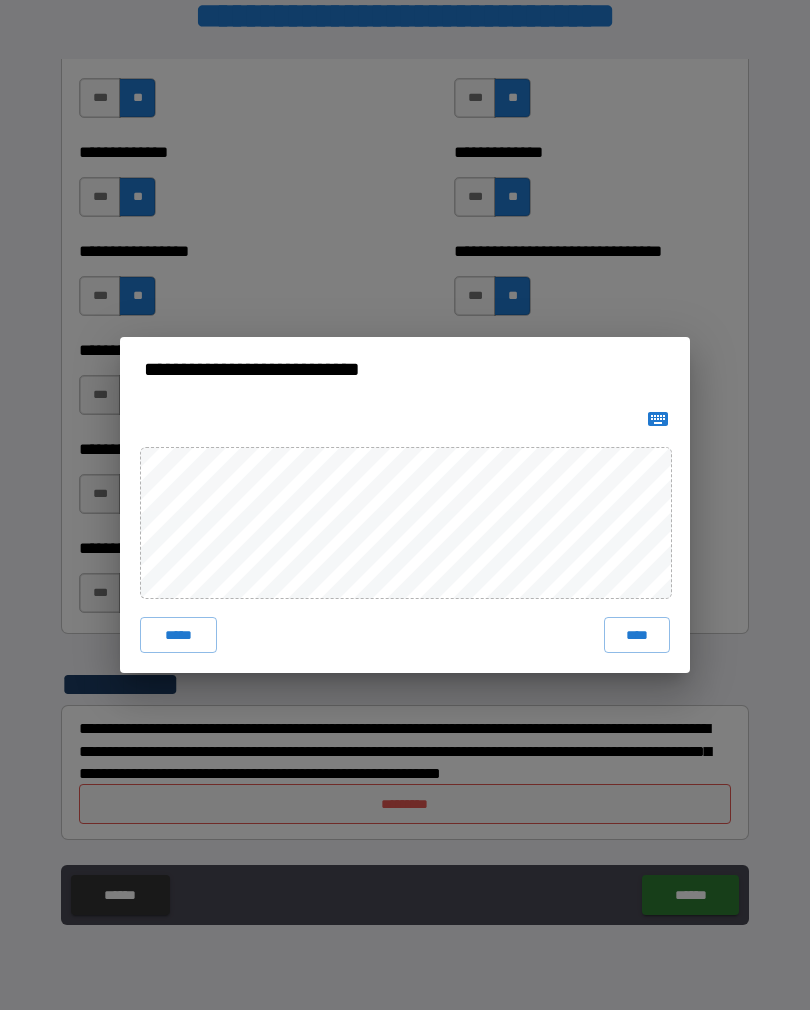 click on "****" at bounding box center [637, 635] 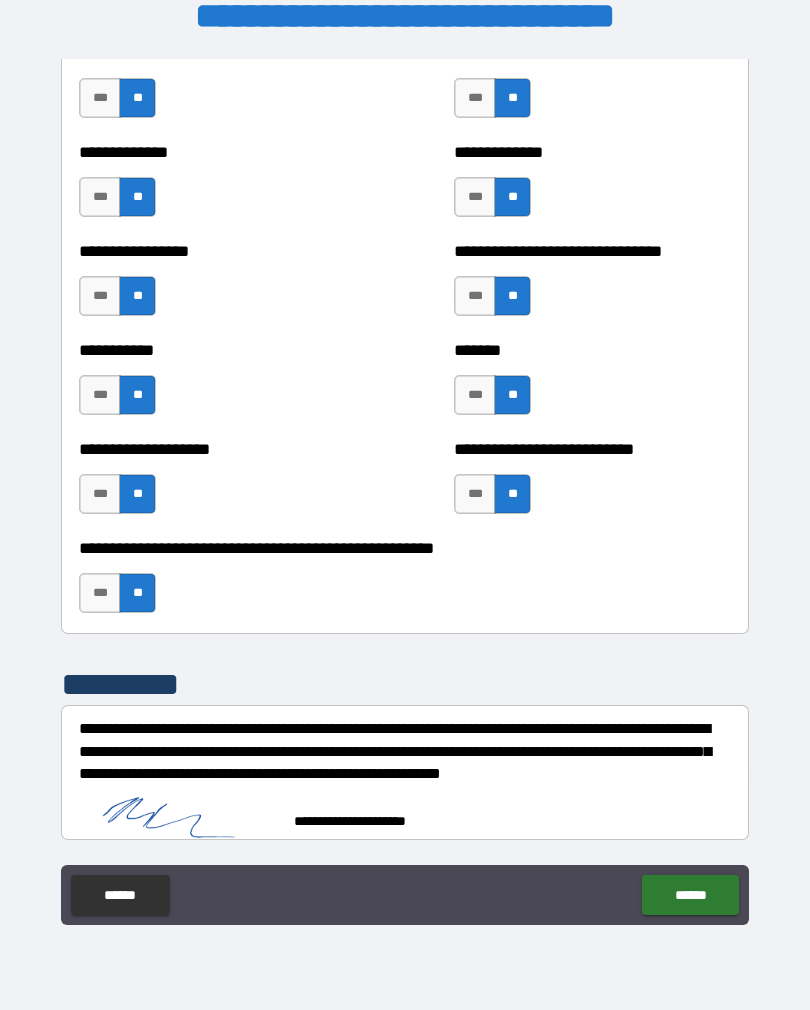 scroll, scrollTop: 7837, scrollLeft: 0, axis: vertical 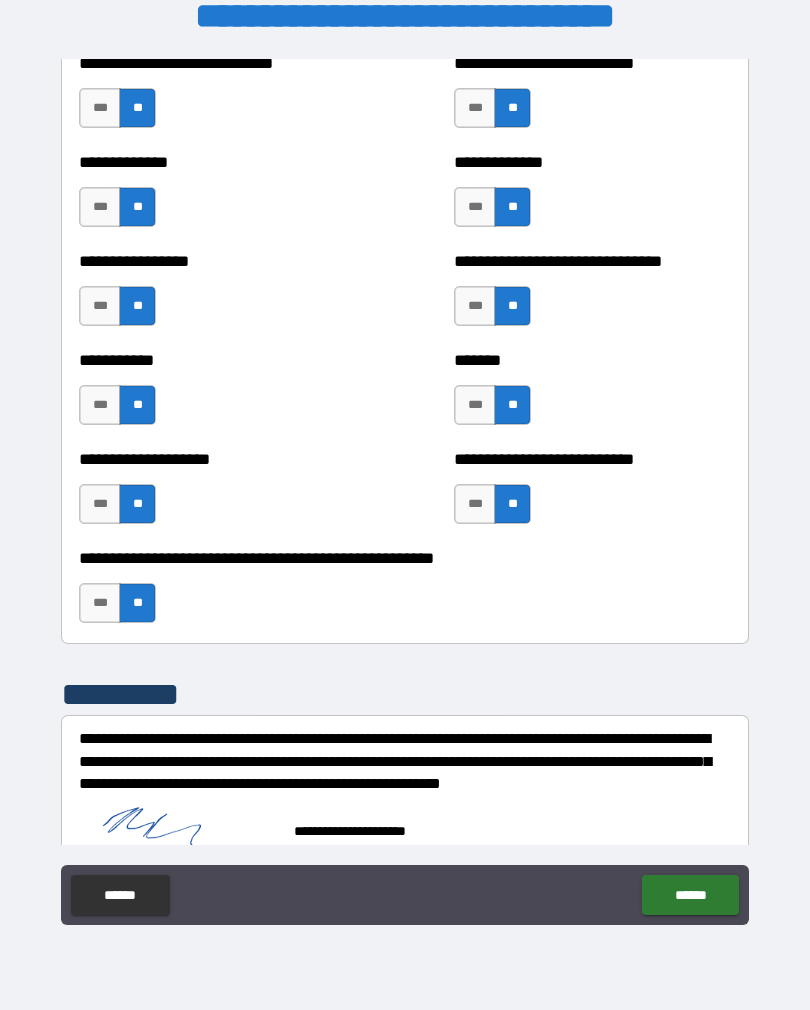 click on "******" at bounding box center [690, 895] 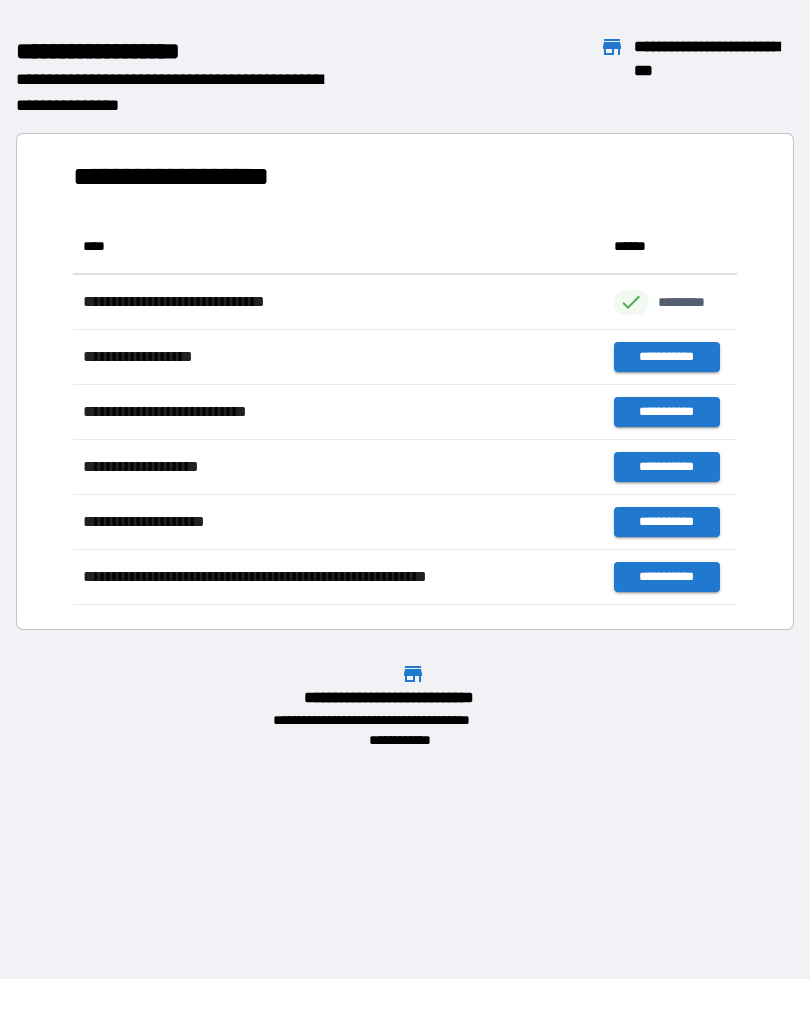 scroll, scrollTop: 1, scrollLeft: 1, axis: both 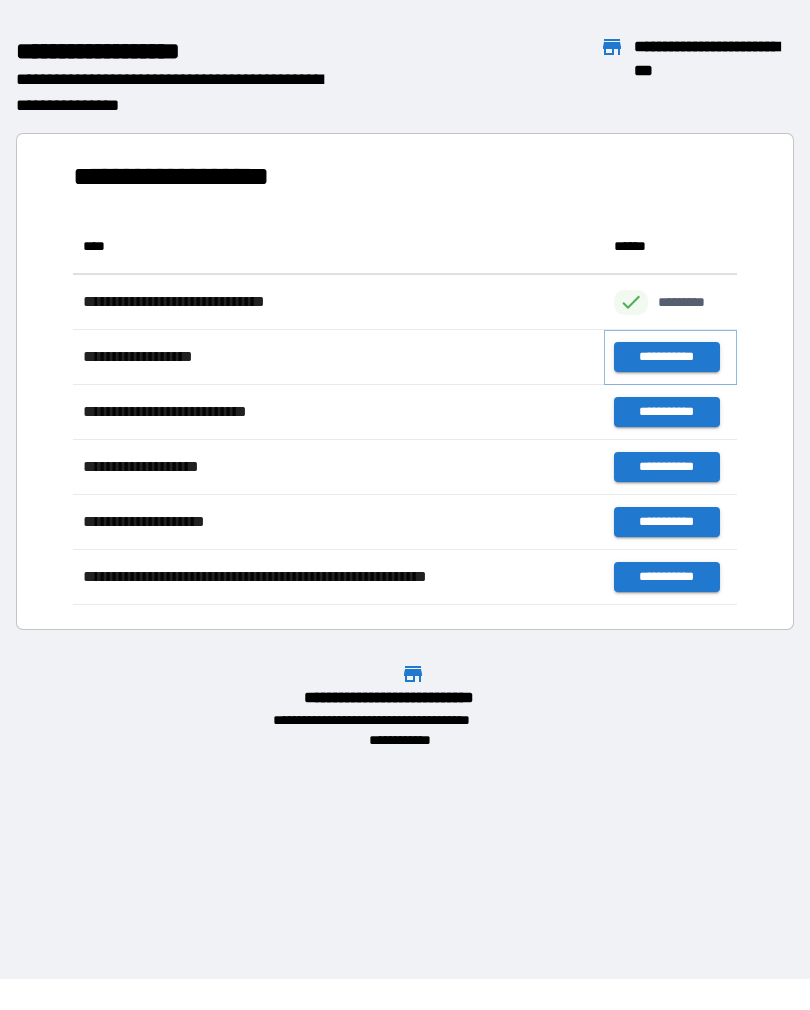 click on "**********" at bounding box center [666, 357] 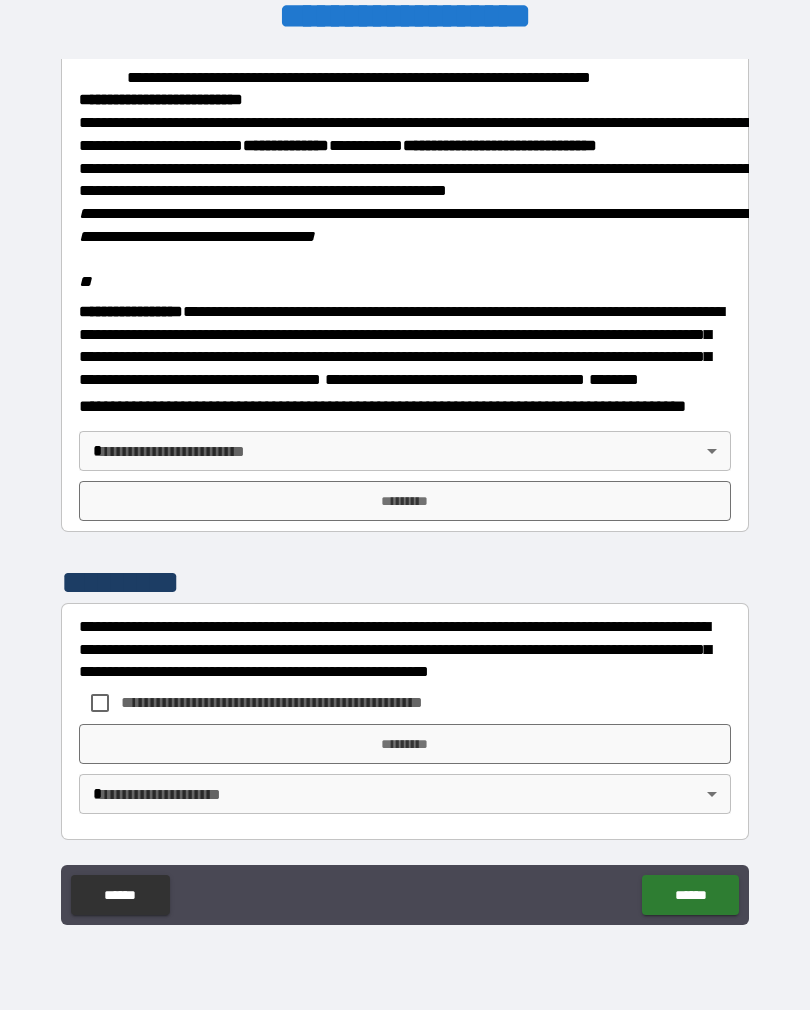 scroll, scrollTop: 2317, scrollLeft: 0, axis: vertical 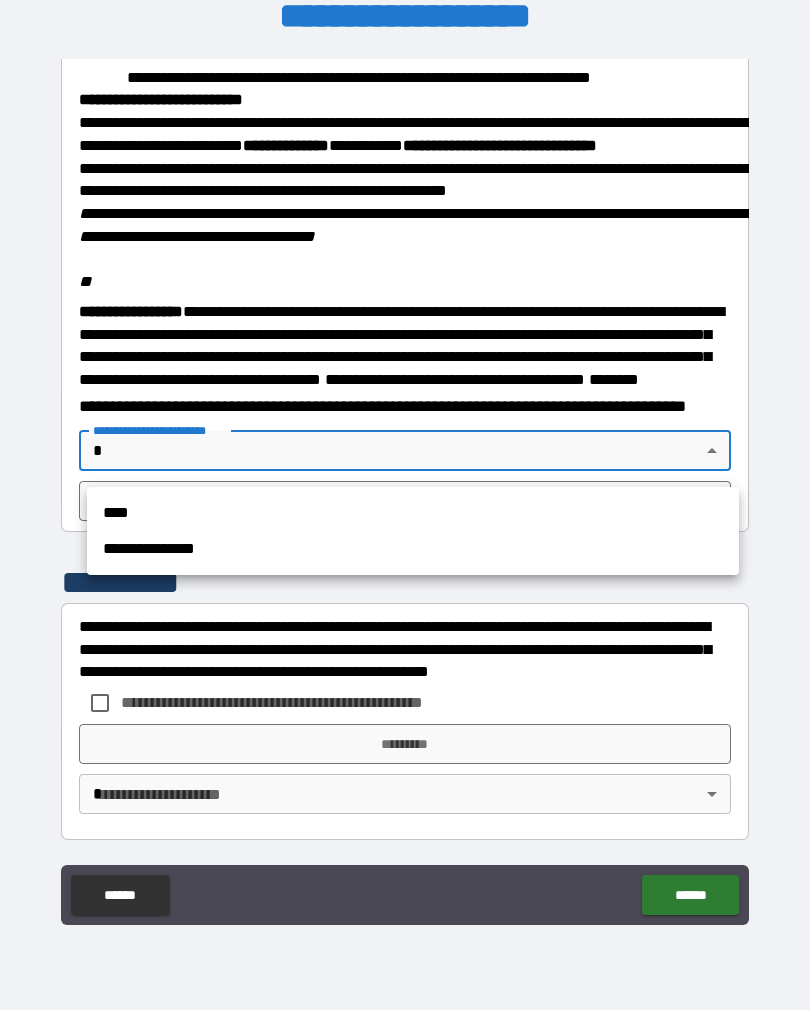 click on "****" at bounding box center (413, 513) 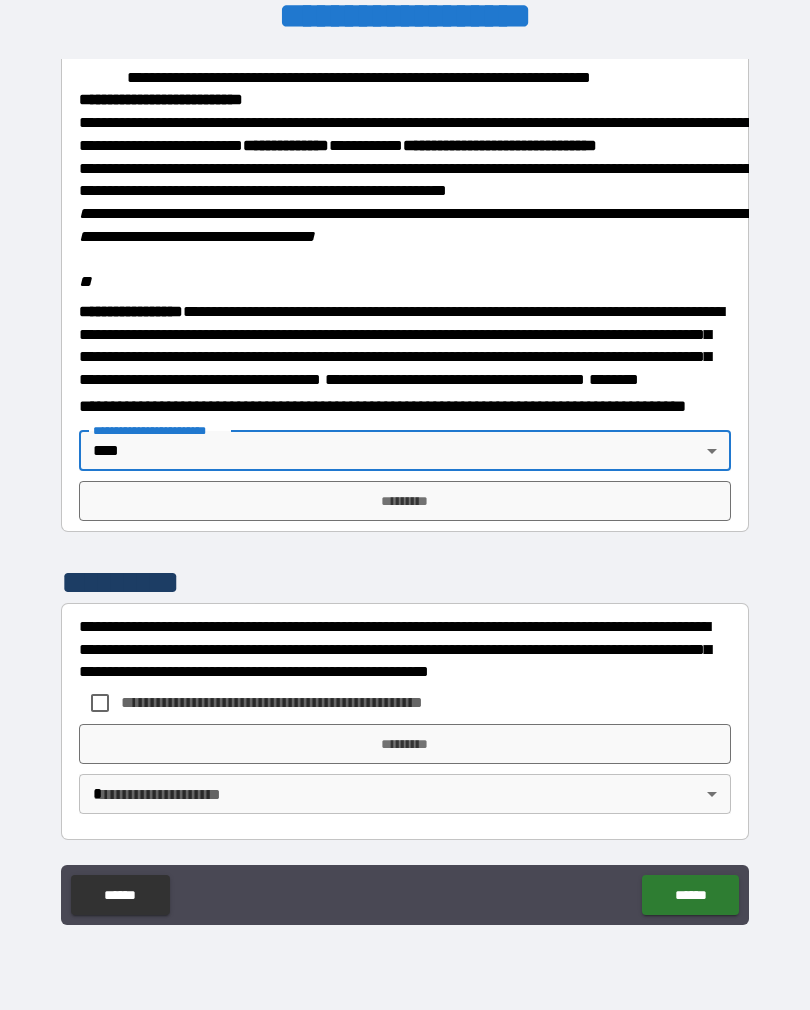 scroll, scrollTop: 2323, scrollLeft: 0, axis: vertical 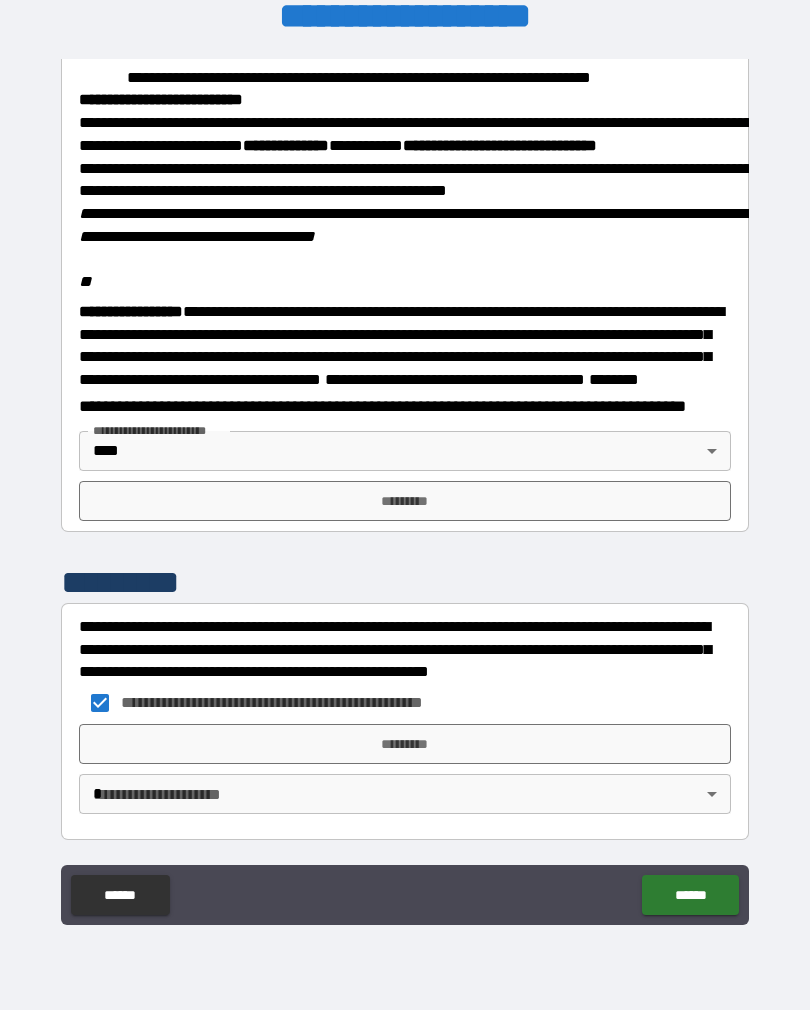 click on "*********" at bounding box center [405, 501] 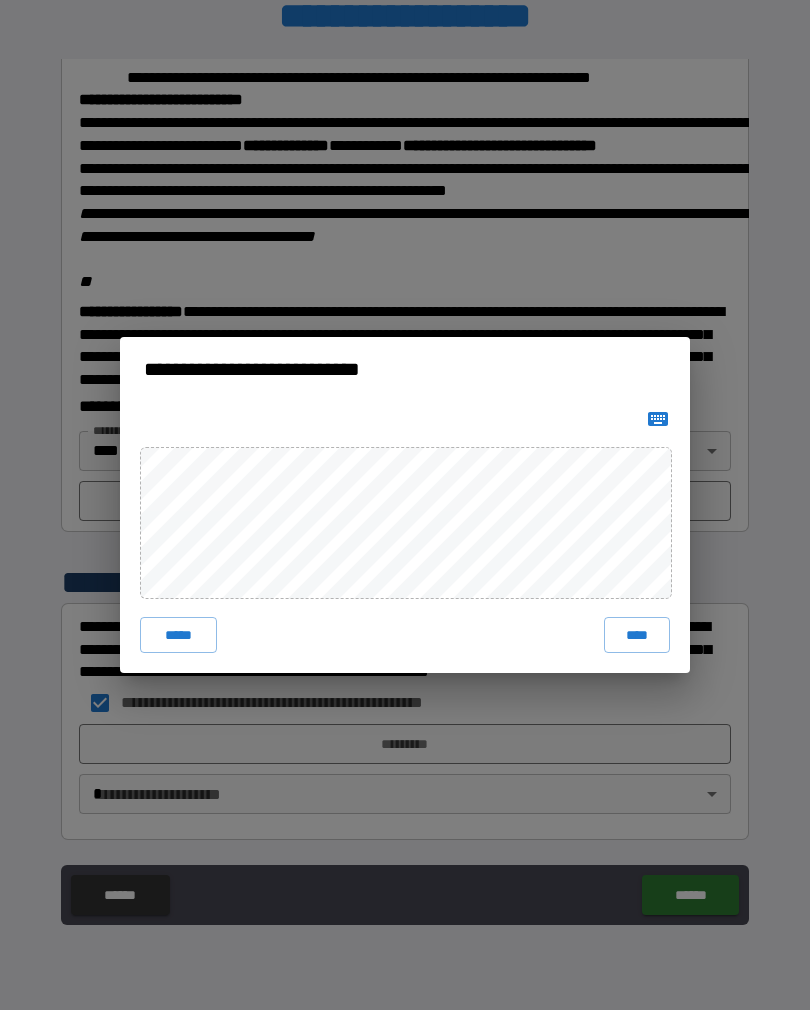 click on "****" at bounding box center (637, 635) 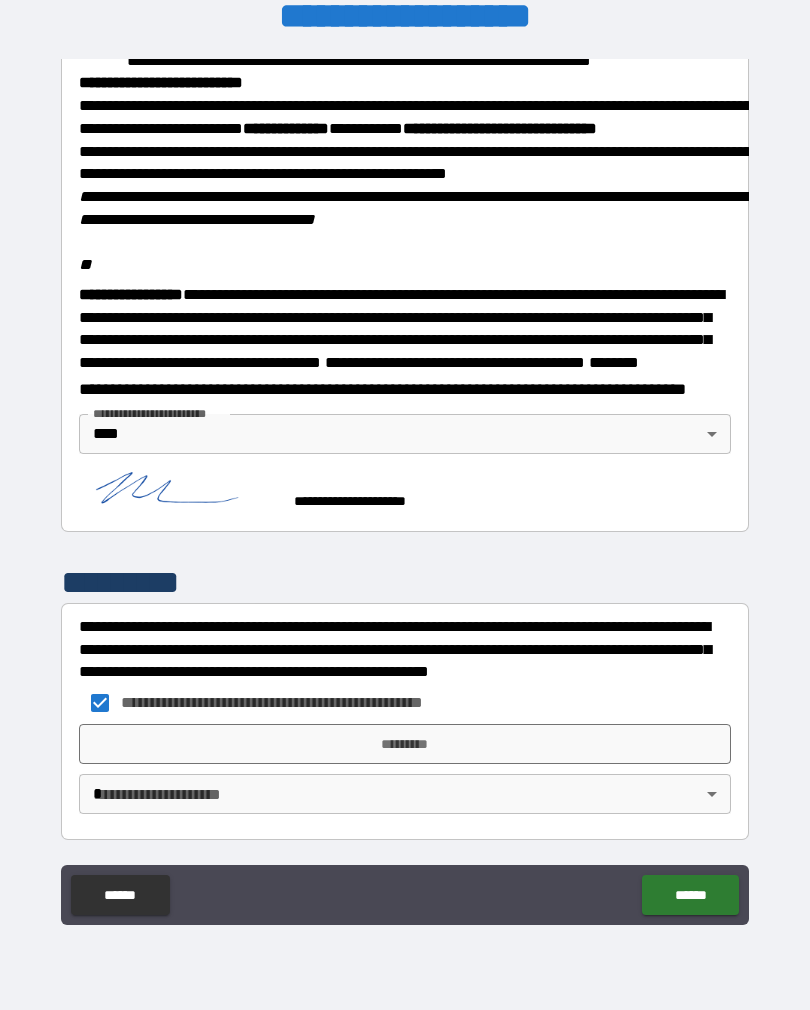 click on "*********" at bounding box center [405, 744] 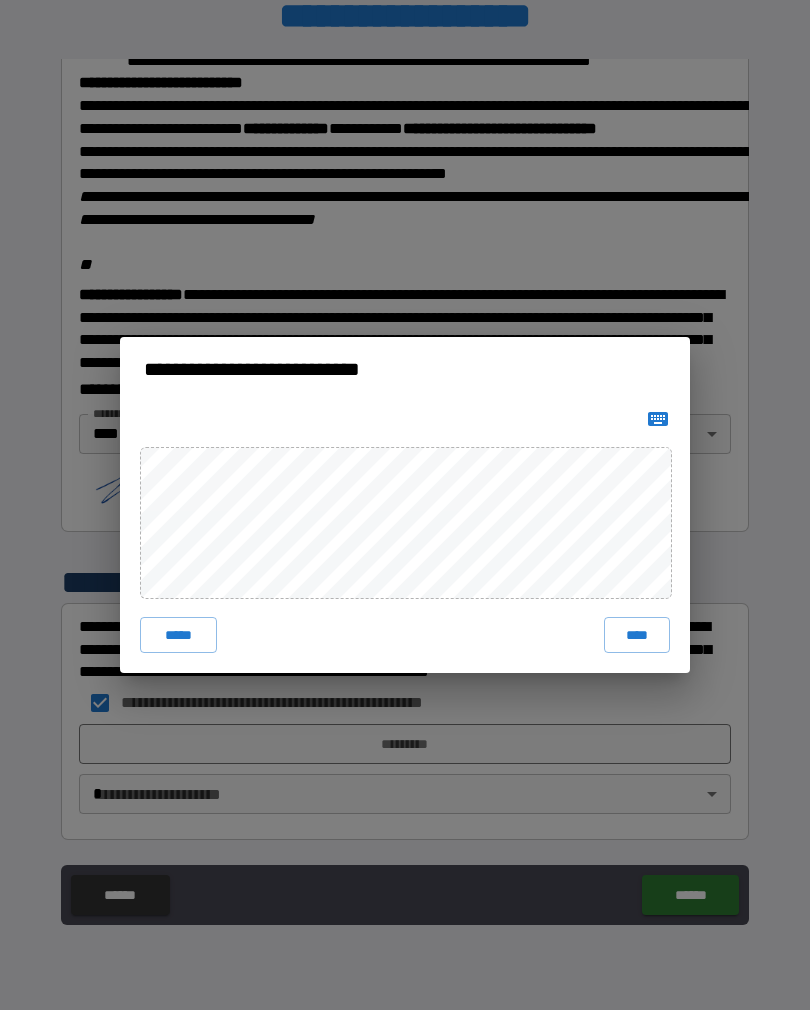 click on "****" at bounding box center [637, 635] 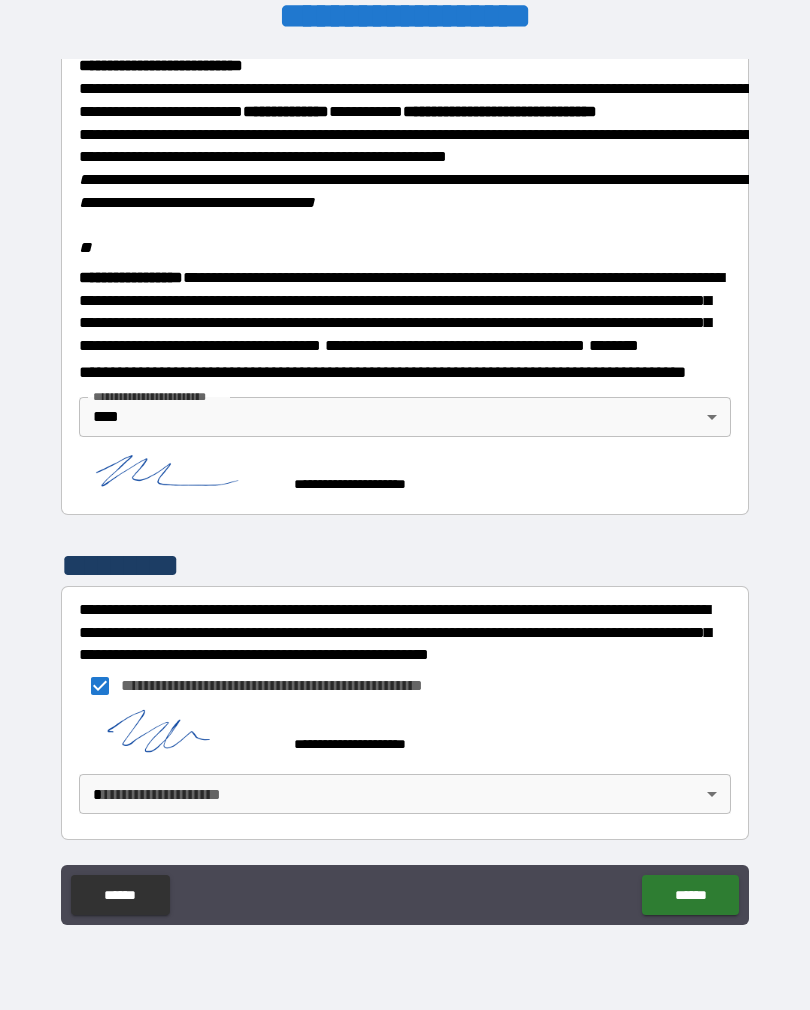 click on "******" at bounding box center [690, 895] 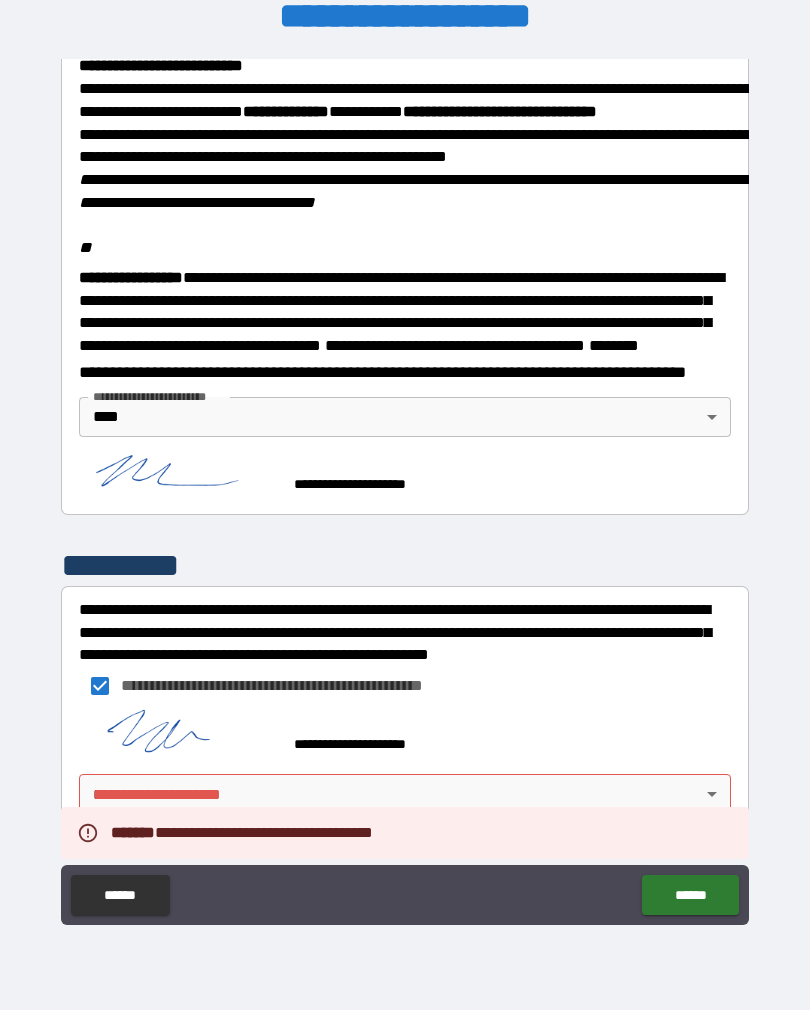 scroll, scrollTop: 2357, scrollLeft: 0, axis: vertical 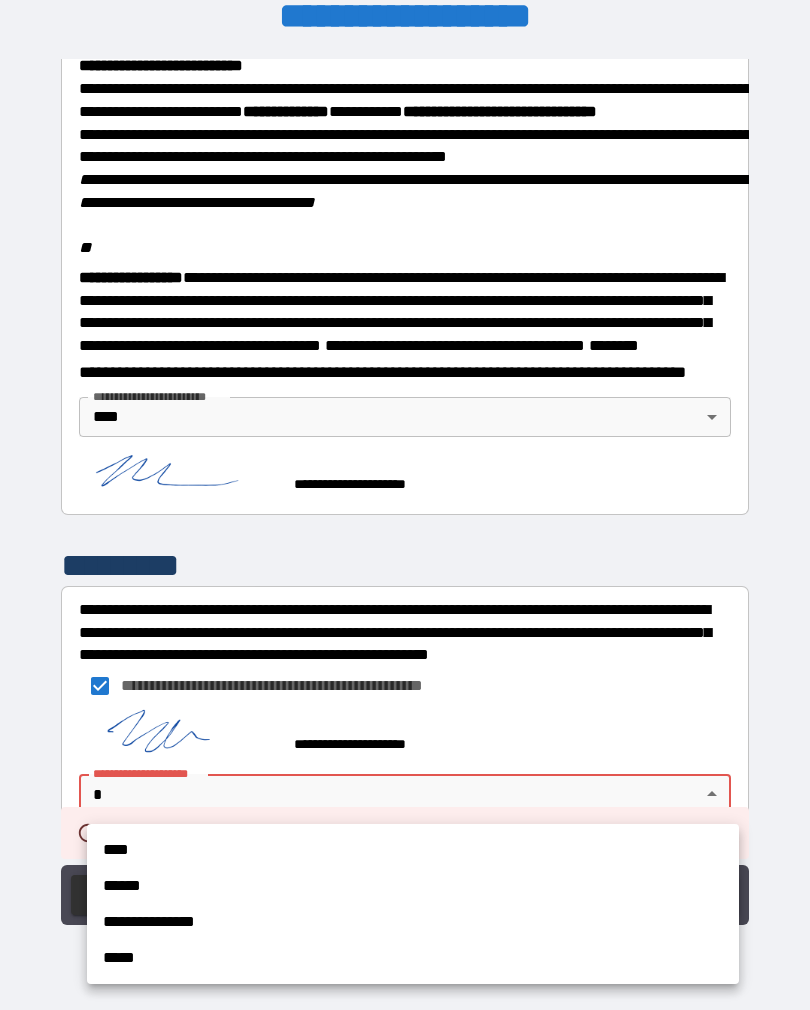 click on "****" at bounding box center [413, 850] 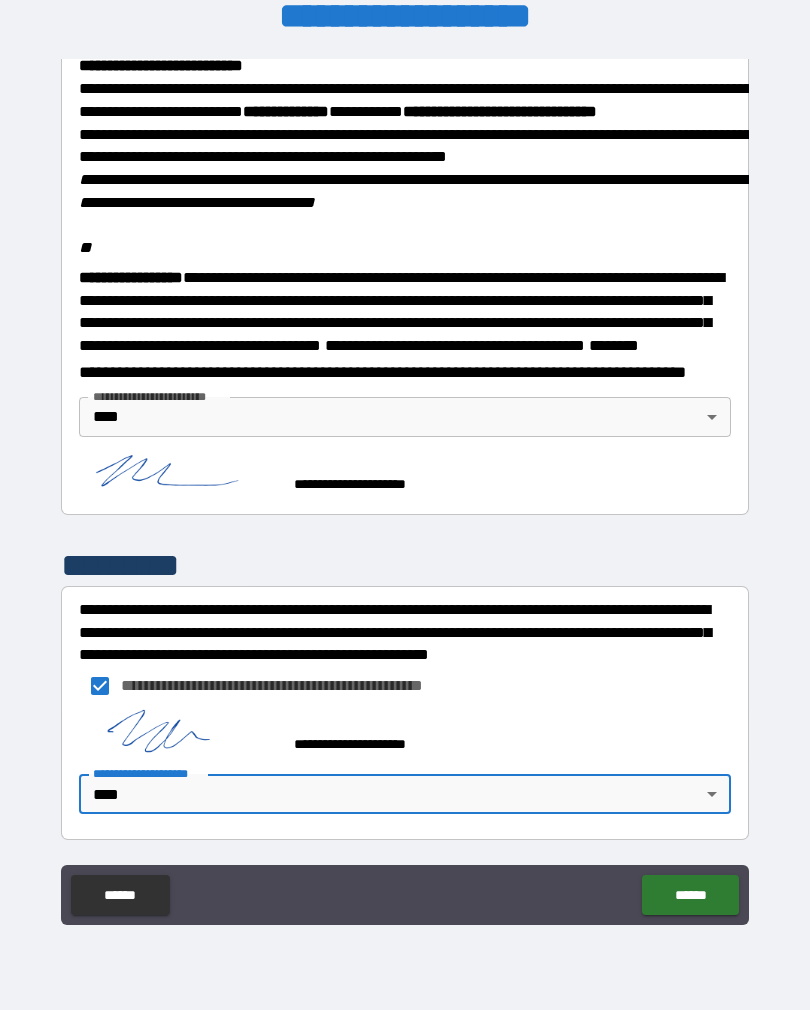 click on "******" at bounding box center (690, 895) 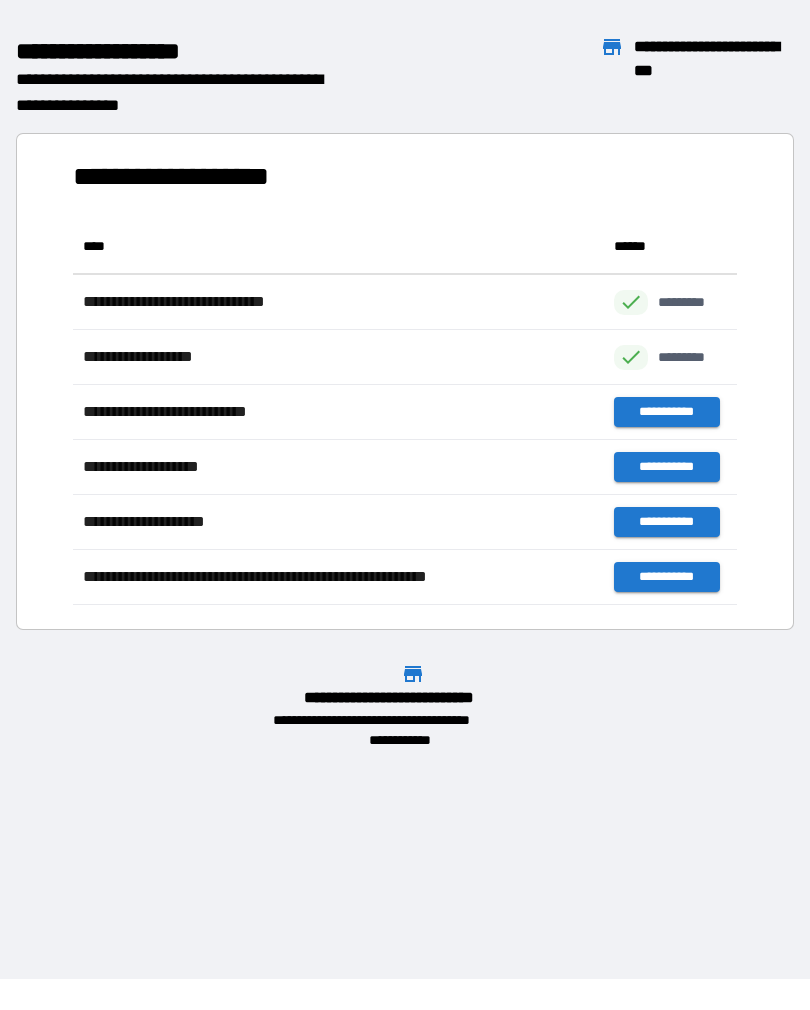 scroll, scrollTop: 1, scrollLeft: 1, axis: both 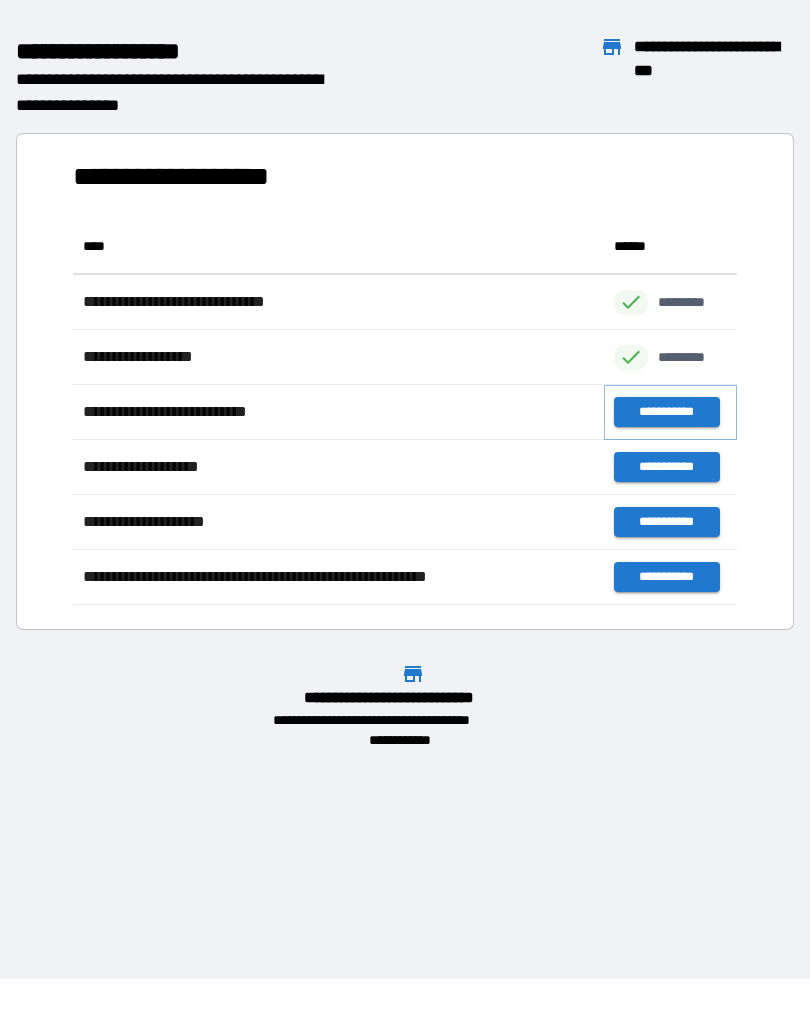 click on "**********" at bounding box center (666, 412) 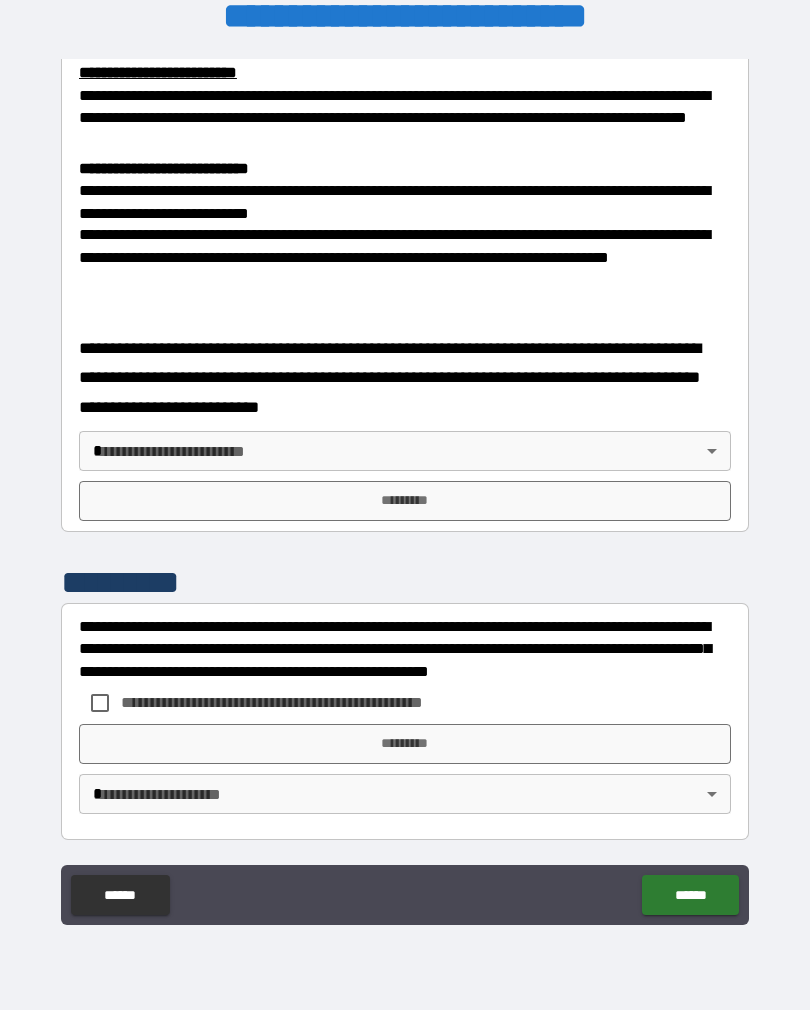 scroll, scrollTop: 682, scrollLeft: 0, axis: vertical 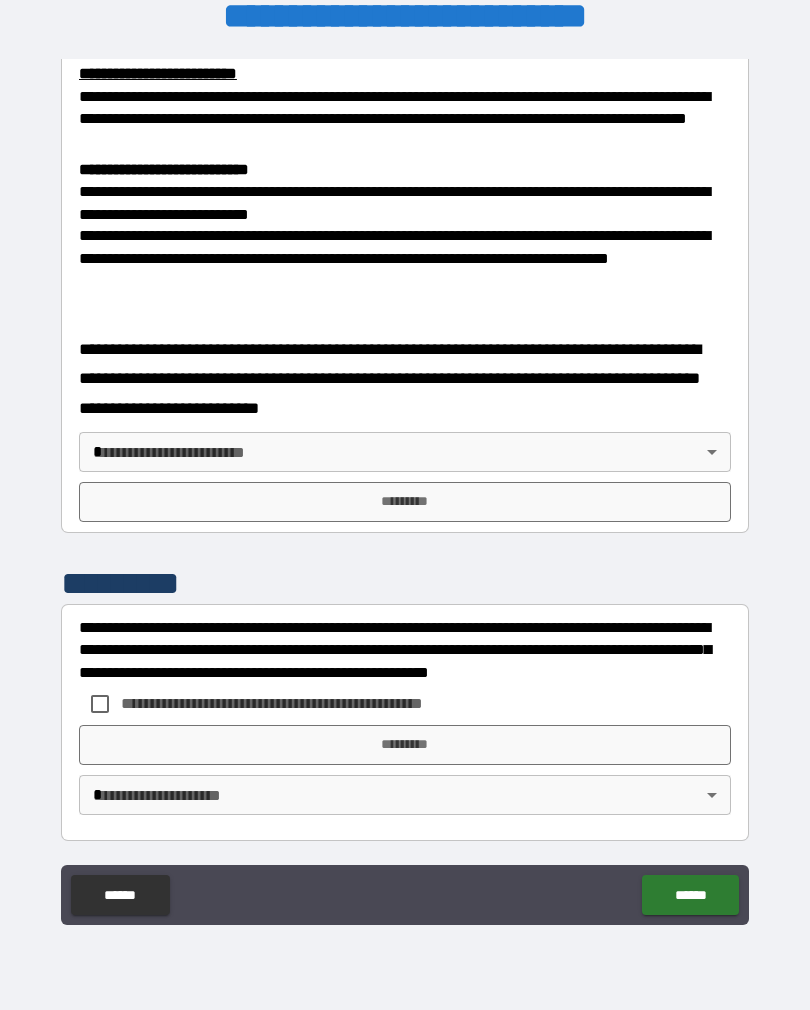 click on "**********" at bounding box center (405, 489) 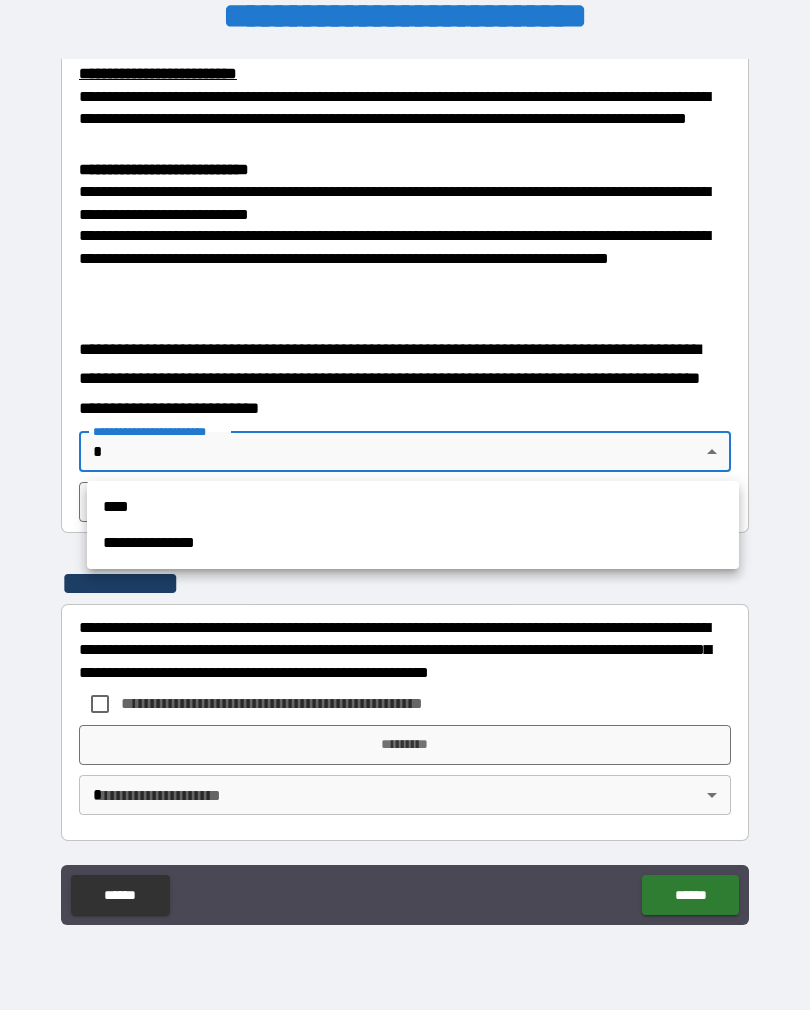 click on "****" at bounding box center [413, 507] 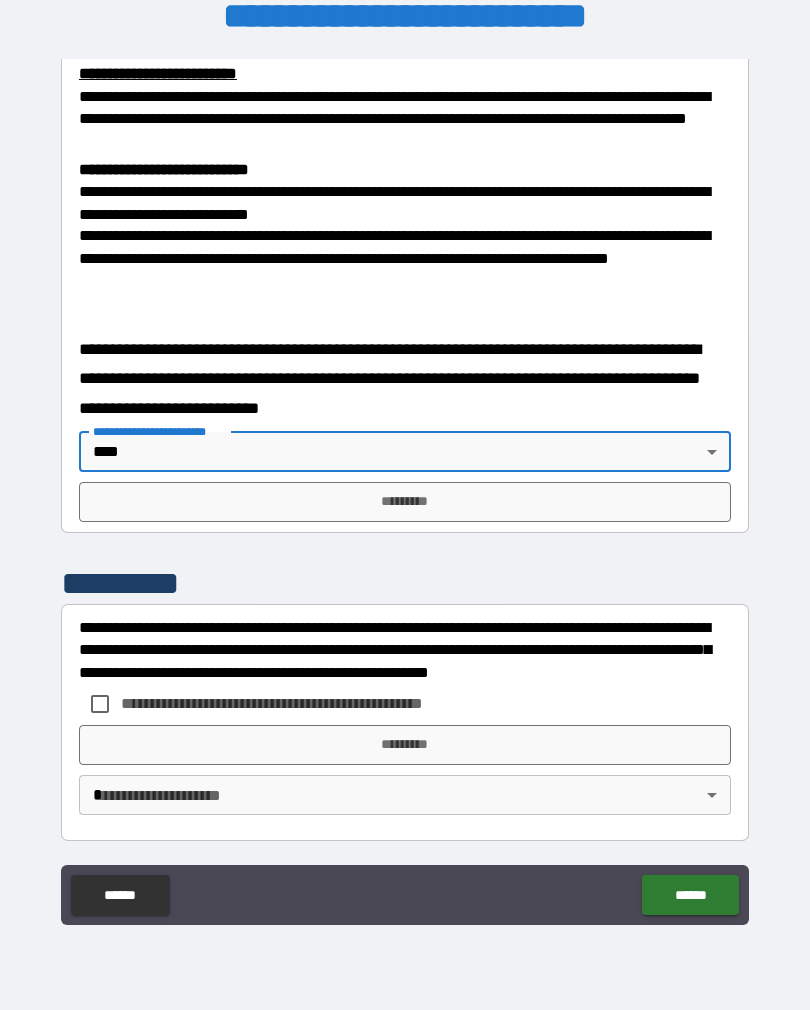 click on "**********" at bounding box center (405, 489) 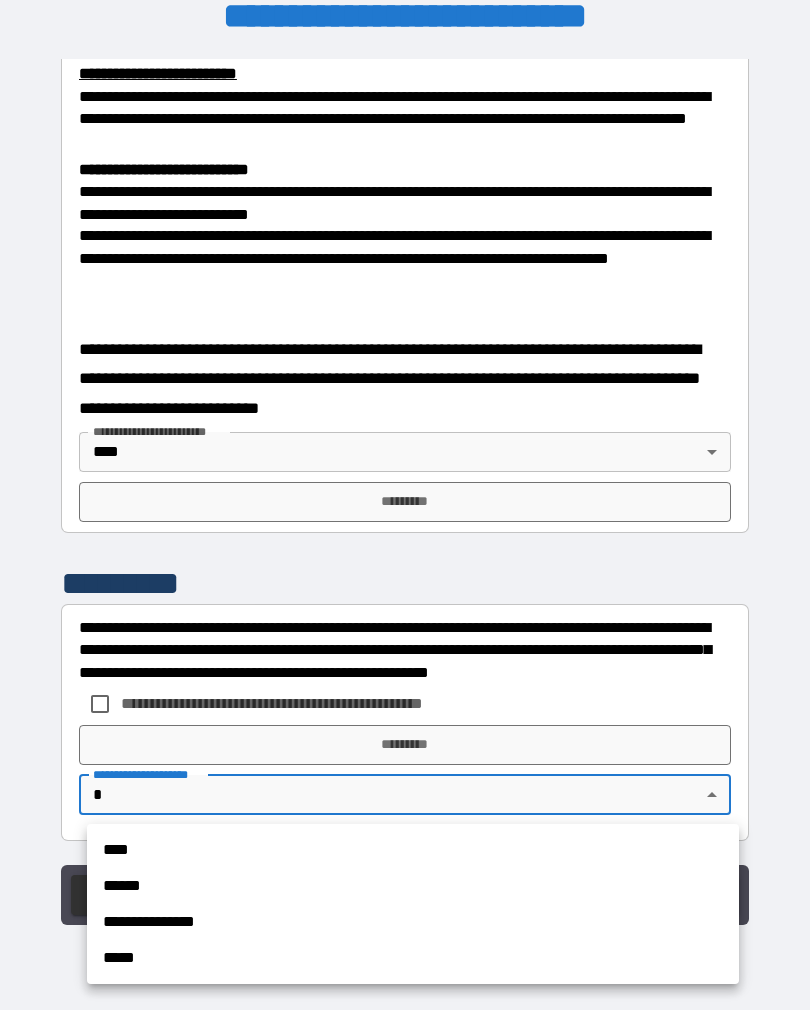 click on "****" at bounding box center [413, 850] 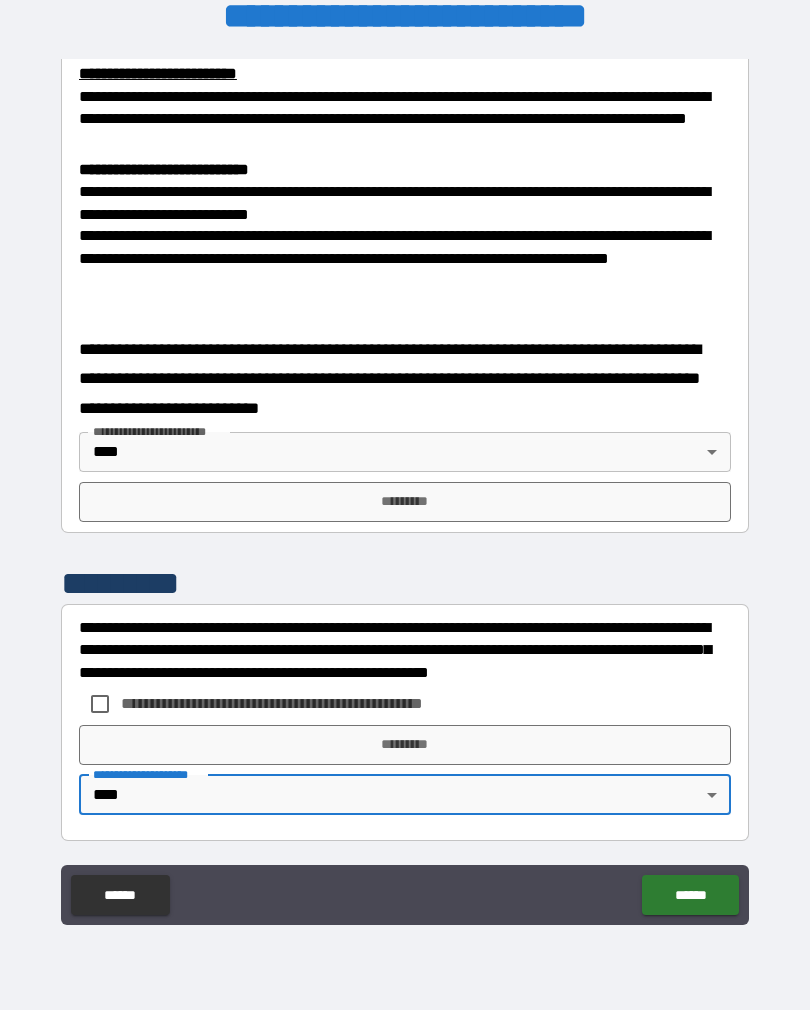 click on "*********" at bounding box center [405, 502] 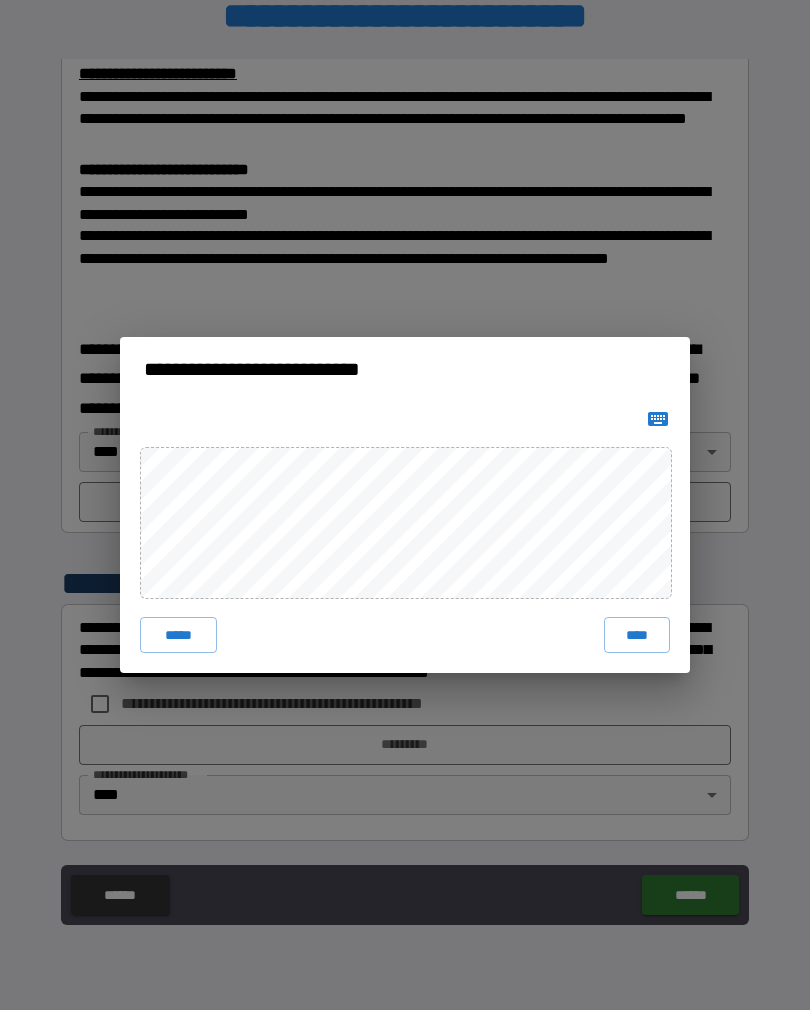 click on "****" at bounding box center (637, 635) 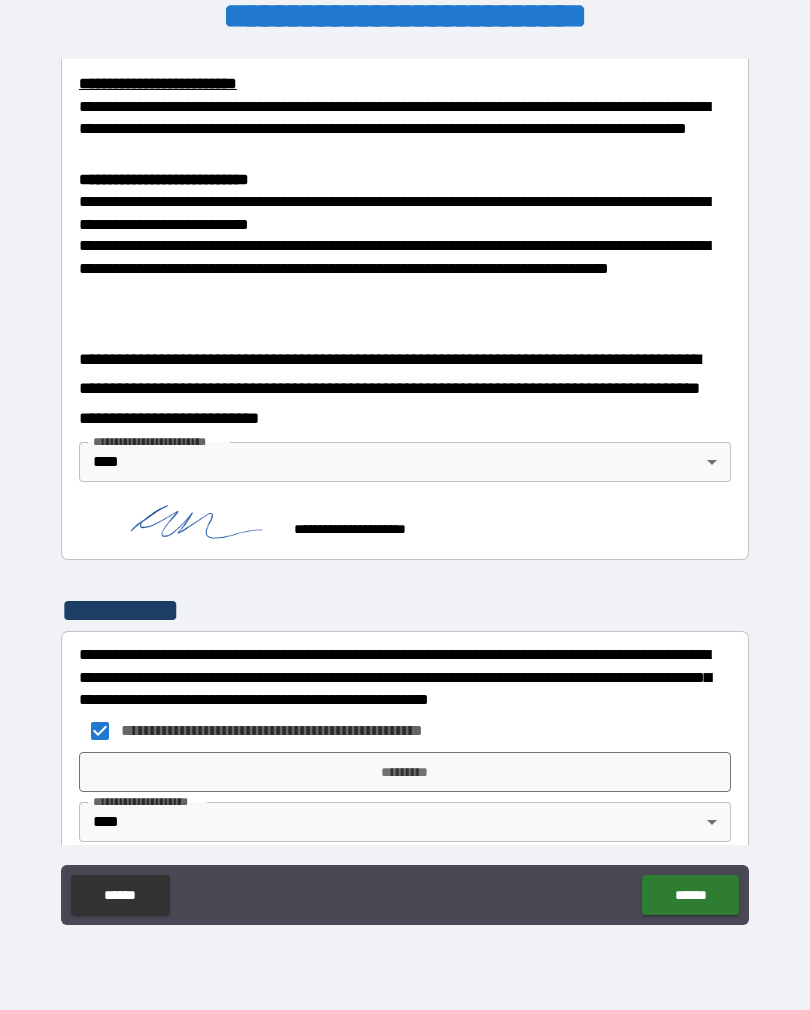 click on "*********" at bounding box center (405, 772) 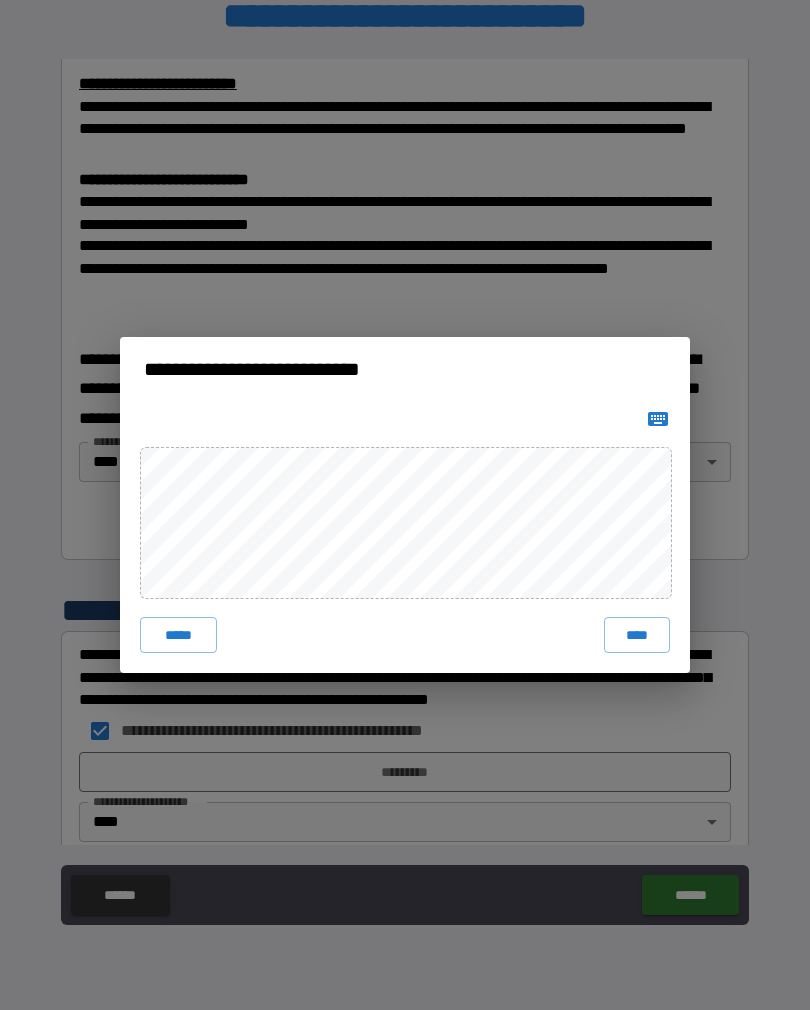 click on "****" at bounding box center (637, 635) 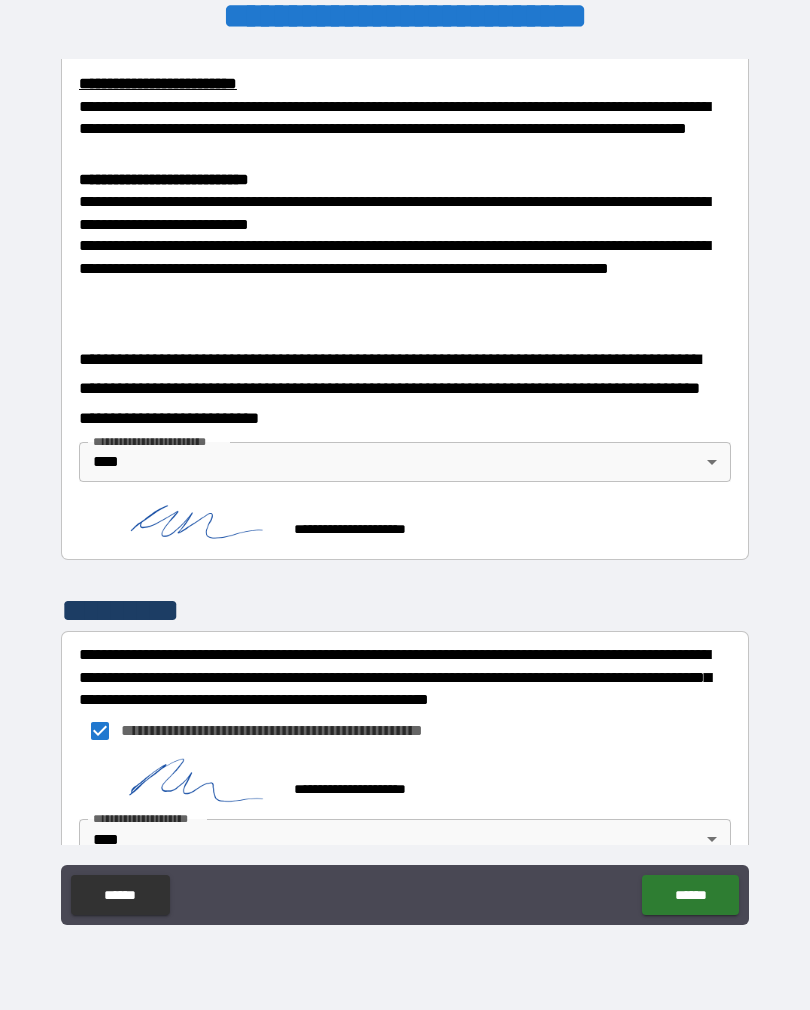 click on "******" at bounding box center [690, 895] 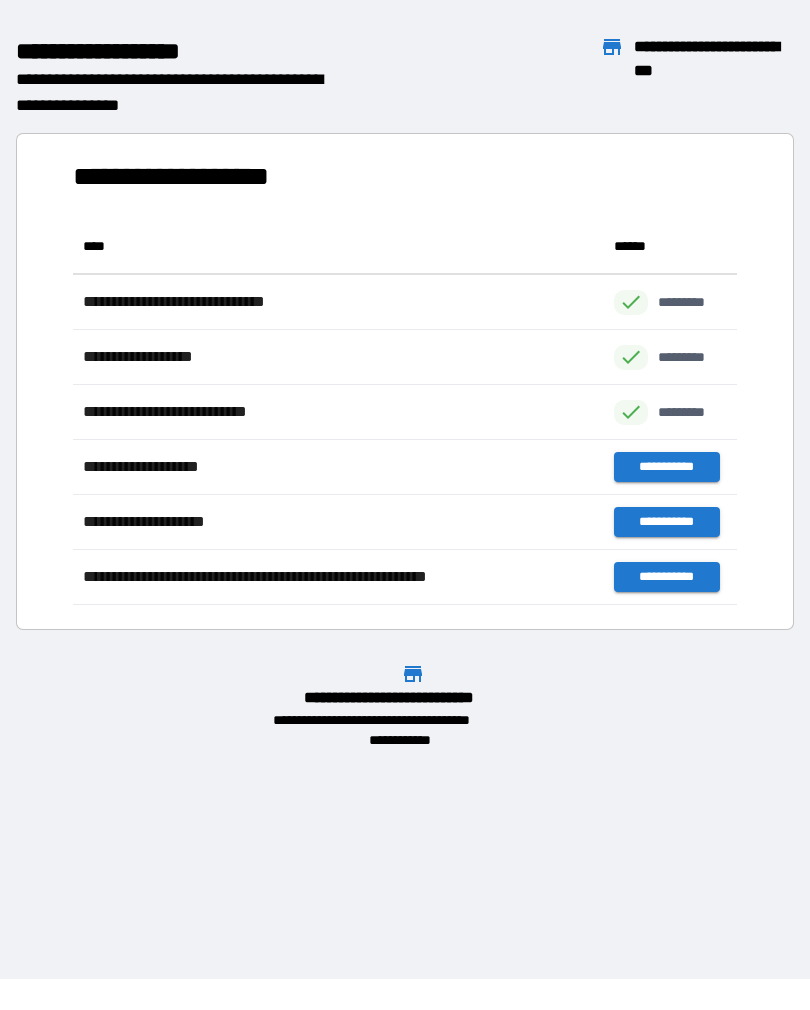 scroll, scrollTop: 386, scrollLeft: 664, axis: both 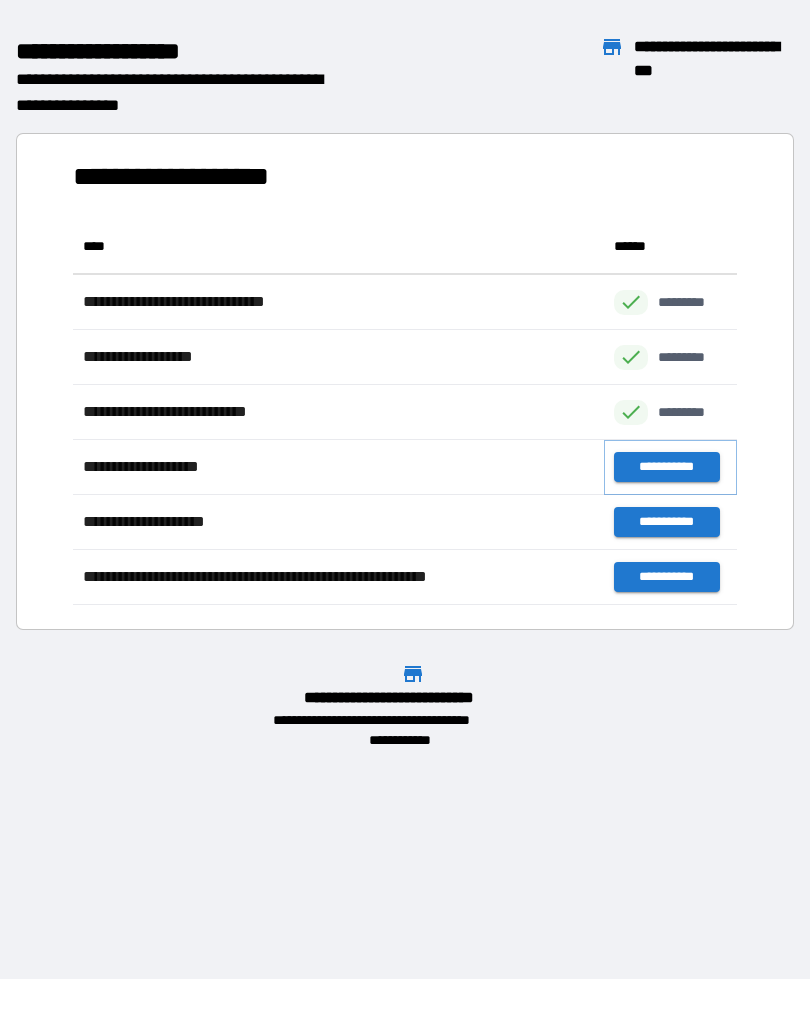 click on "**********" at bounding box center (666, 467) 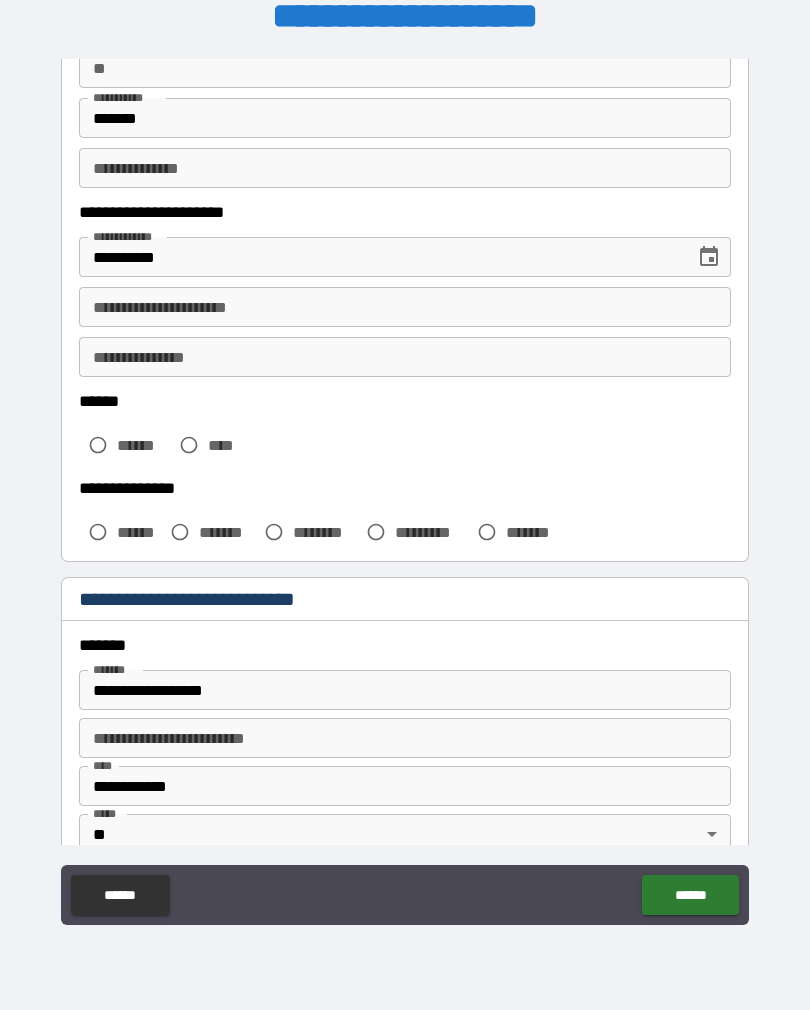 scroll, scrollTop: 212, scrollLeft: 0, axis: vertical 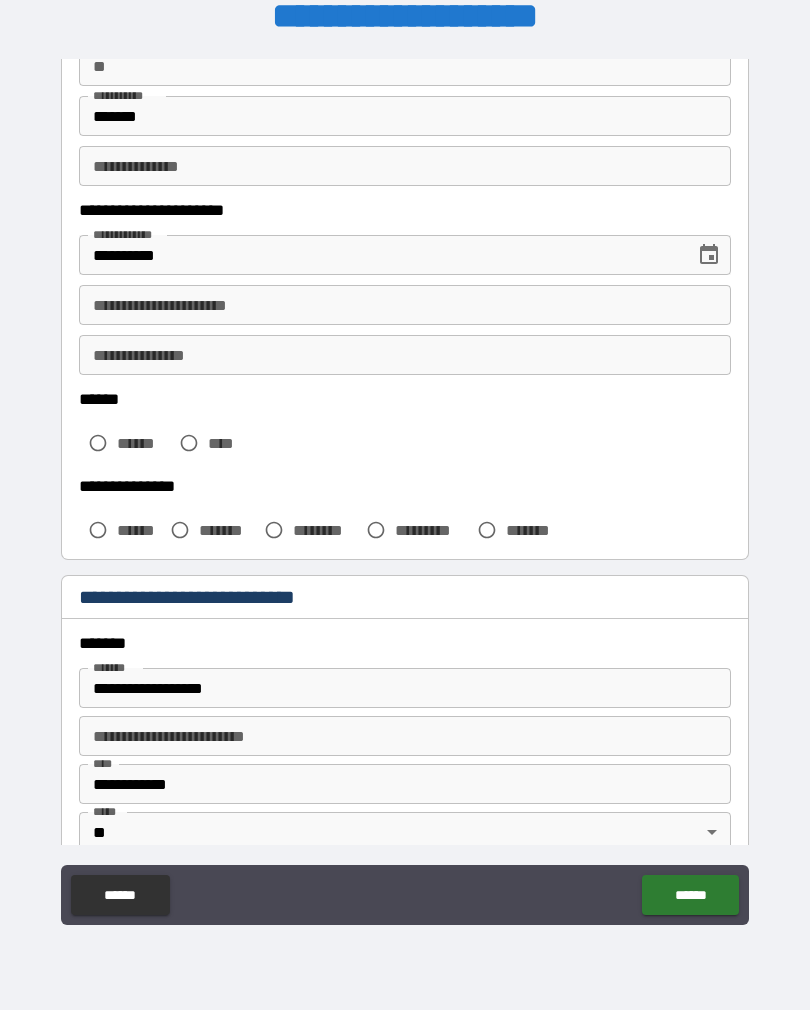 click on "**********" at bounding box center [405, 355] 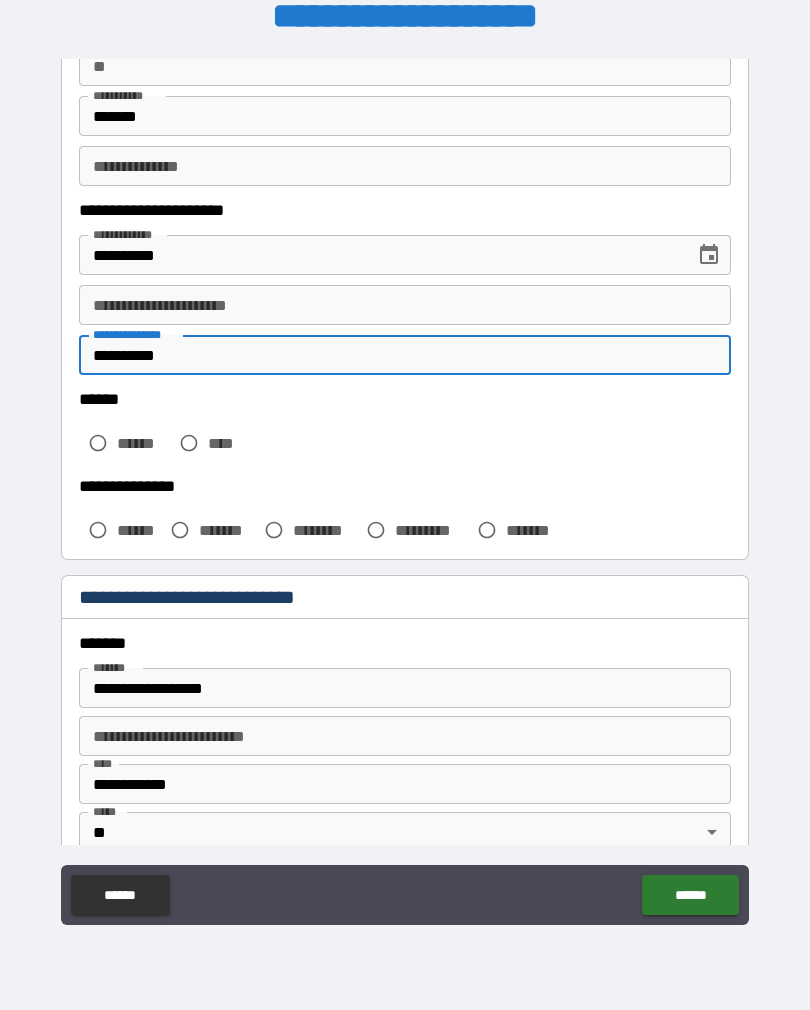 type on "**********" 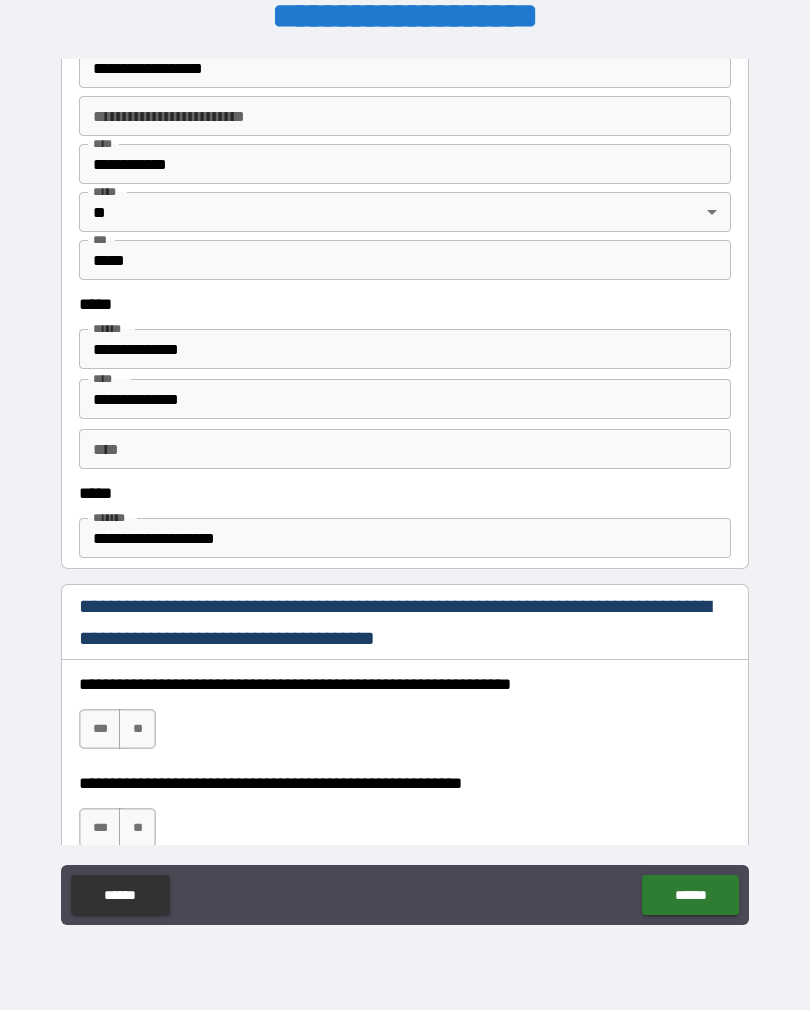 scroll, scrollTop: 833, scrollLeft: 0, axis: vertical 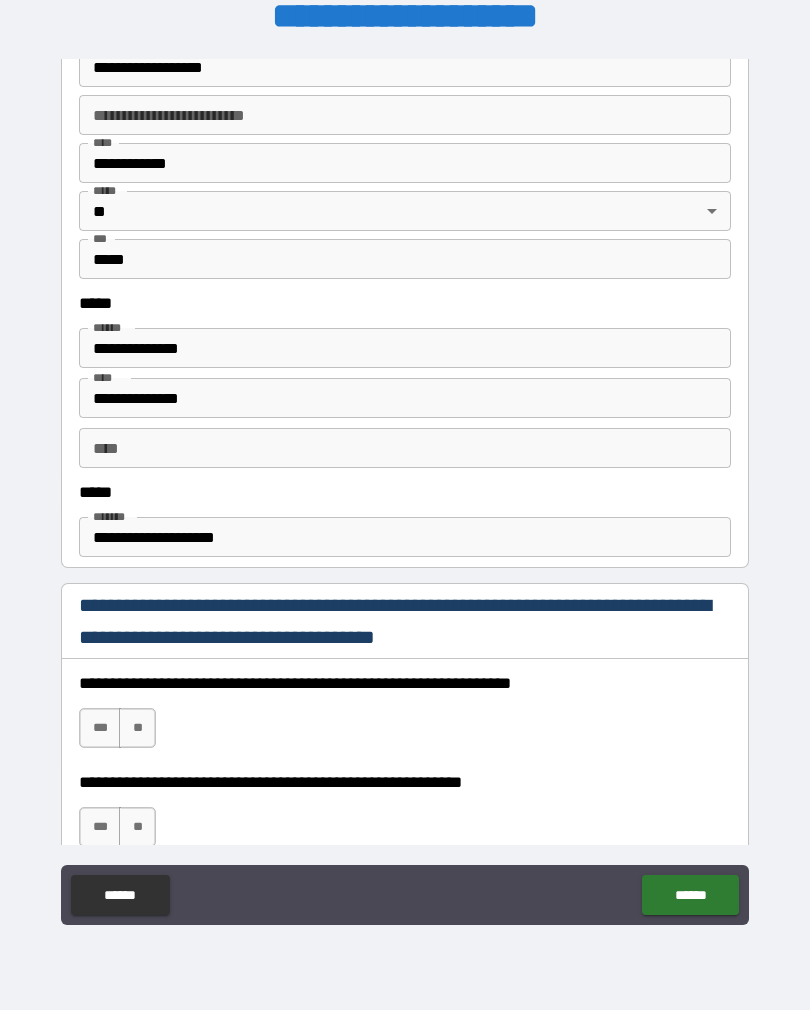 click on "**********" at bounding box center (405, 398) 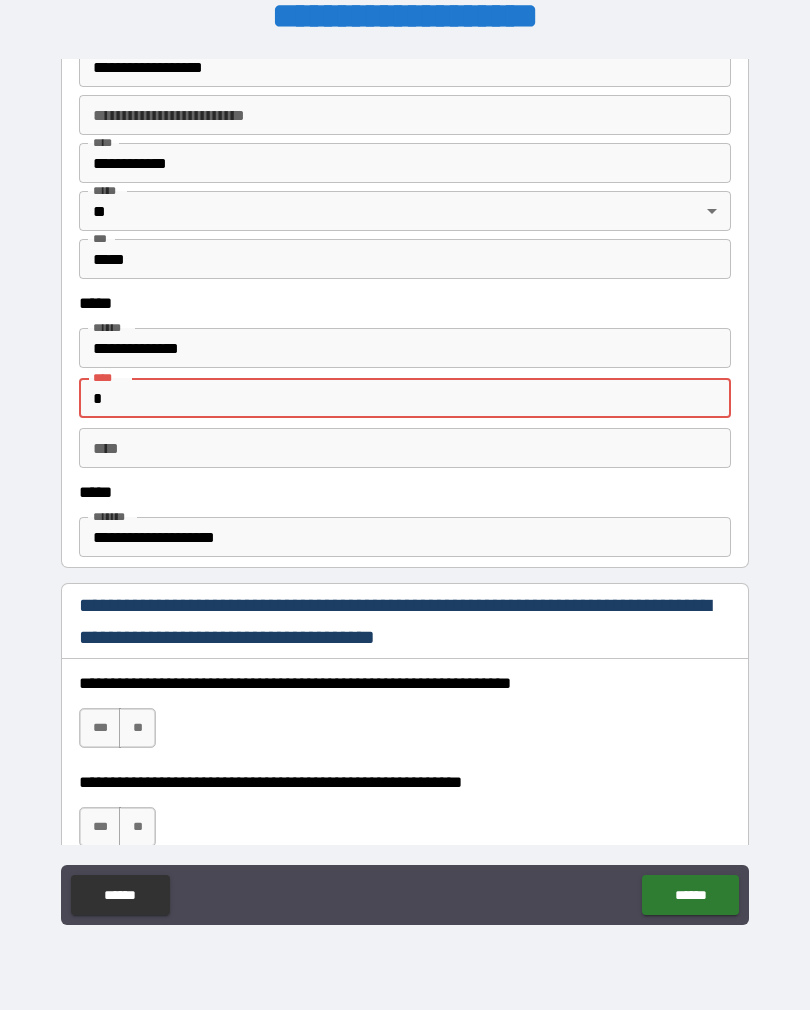 type on "*" 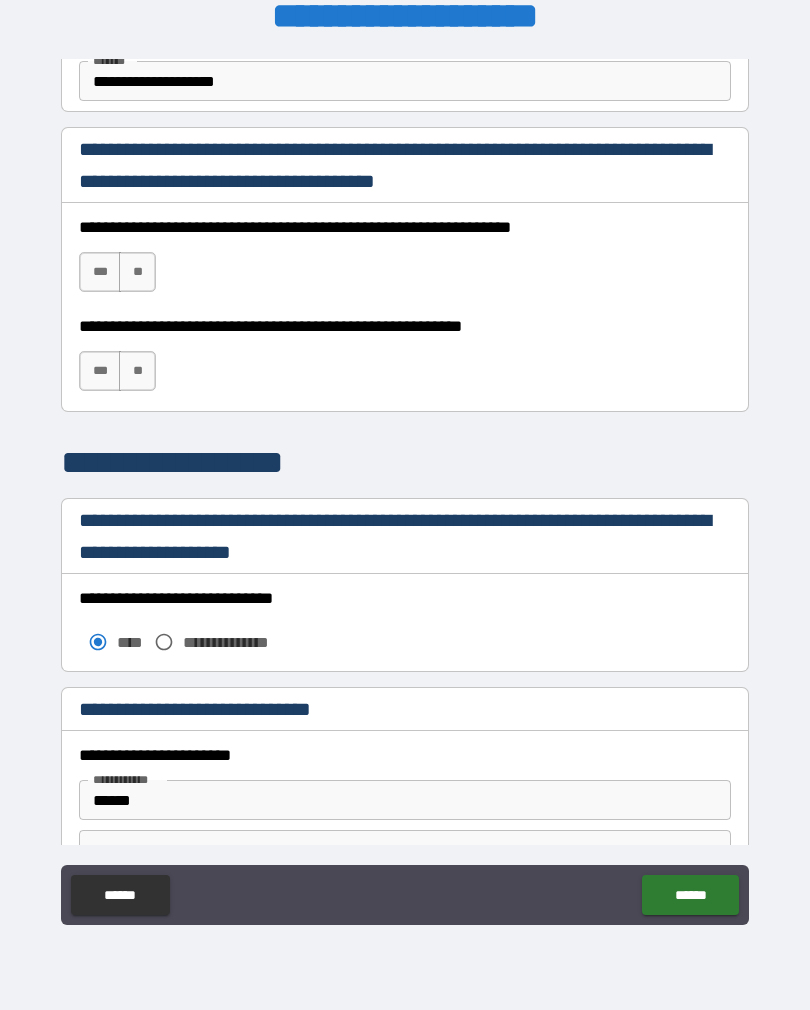 scroll, scrollTop: 1292, scrollLeft: 0, axis: vertical 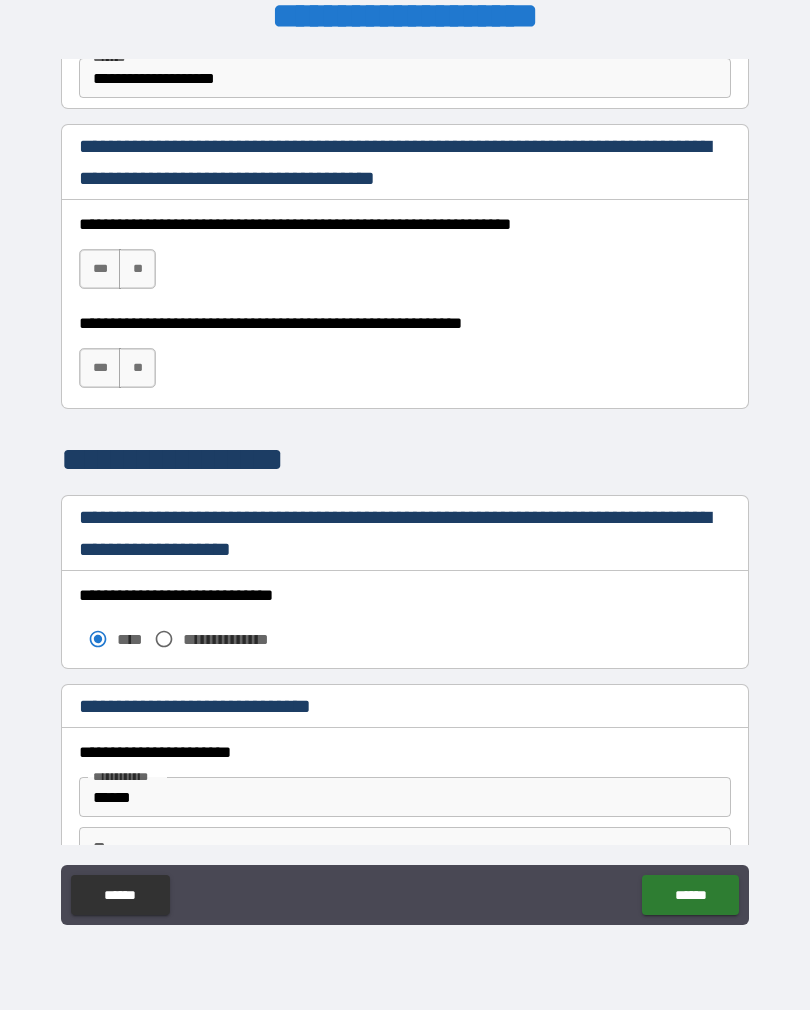 click on "***" at bounding box center (100, 269) 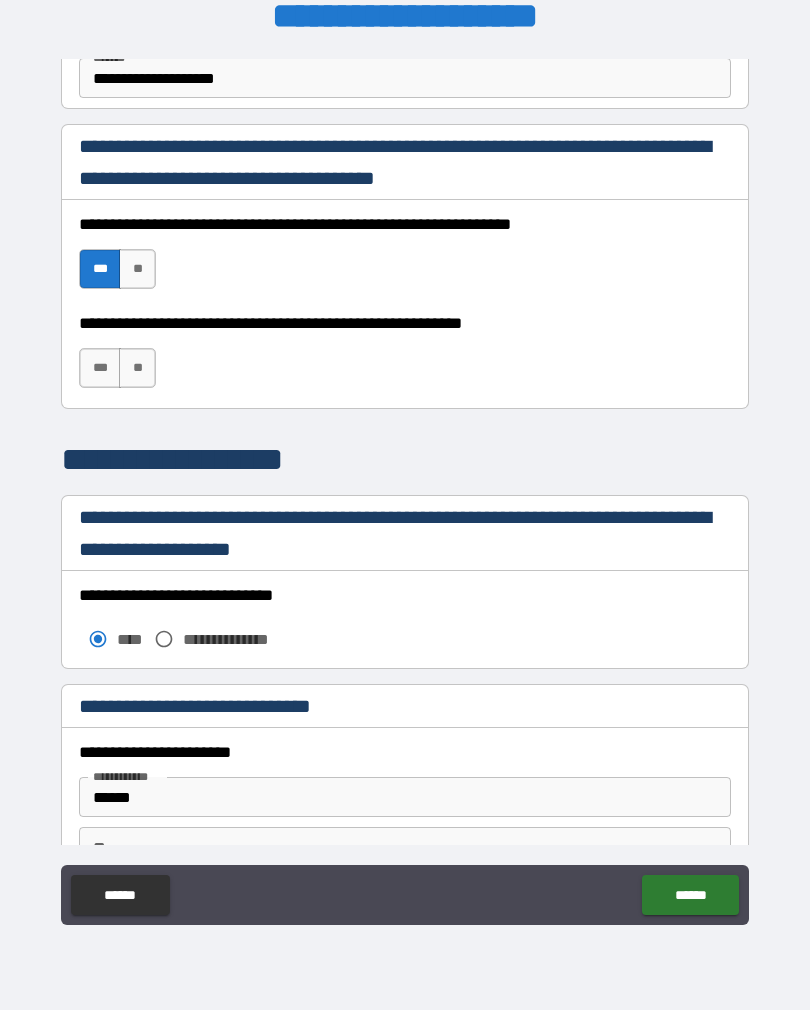 click on "***" at bounding box center [100, 368] 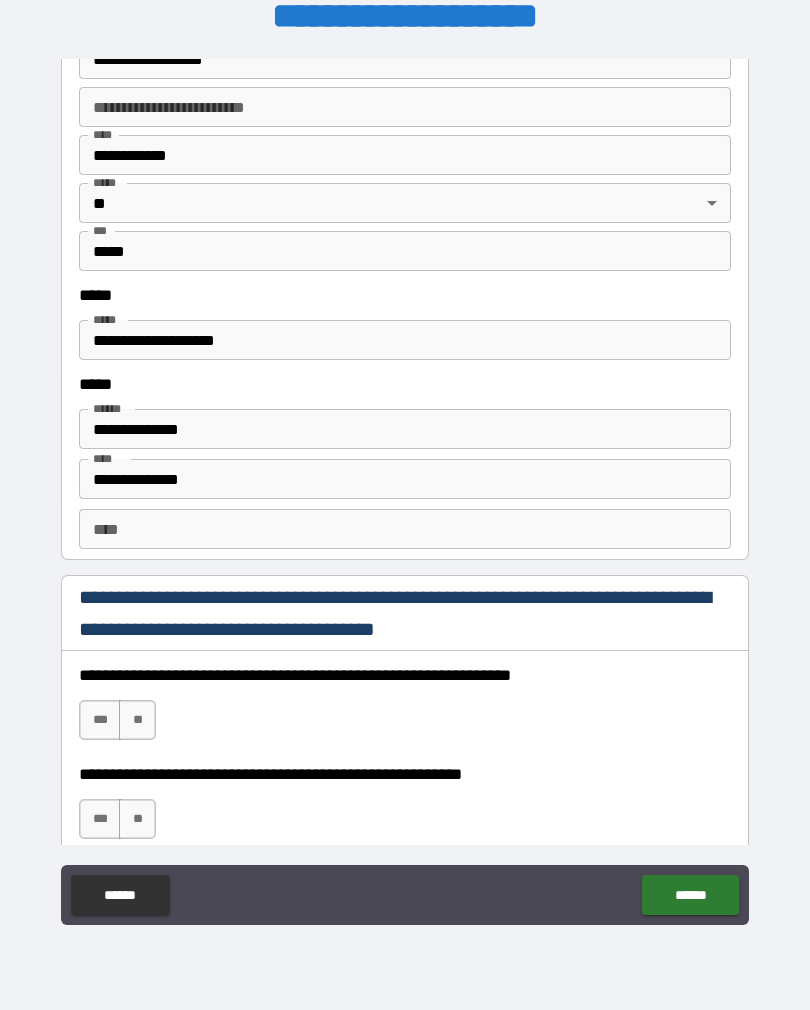 scroll, scrollTop: 2480, scrollLeft: 0, axis: vertical 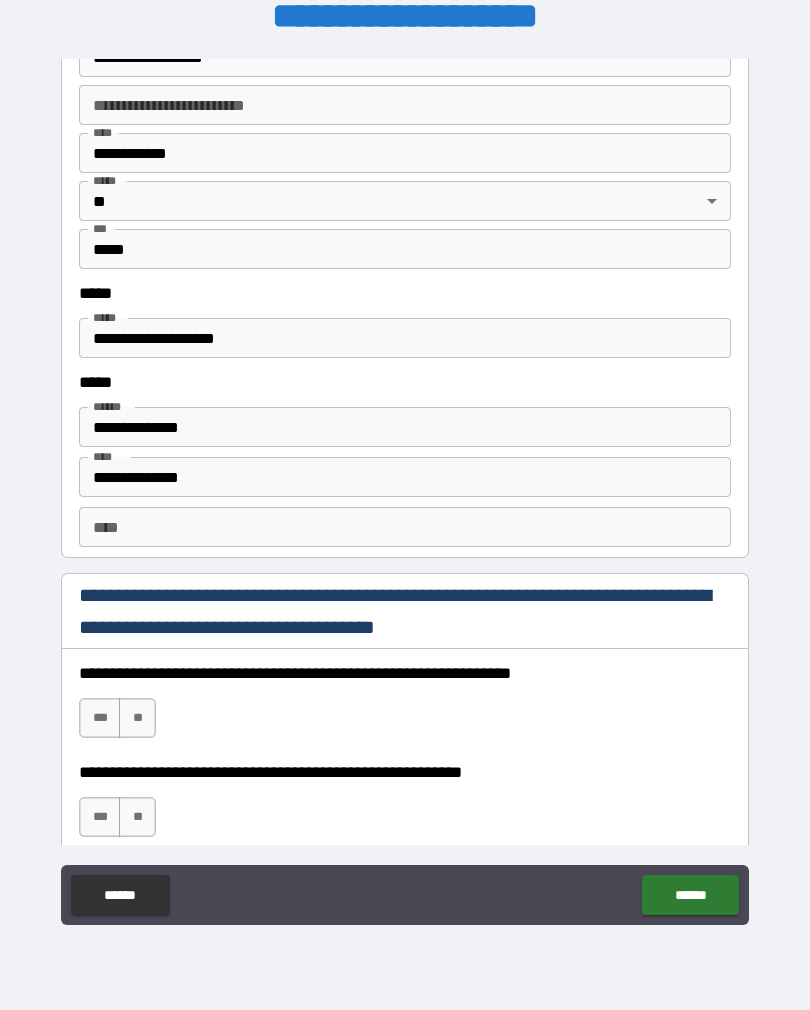 click on "**********" at bounding box center (405, 477) 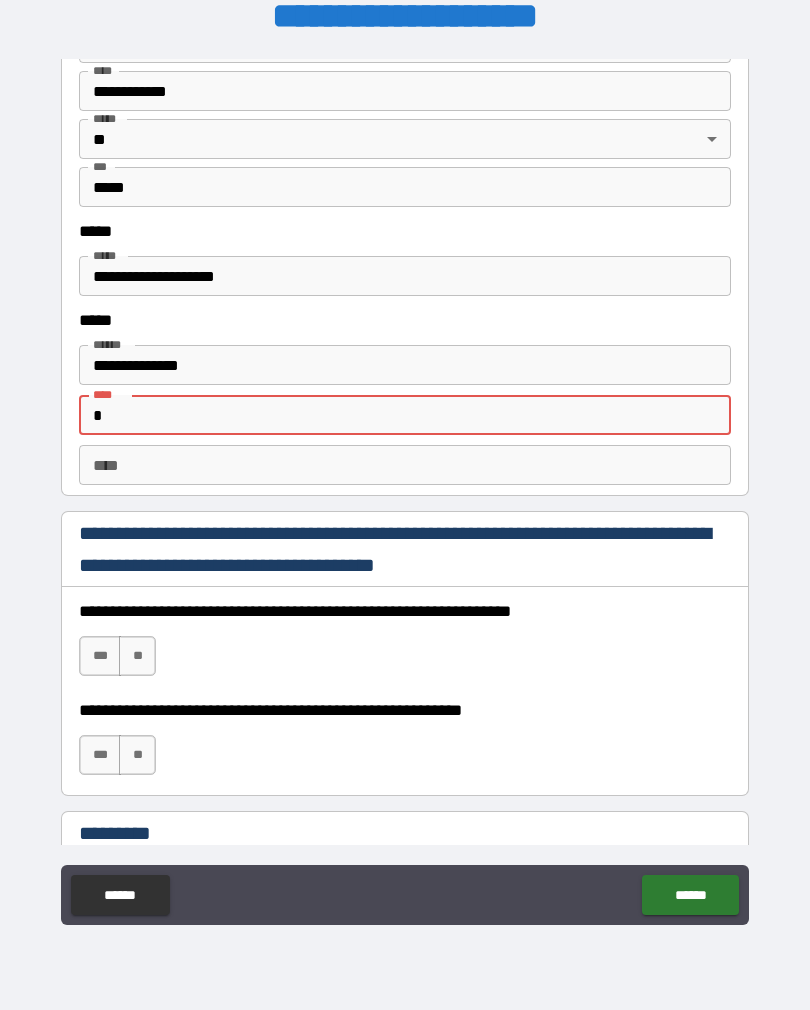 scroll, scrollTop: 2596, scrollLeft: 0, axis: vertical 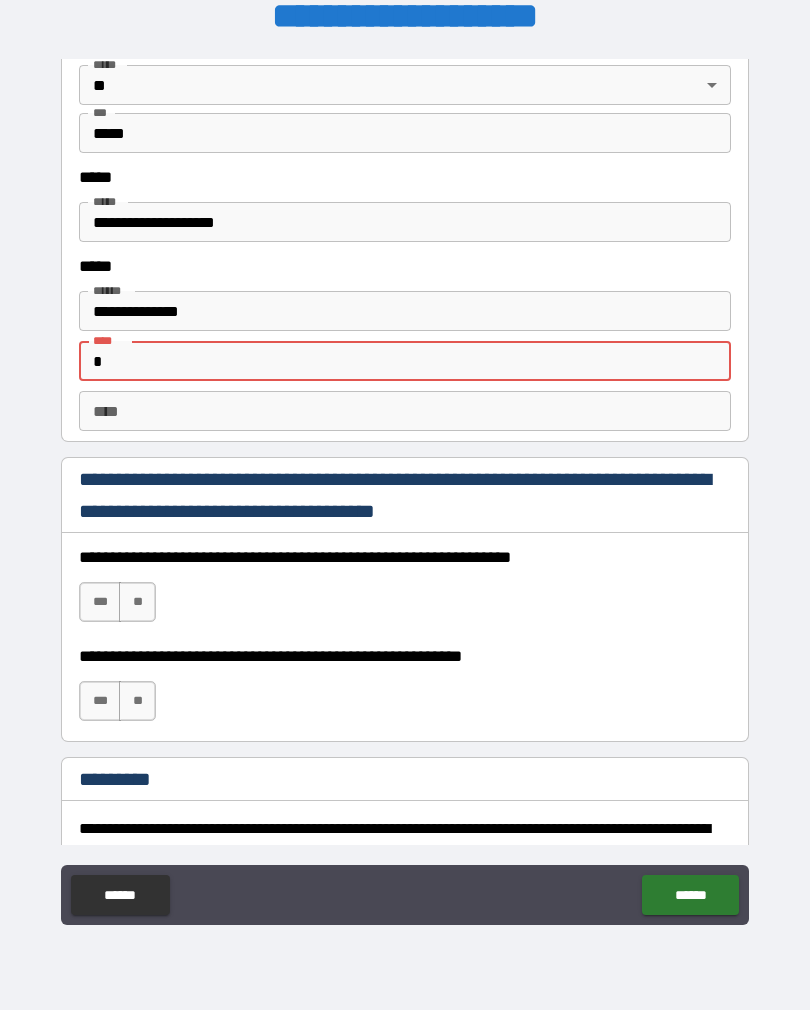type on "*" 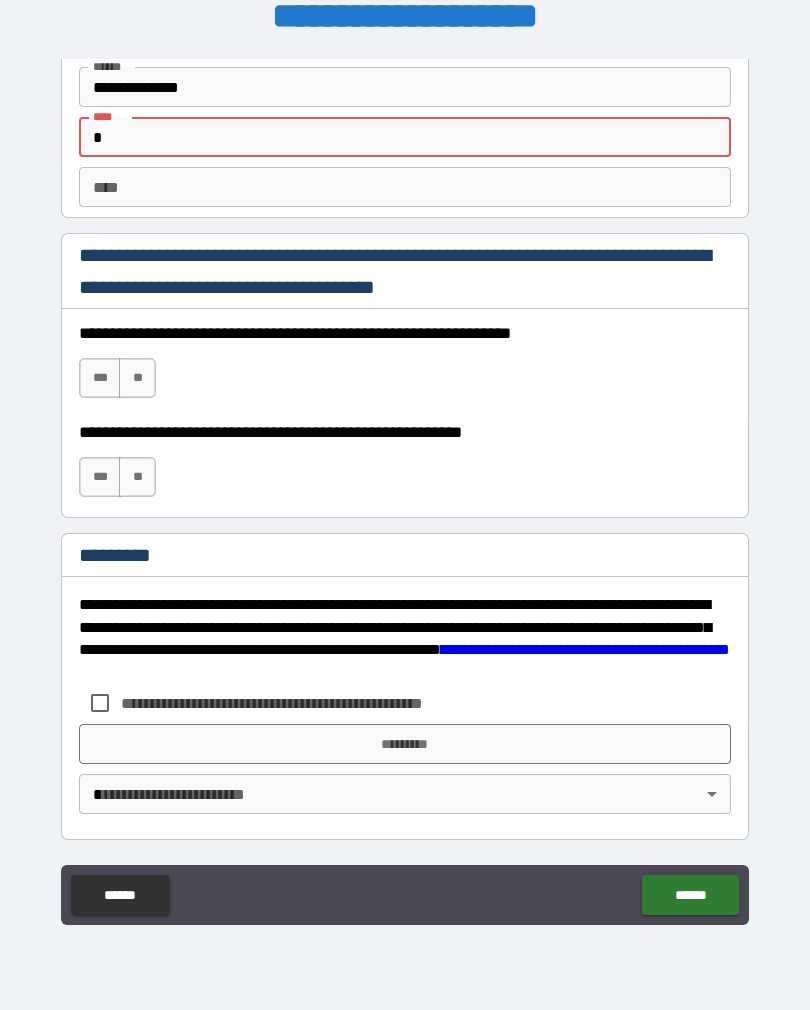 scroll, scrollTop: 2820, scrollLeft: 0, axis: vertical 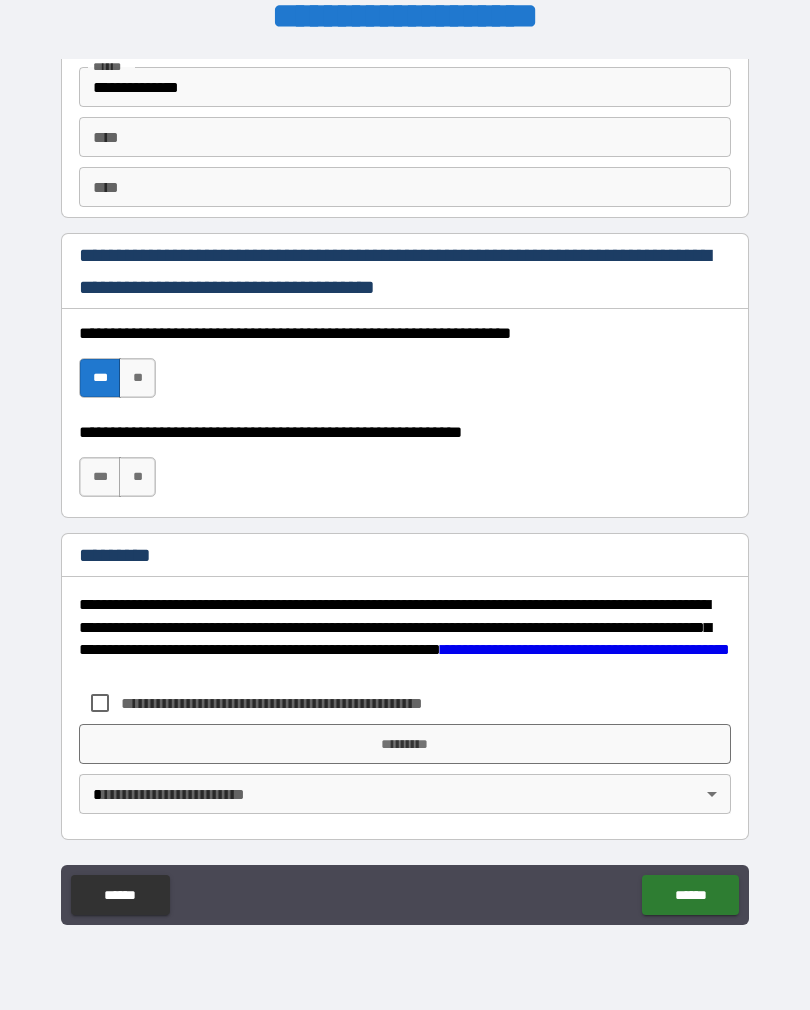 click on "***" at bounding box center (100, 477) 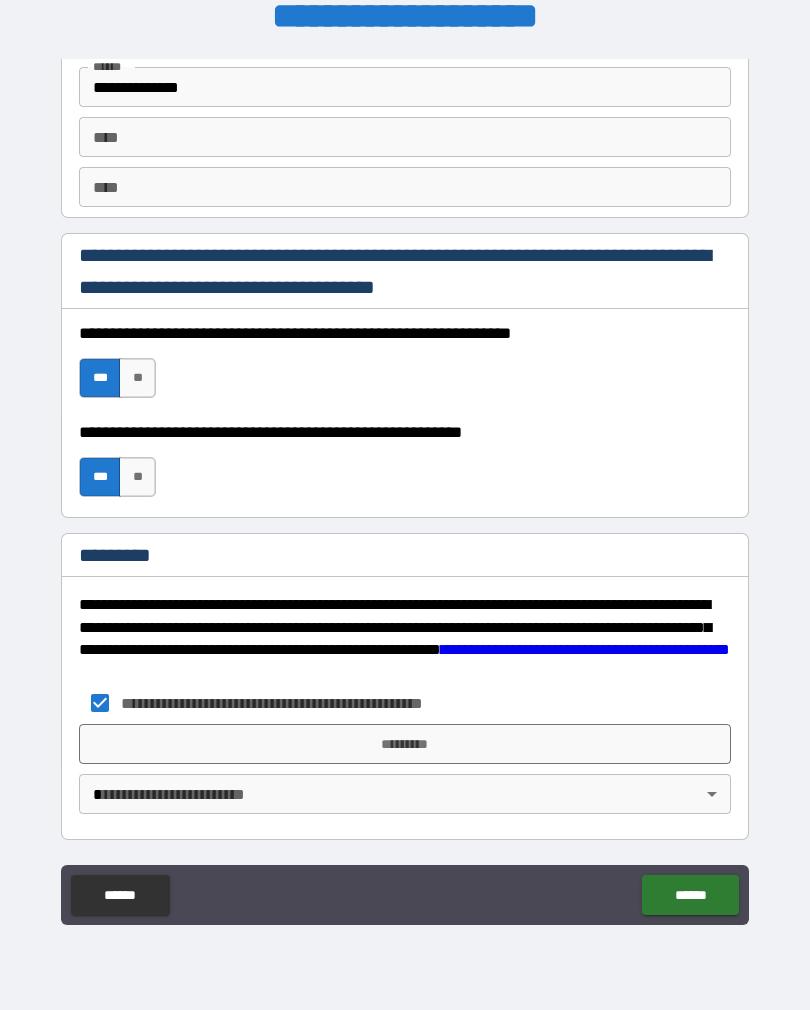click on "**********" at bounding box center (405, 489) 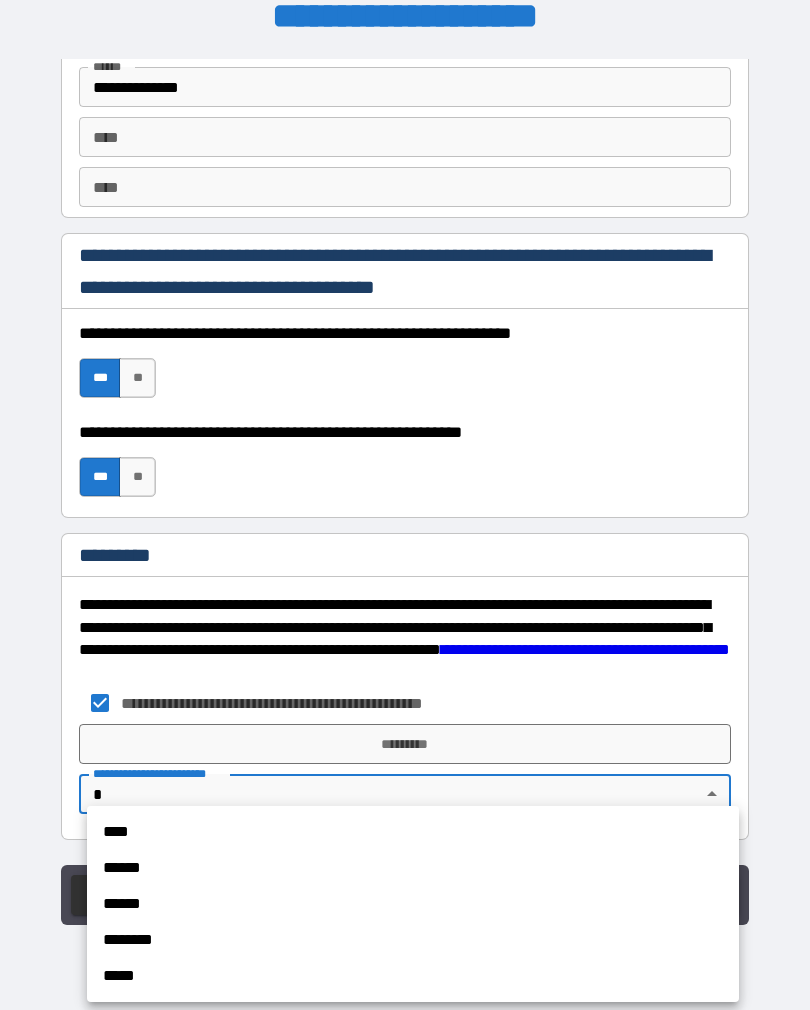 click on "****" at bounding box center [413, 832] 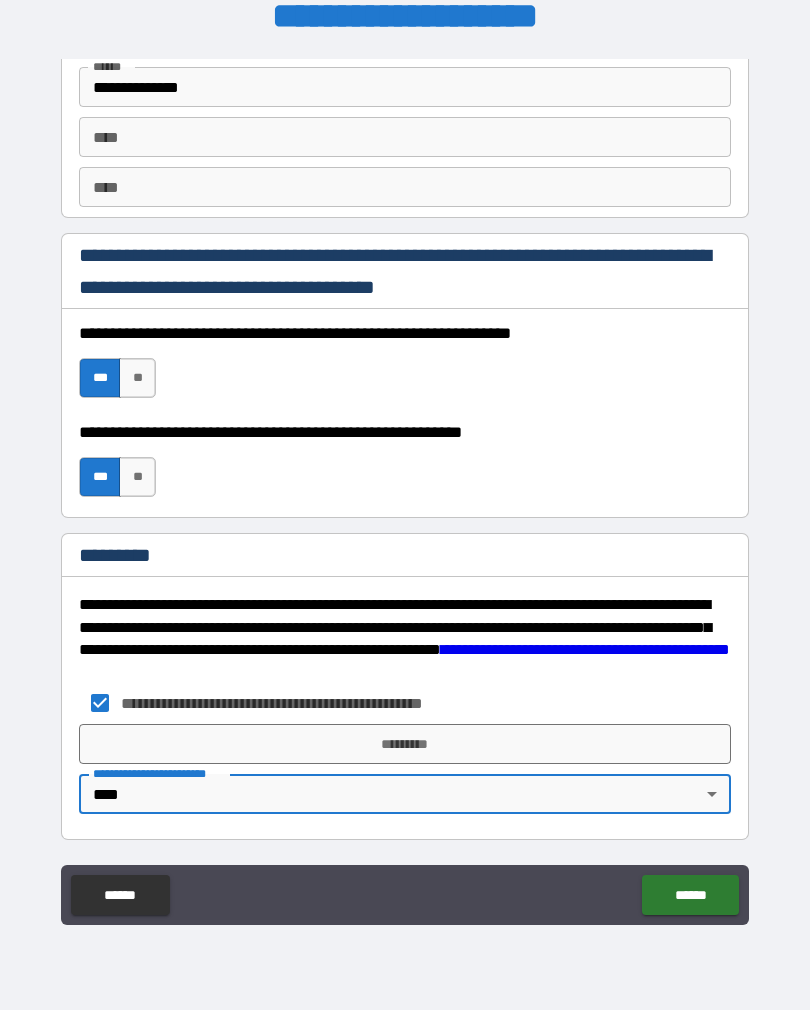 click on "*********" at bounding box center [405, 744] 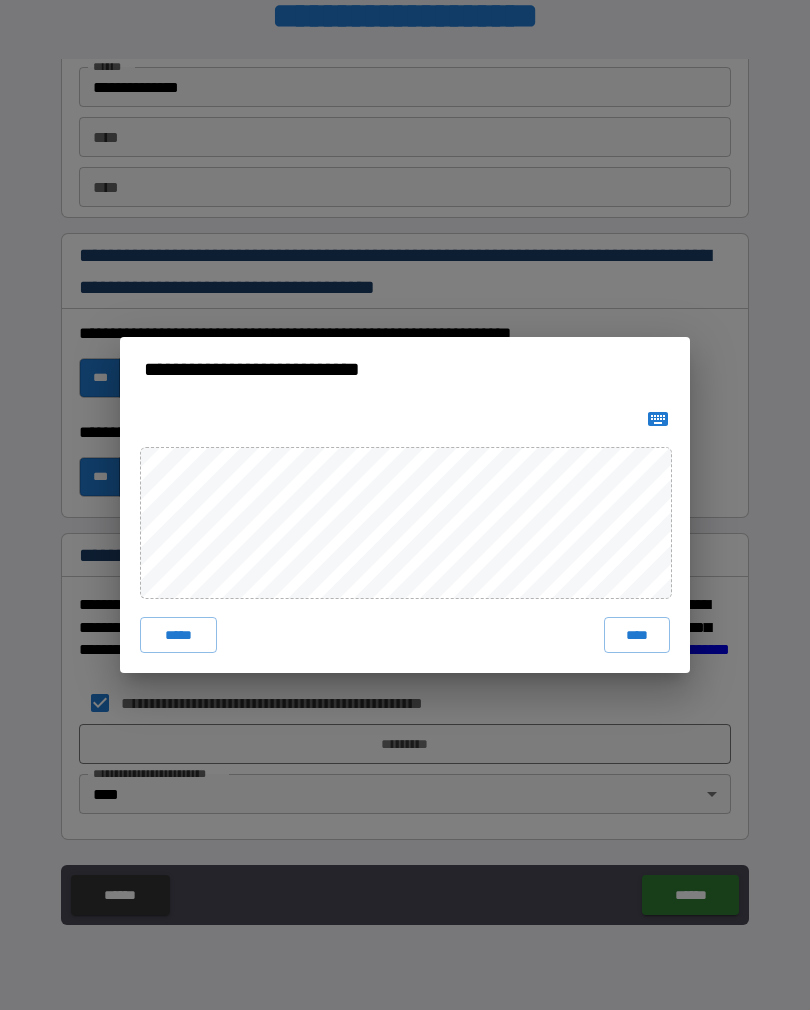 click on "****" at bounding box center (637, 635) 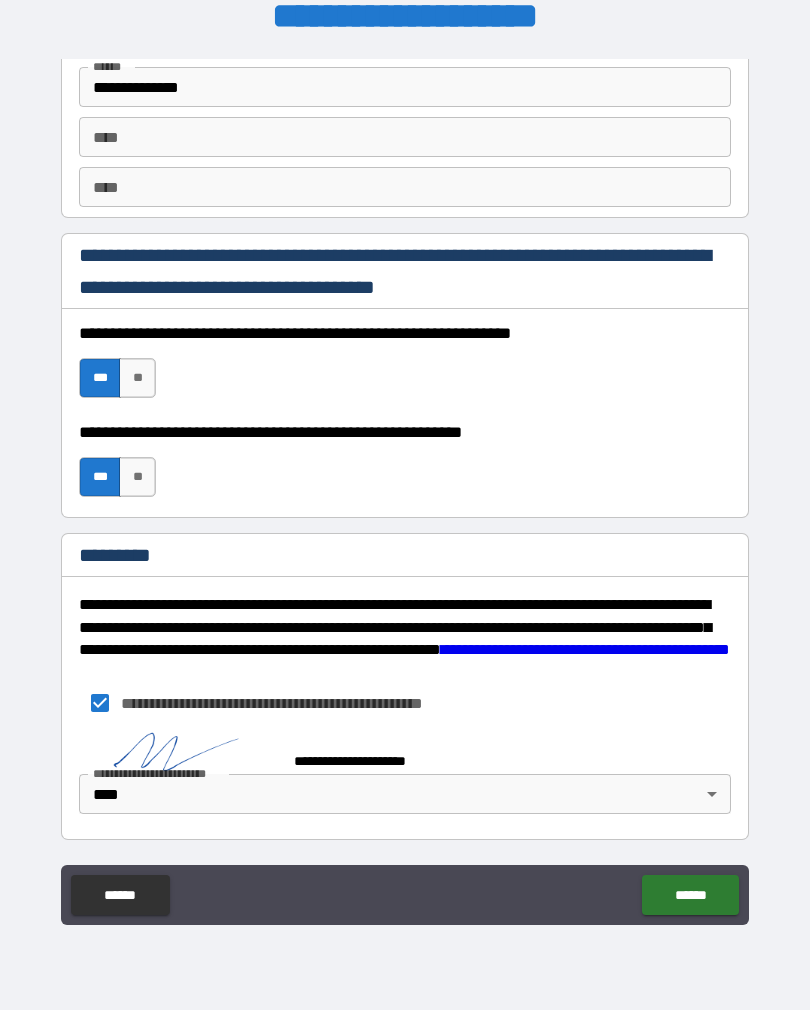 scroll, scrollTop: 2810, scrollLeft: 0, axis: vertical 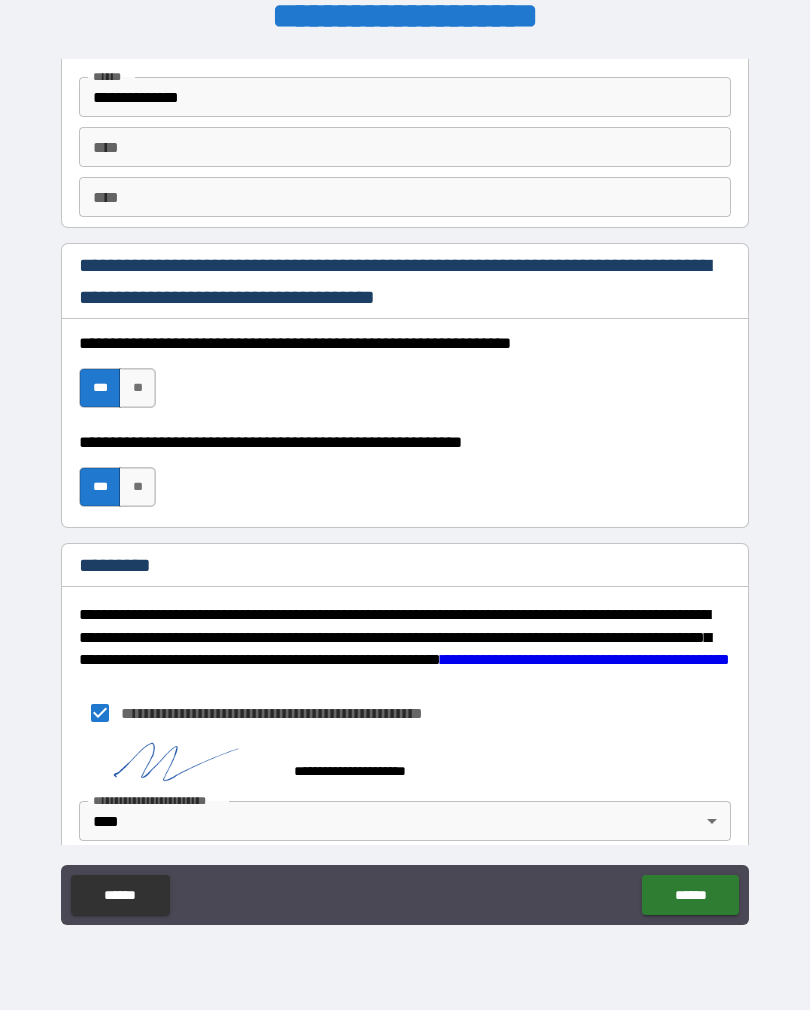 click on "******" at bounding box center [690, 895] 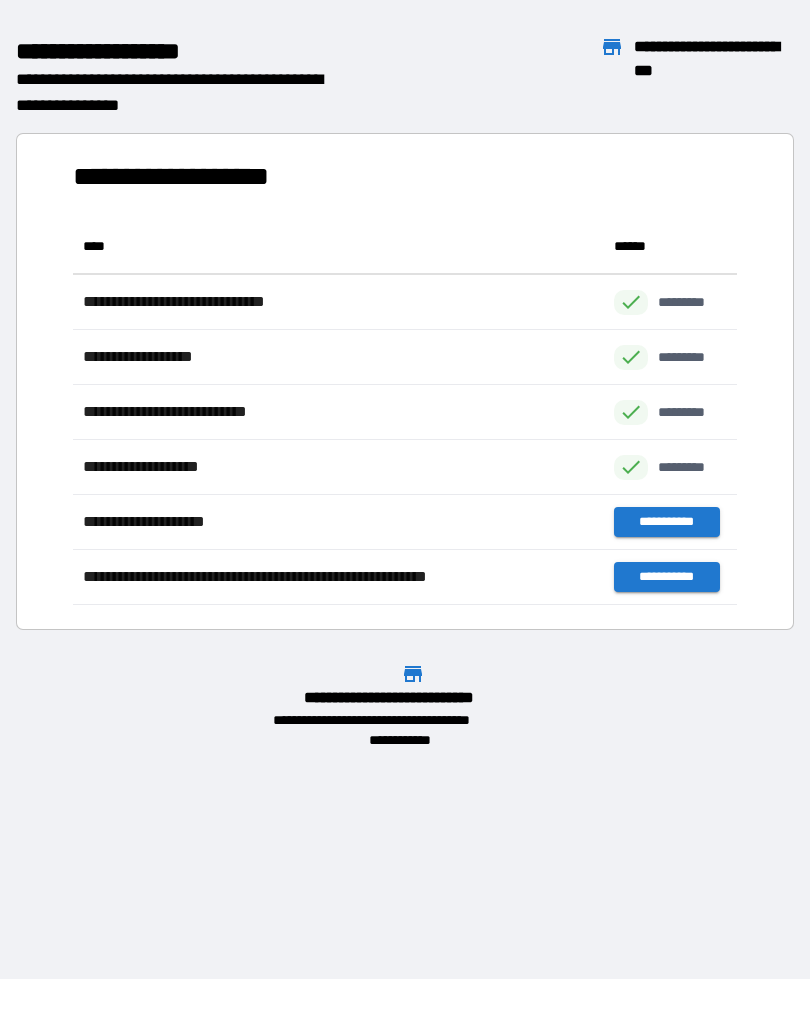 scroll, scrollTop: 1, scrollLeft: 1, axis: both 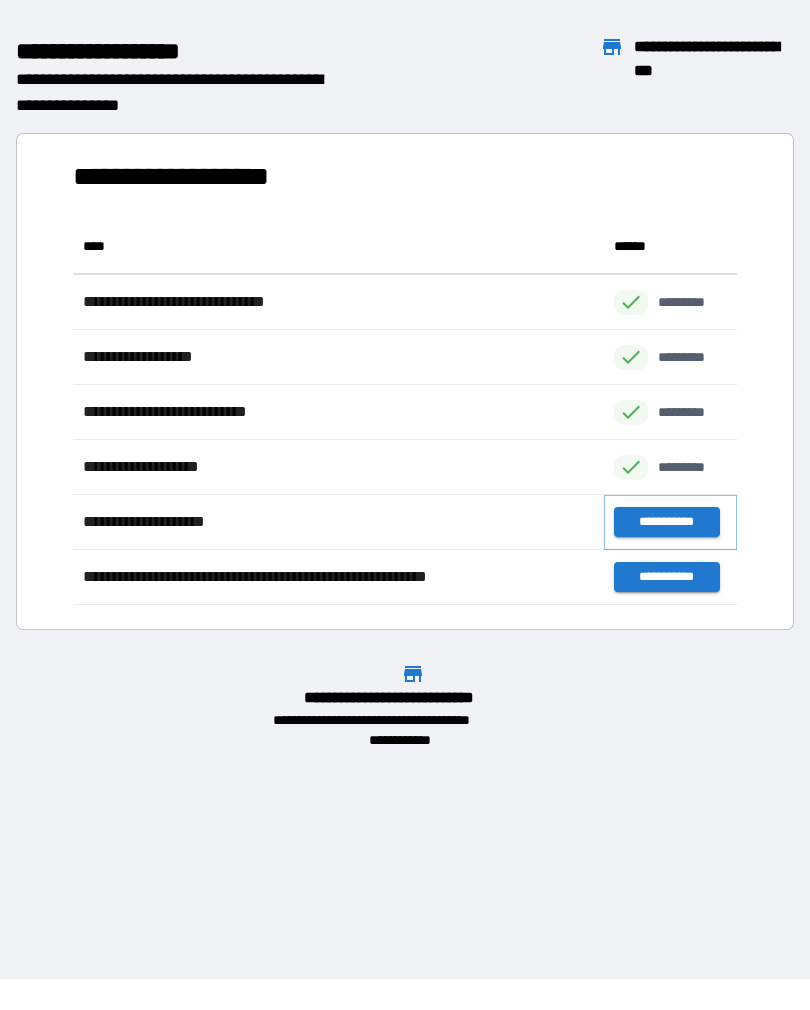click on "**********" at bounding box center [666, 522] 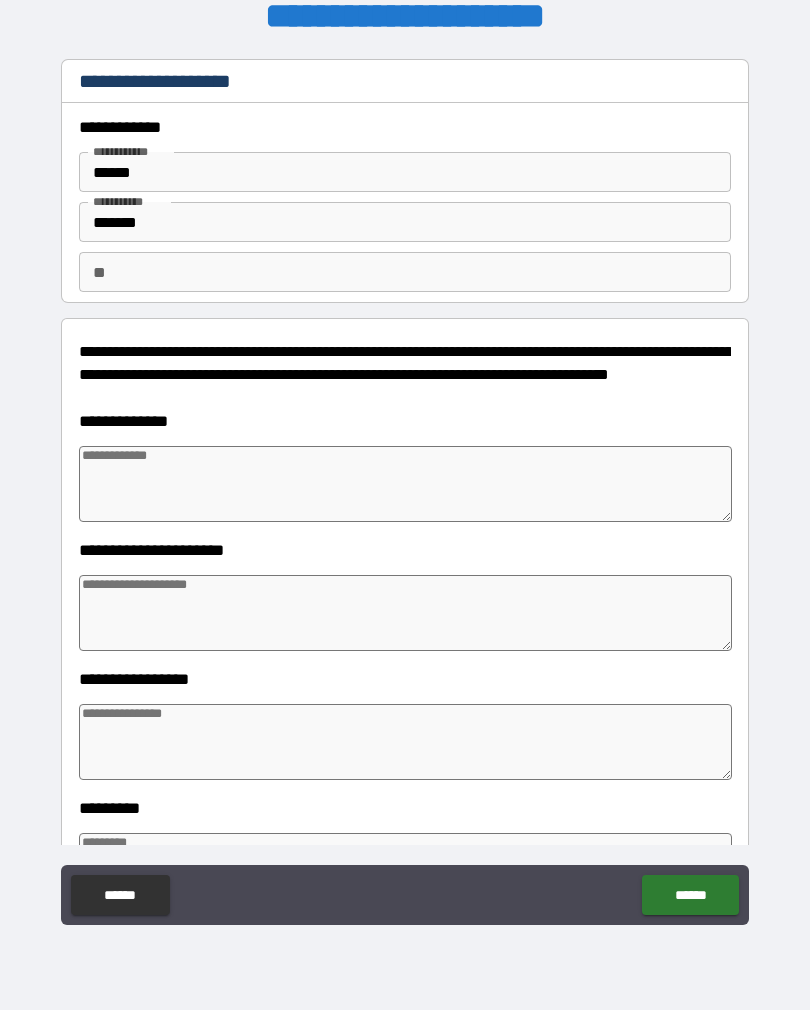 type on "*" 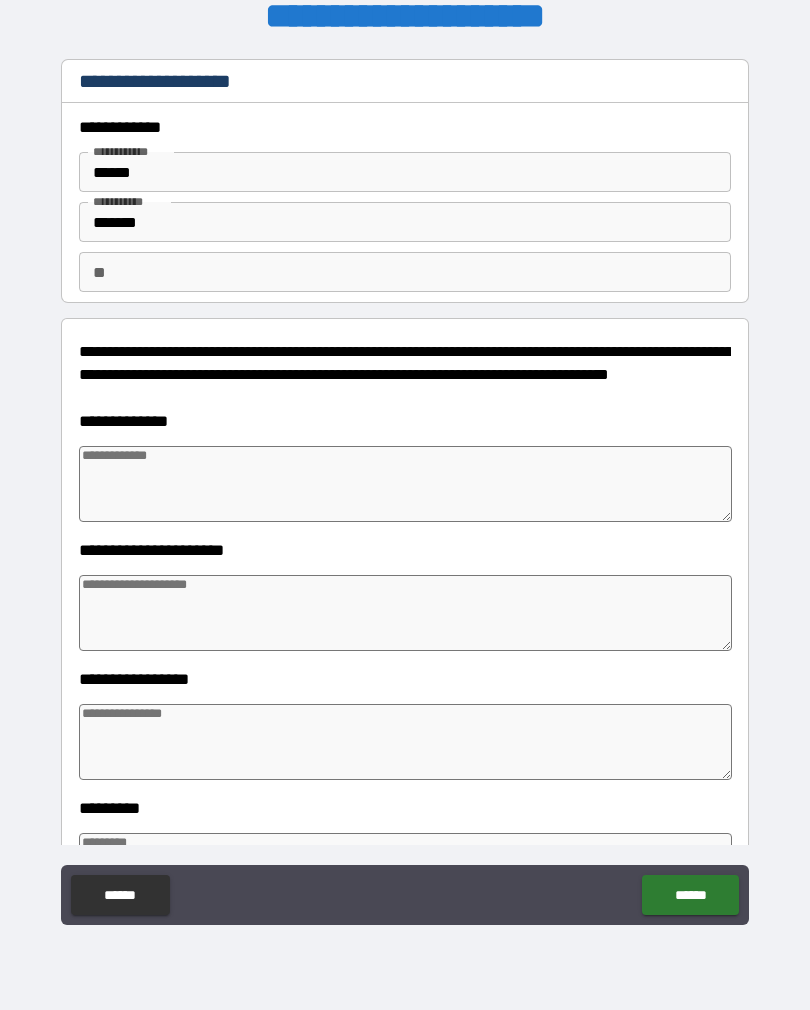 type on "*" 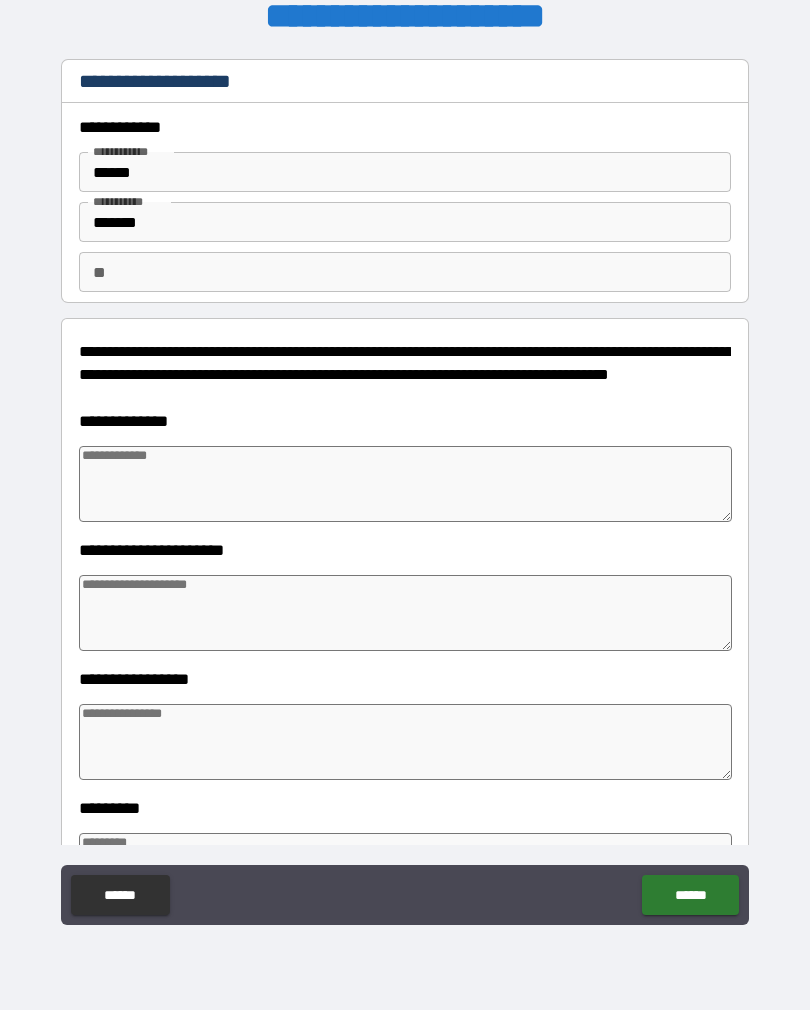type on "*" 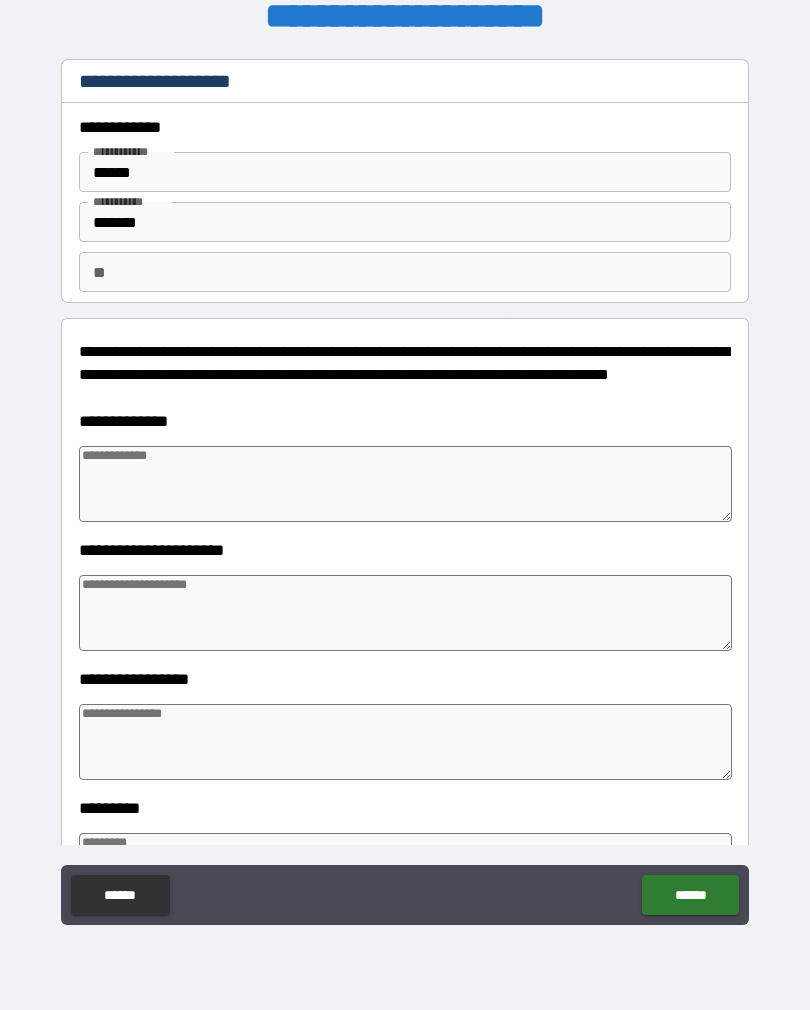 type on "*" 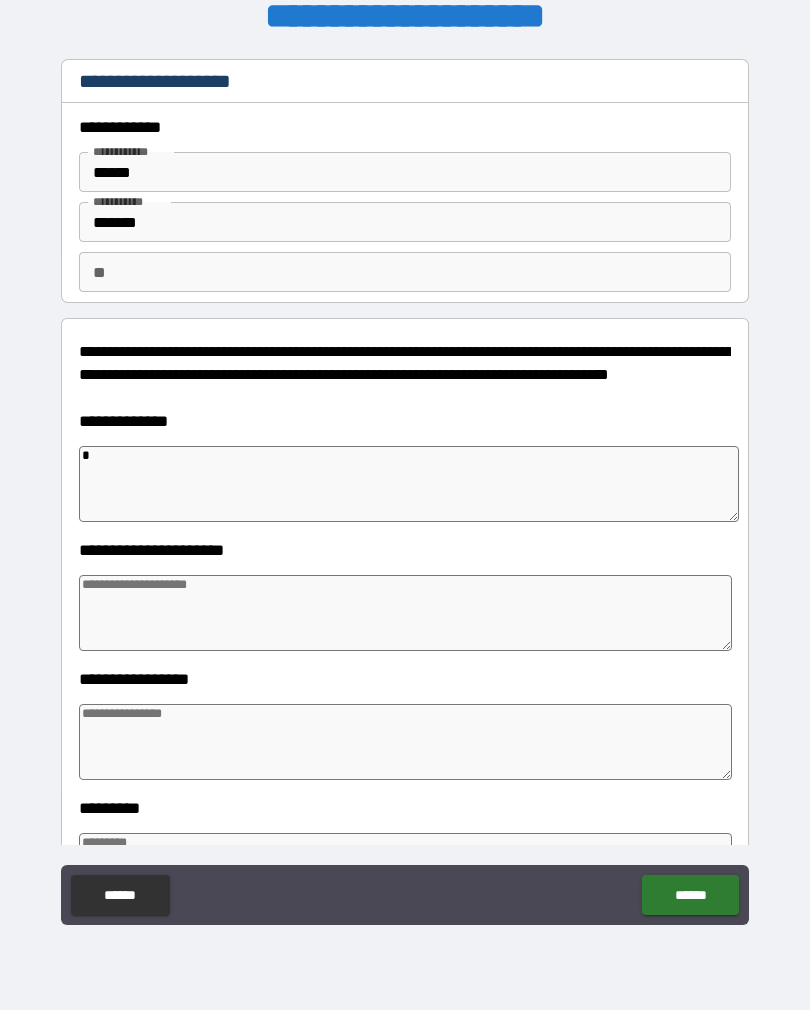 type on "*" 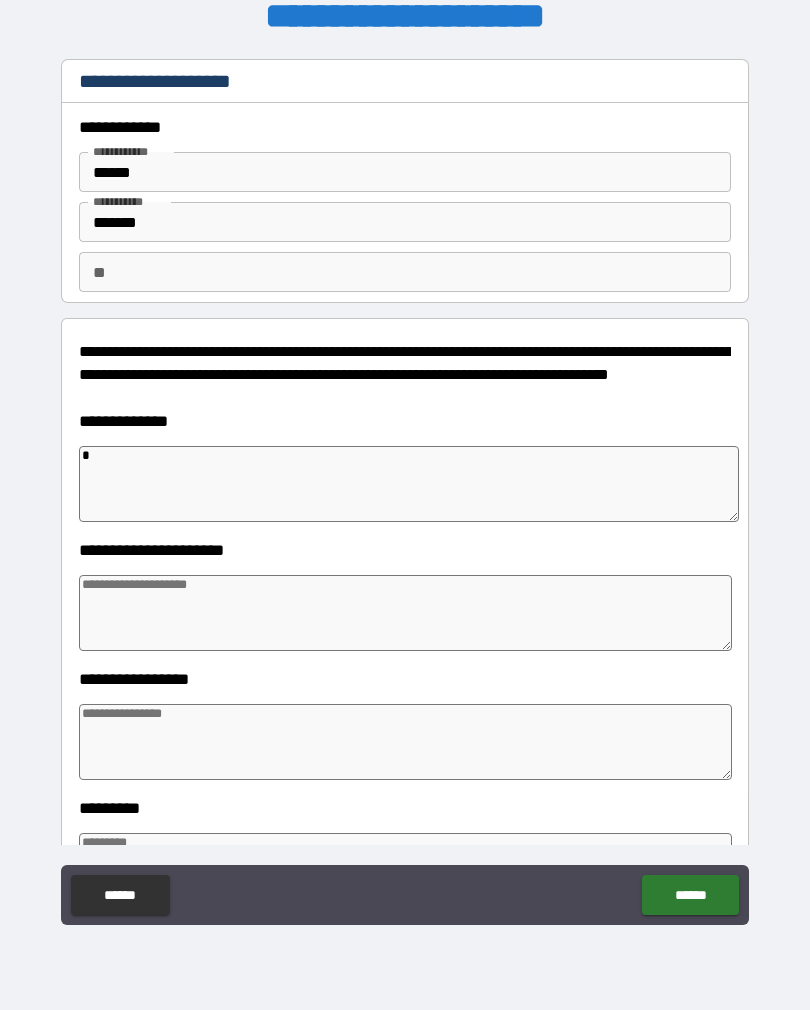type on "*" 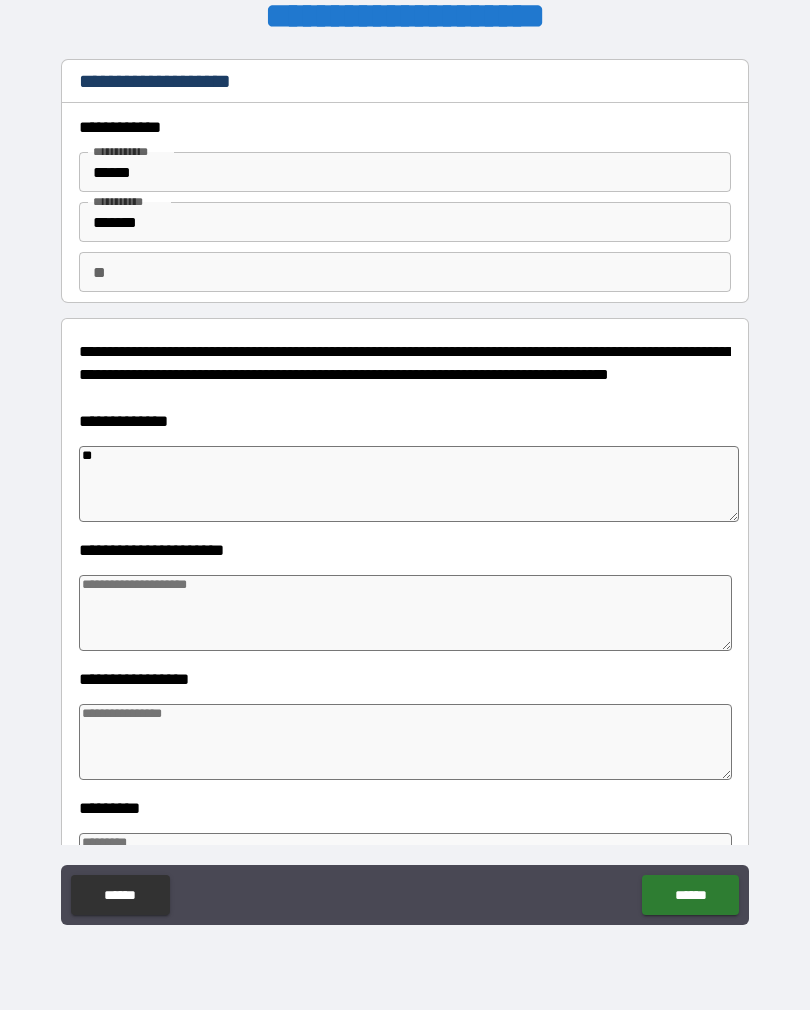 type on "*" 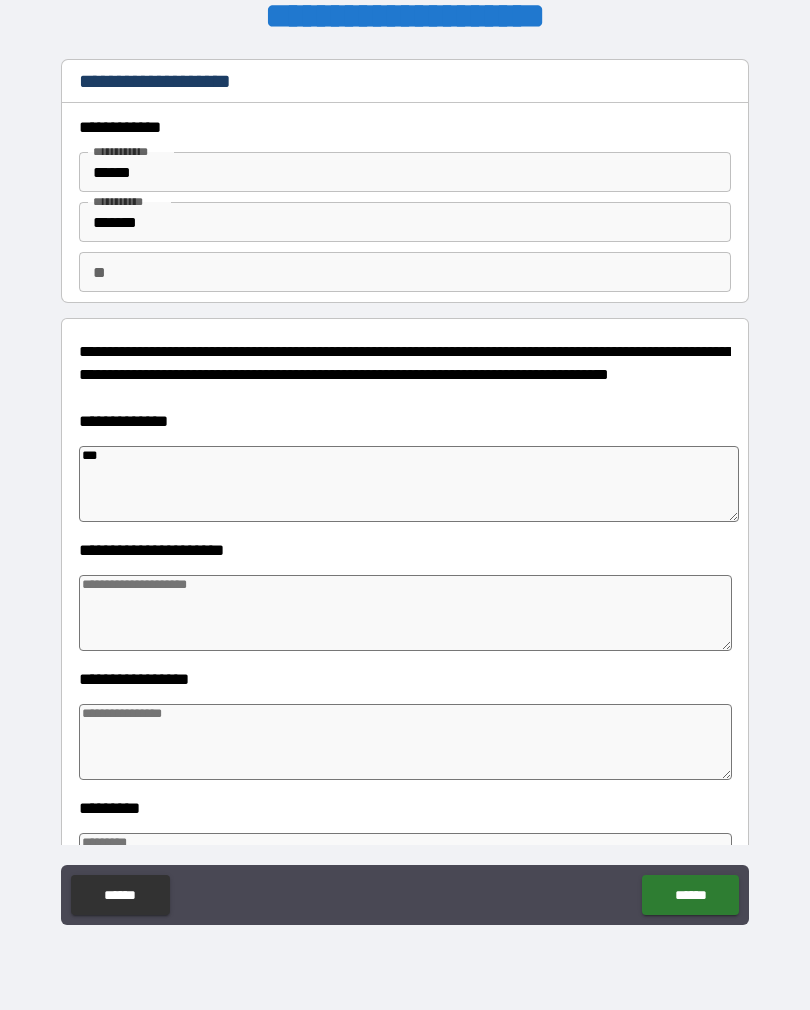 type on "*" 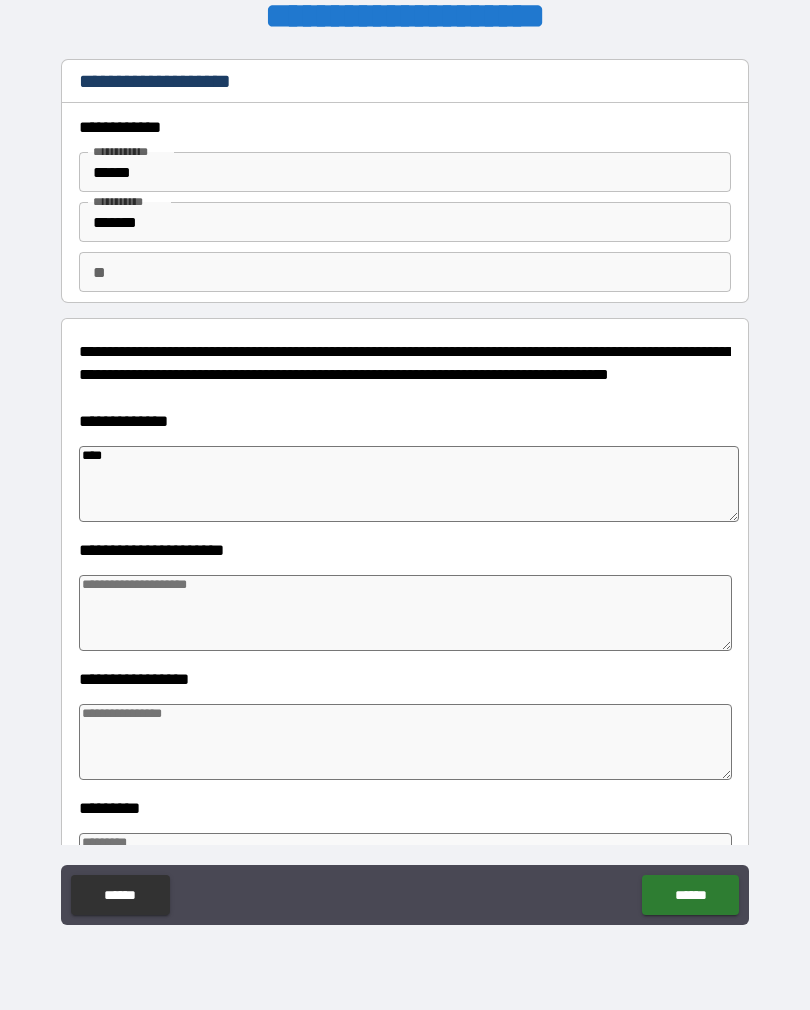 type on "*" 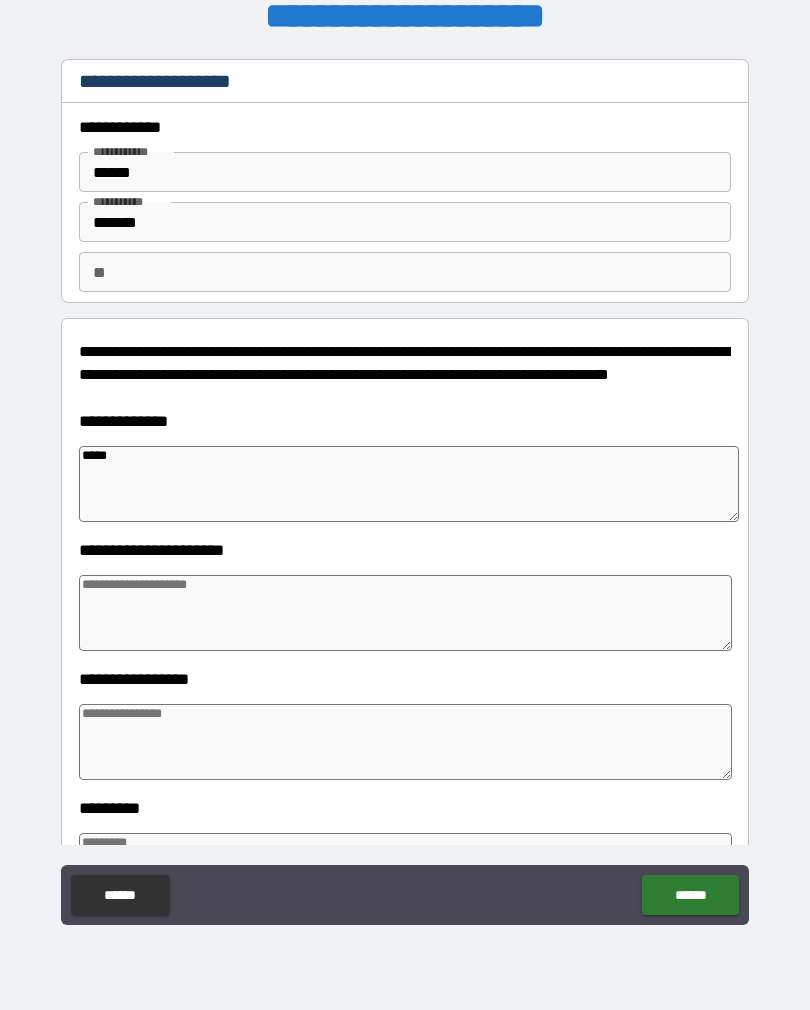 type on "*" 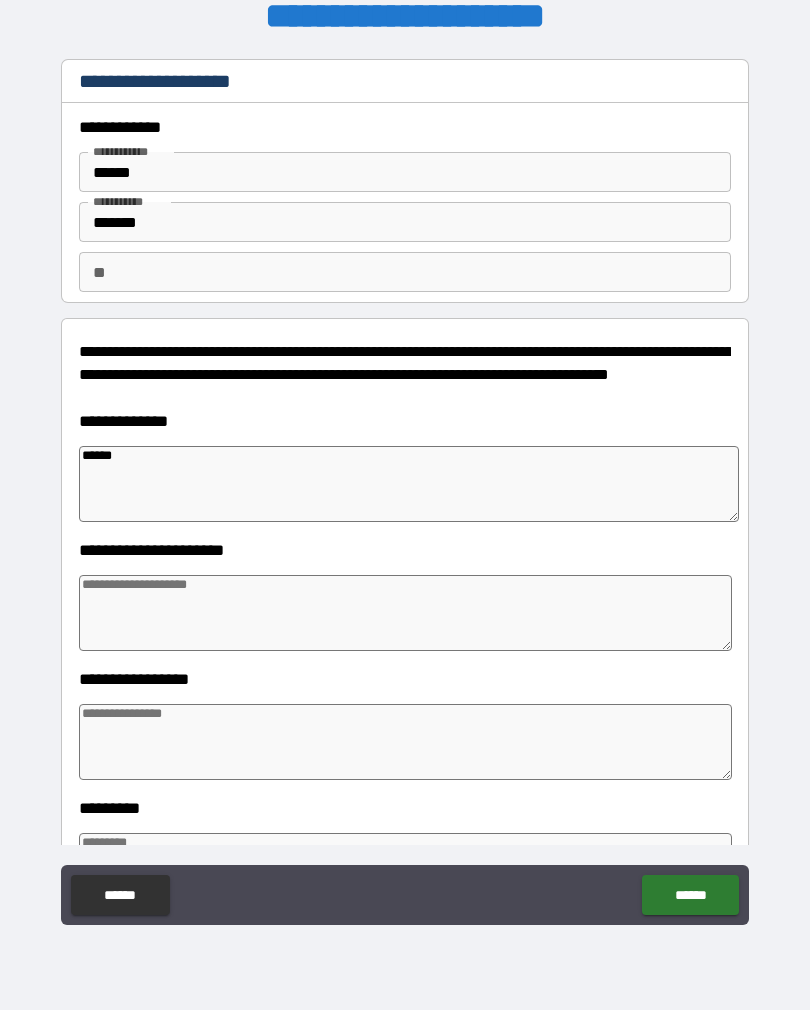 type on "*" 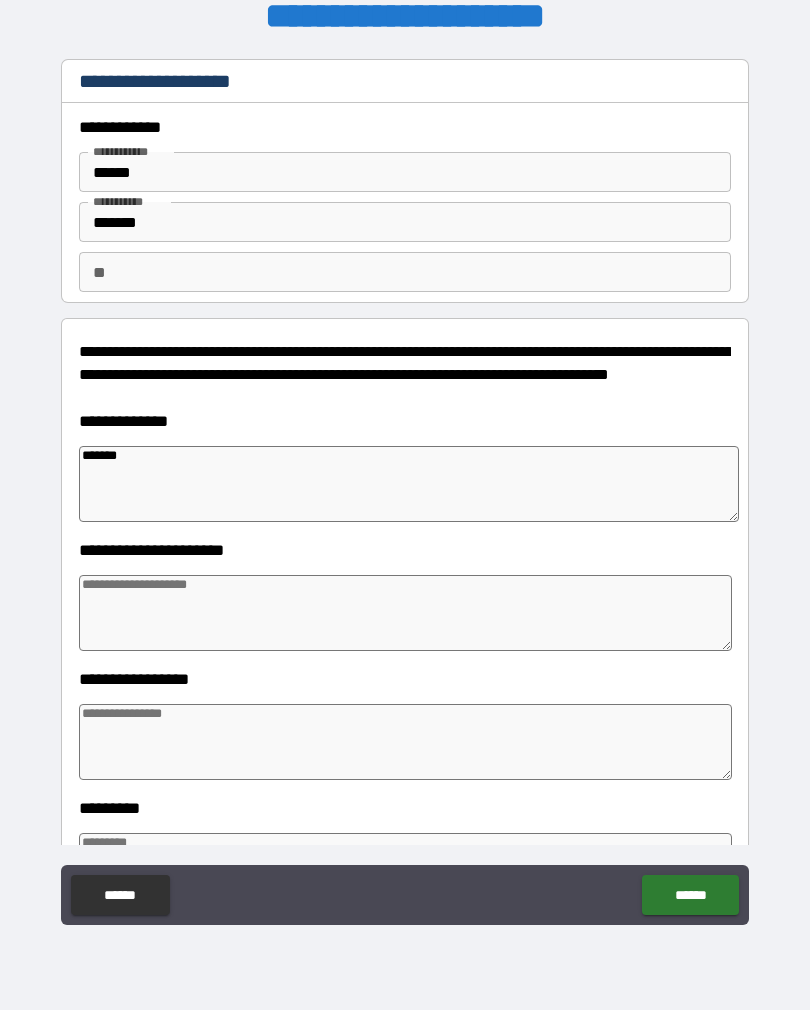type on "*" 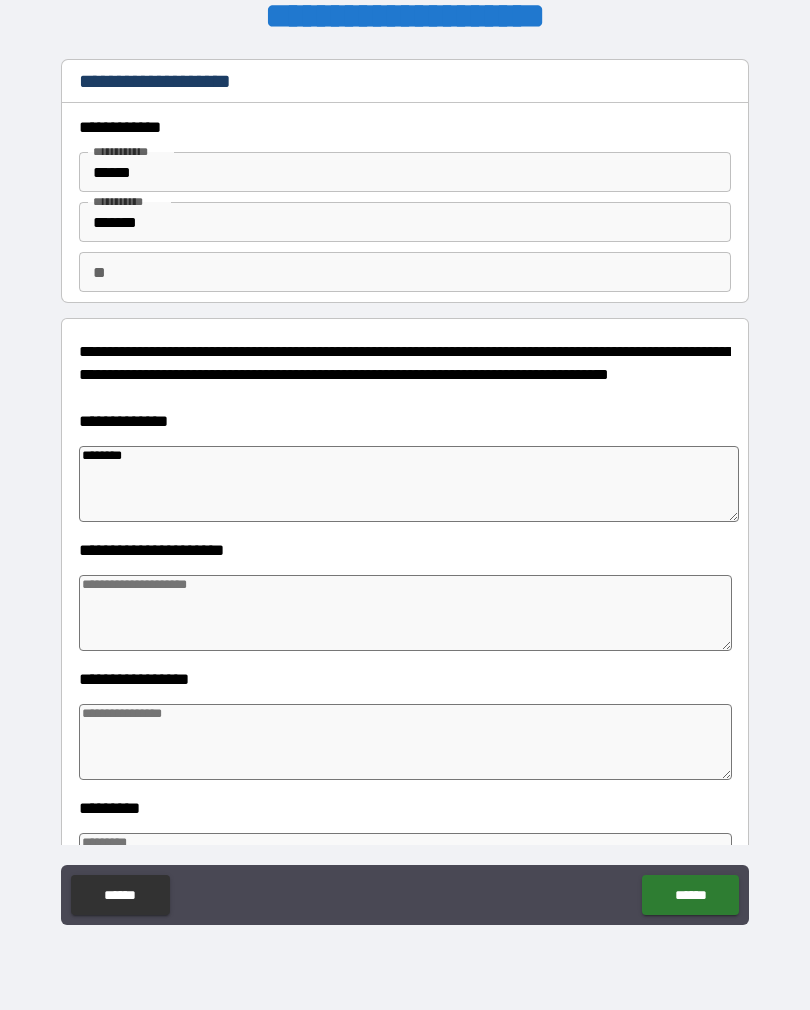 type on "*" 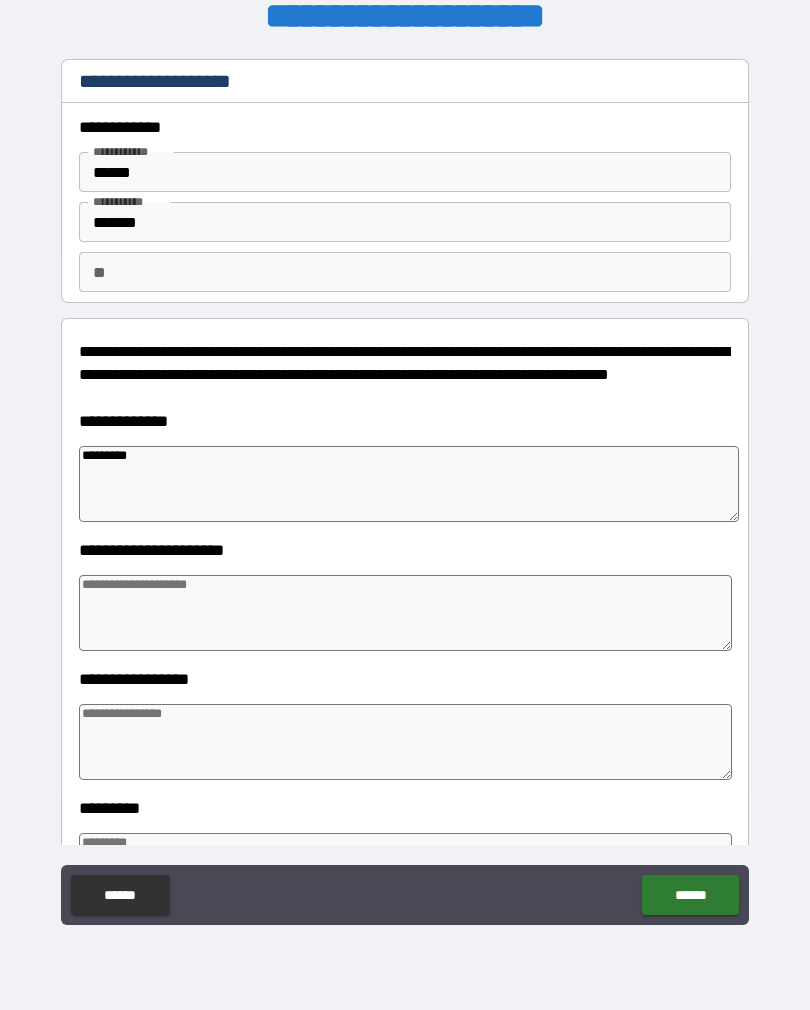 type on "*" 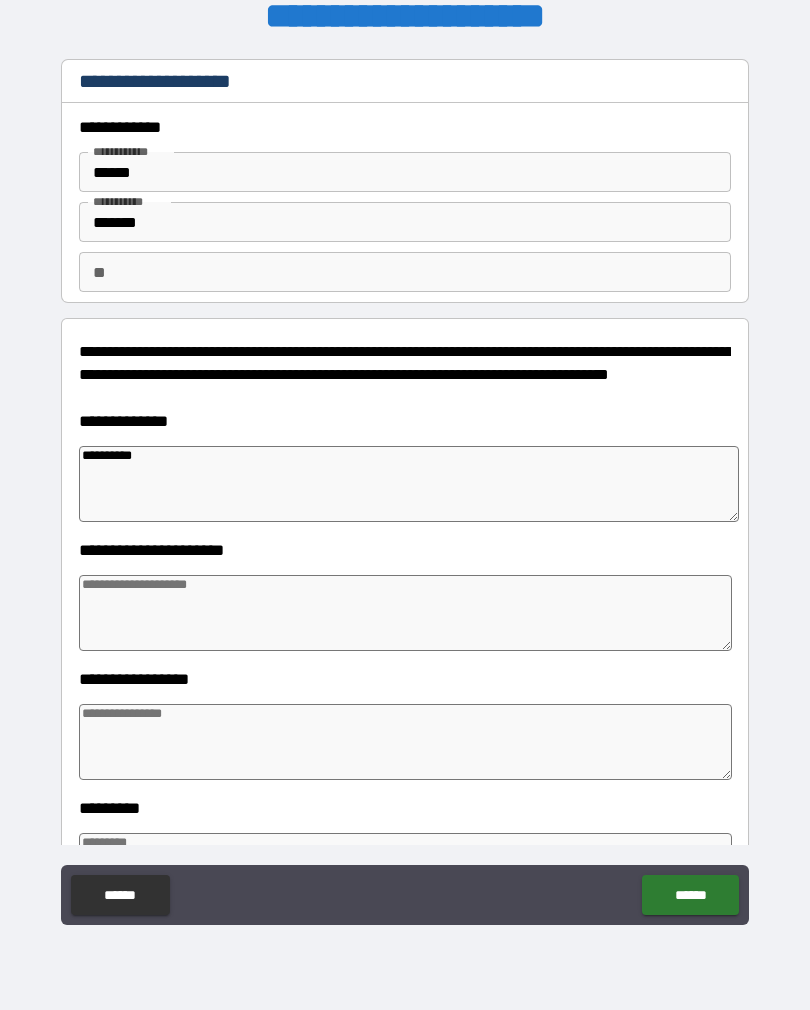 type on "*" 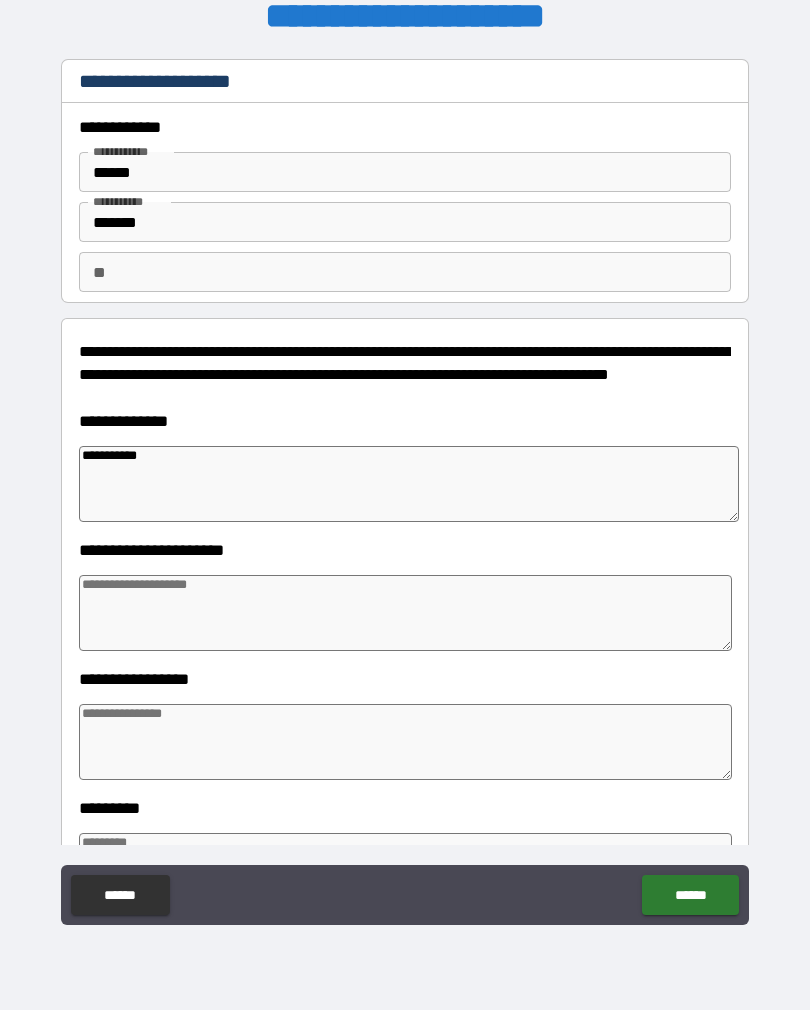 type on "*" 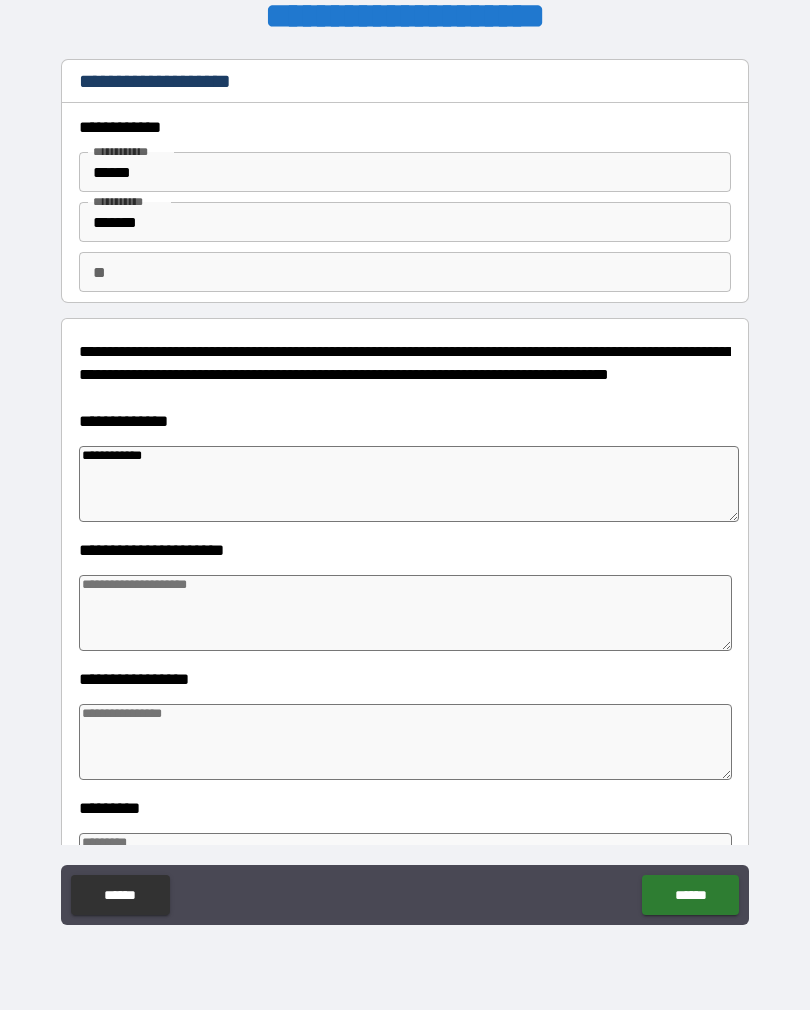 type on "*" 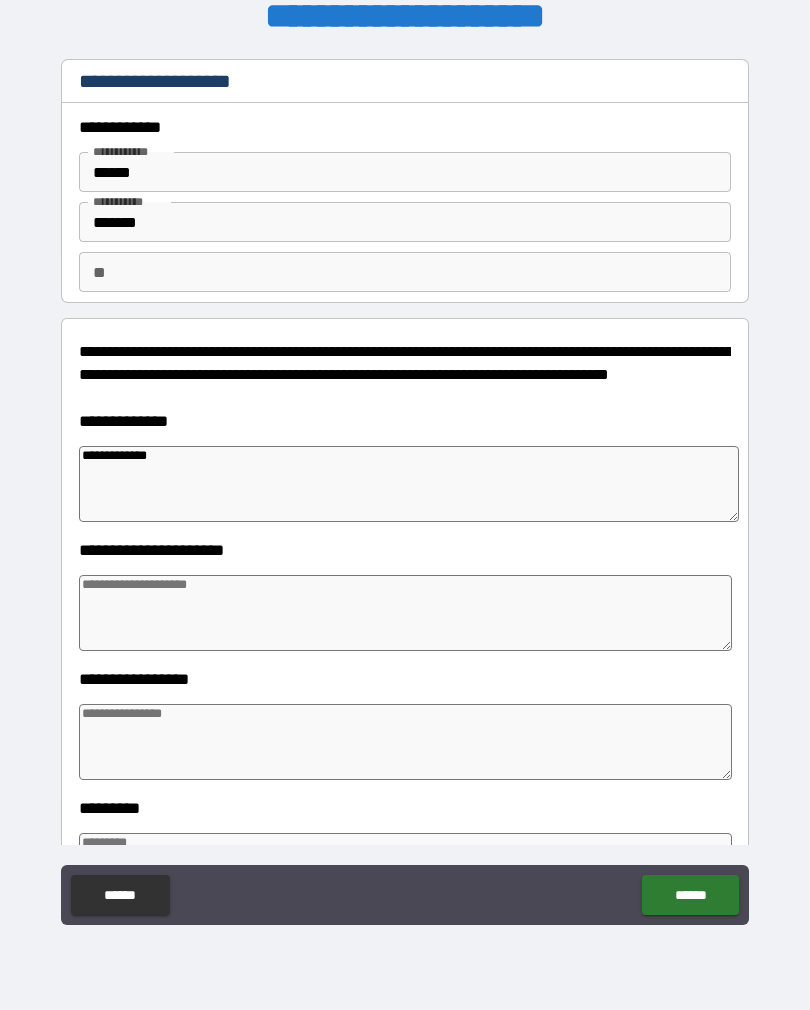 type on "*" 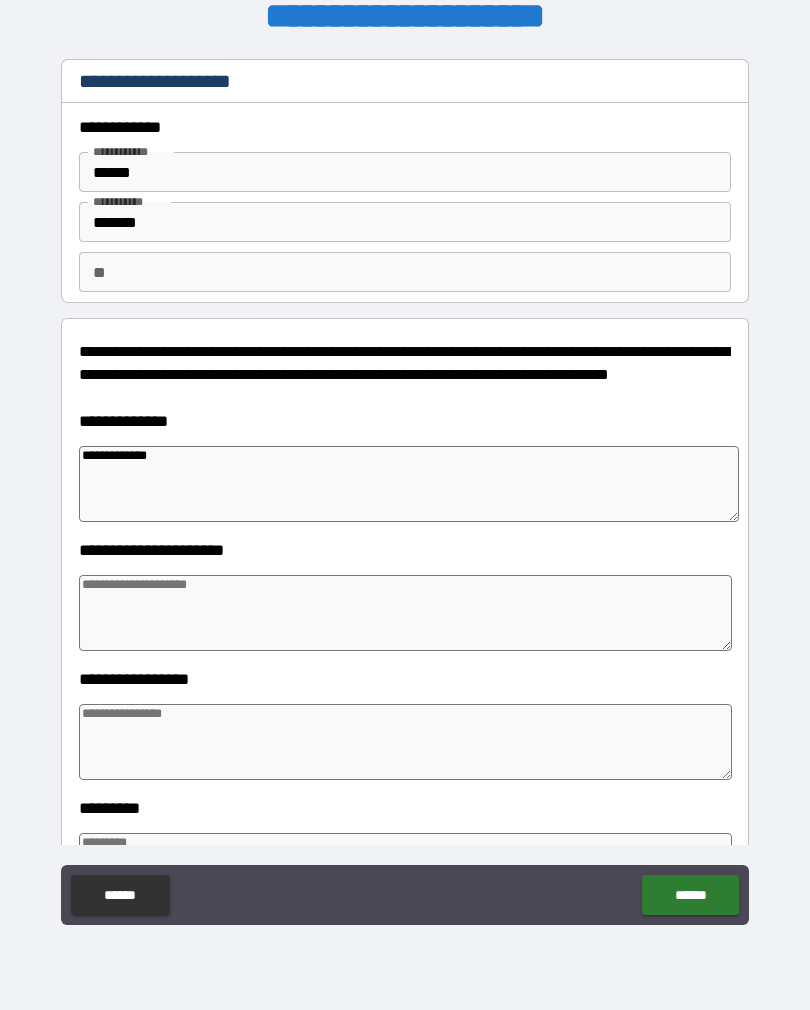 type on "**********" 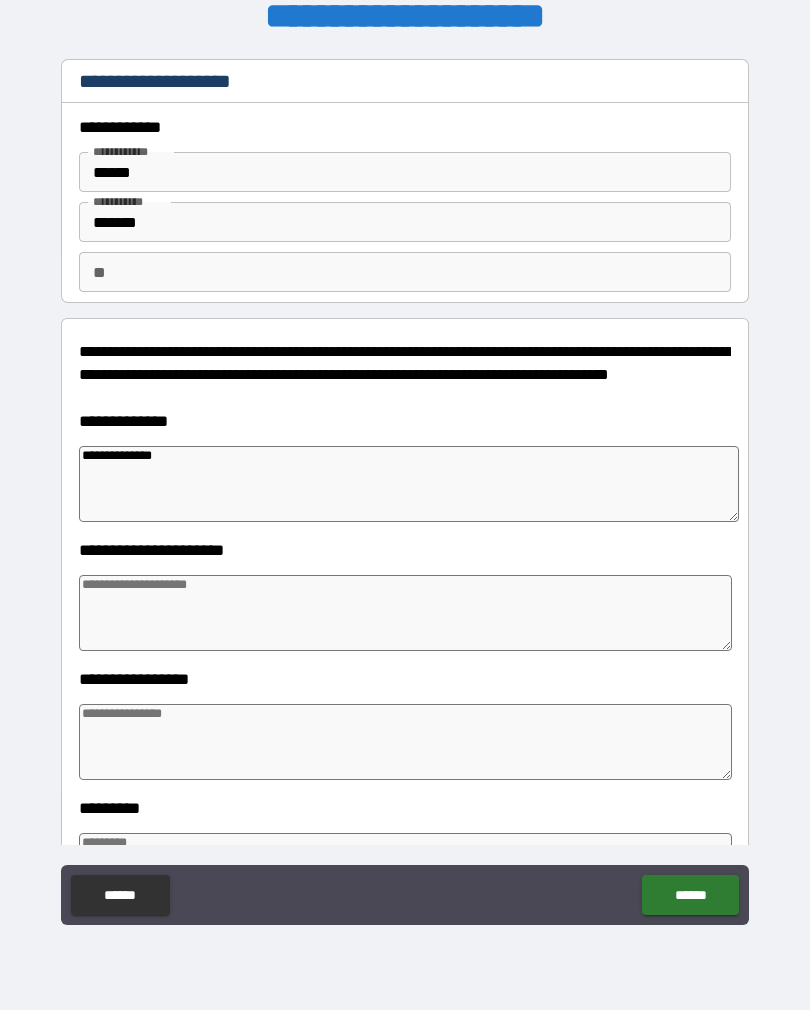 type on "*" 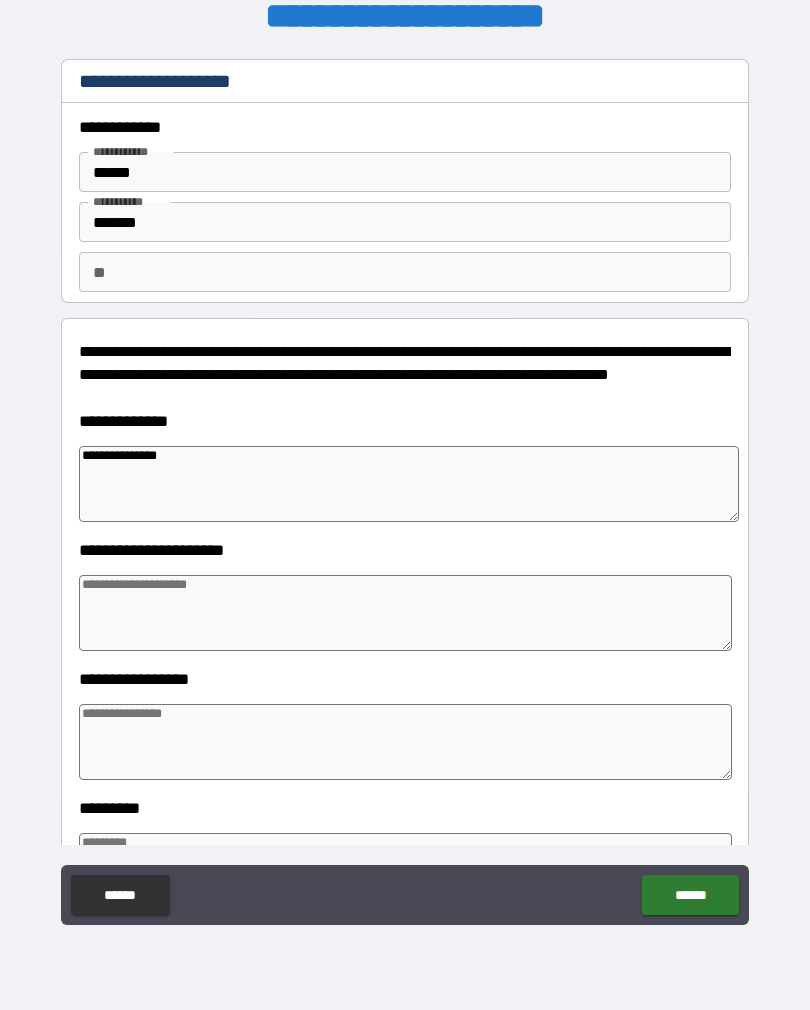 type on "*" 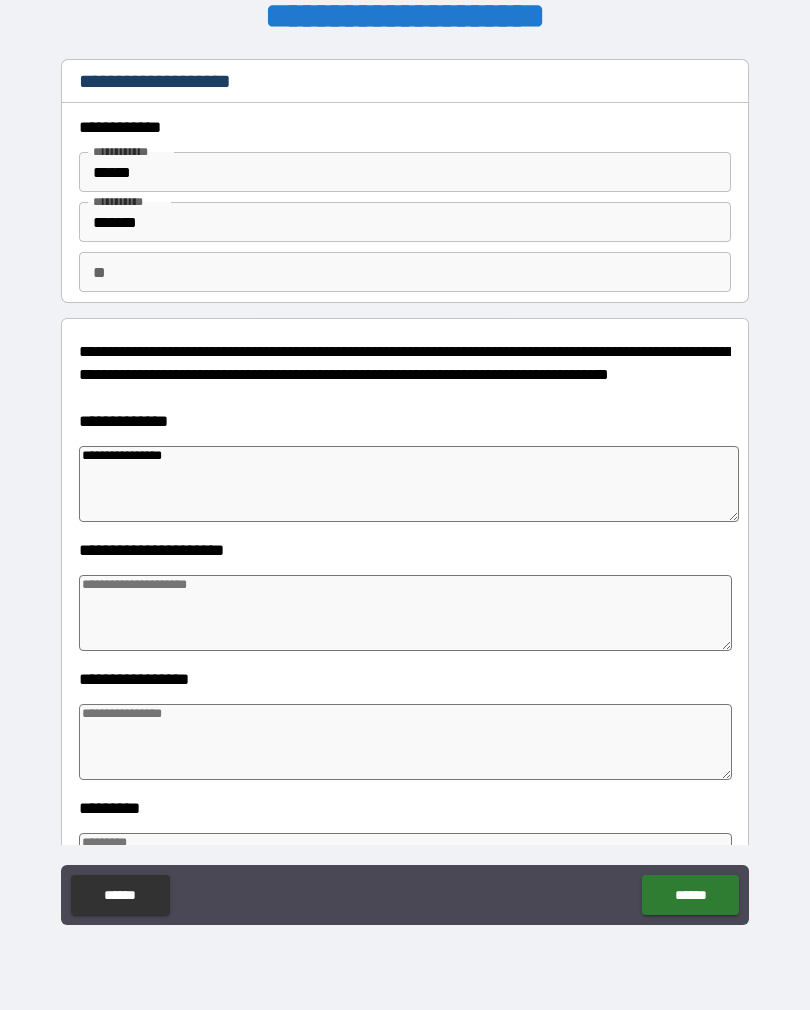 type on "*" 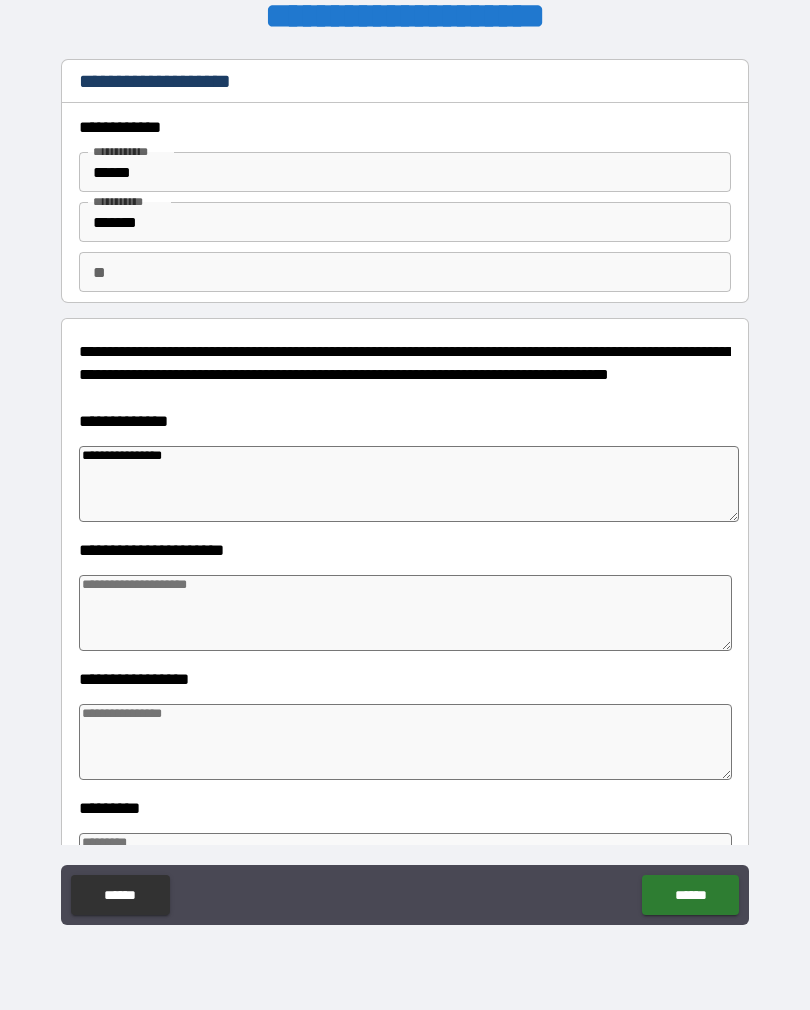 type on "**********" 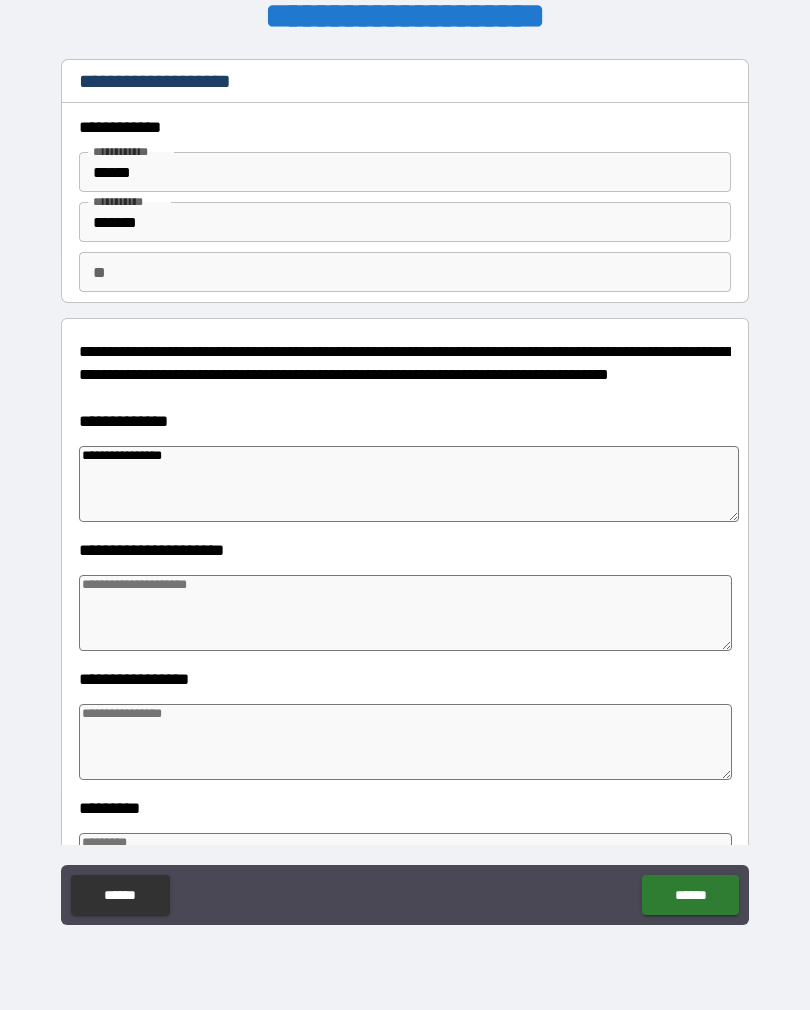 type on "*" 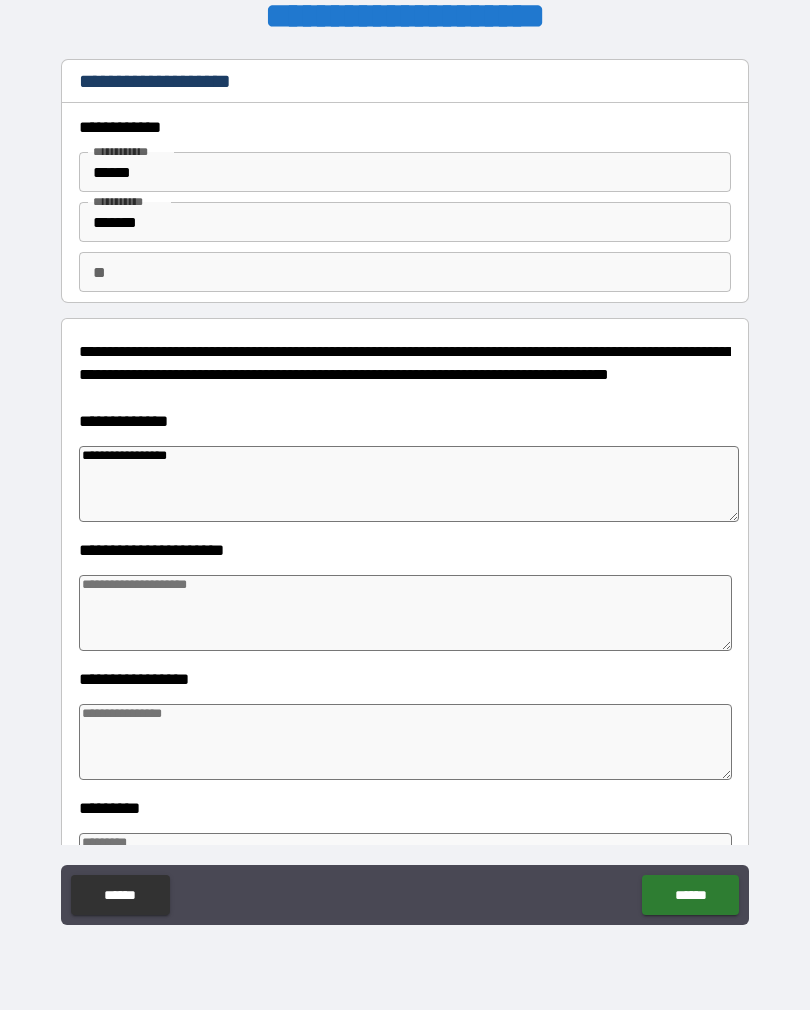 type on "*" 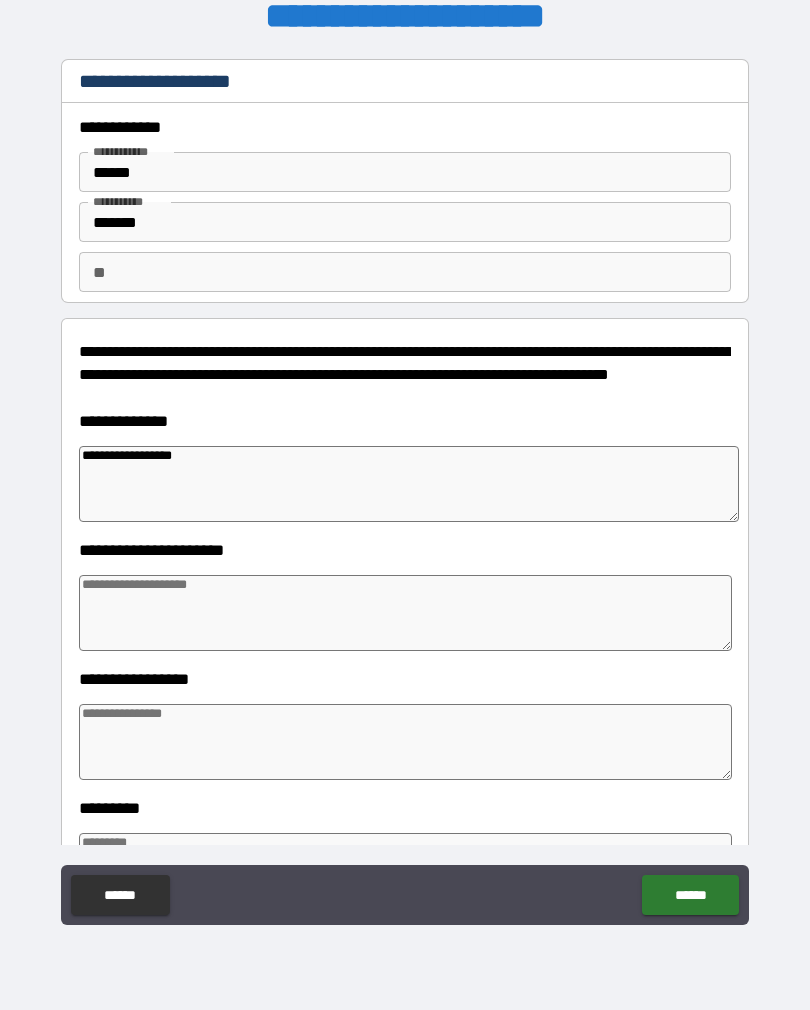 type on "*" 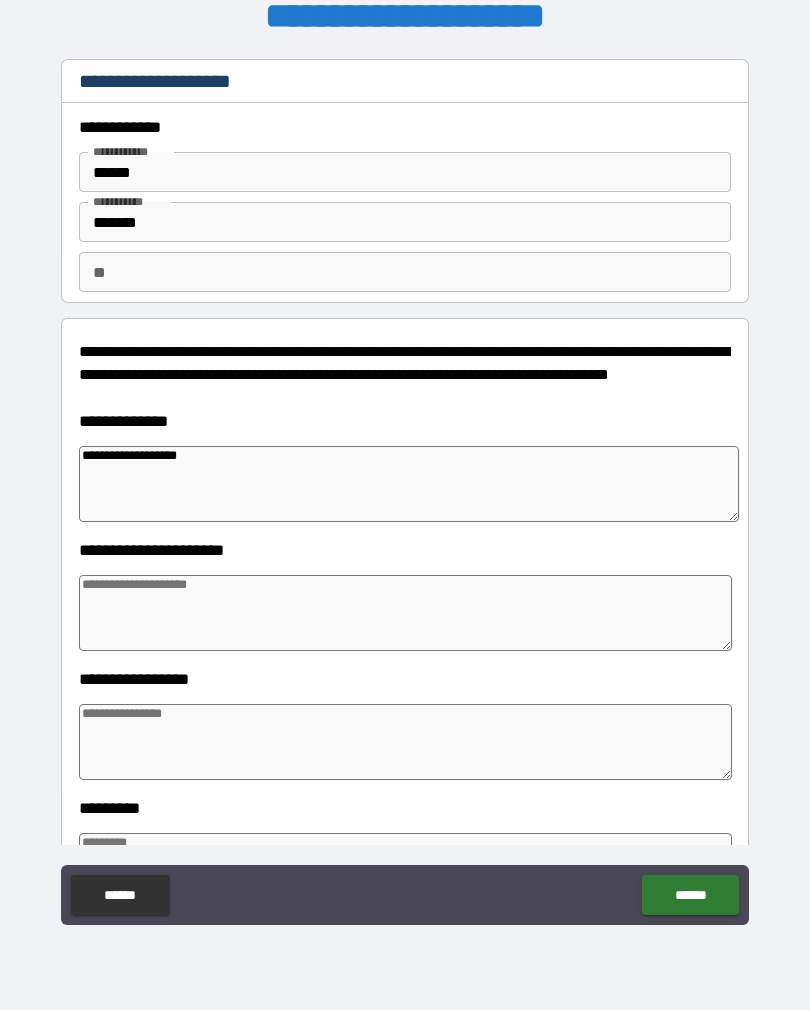 type on "*" 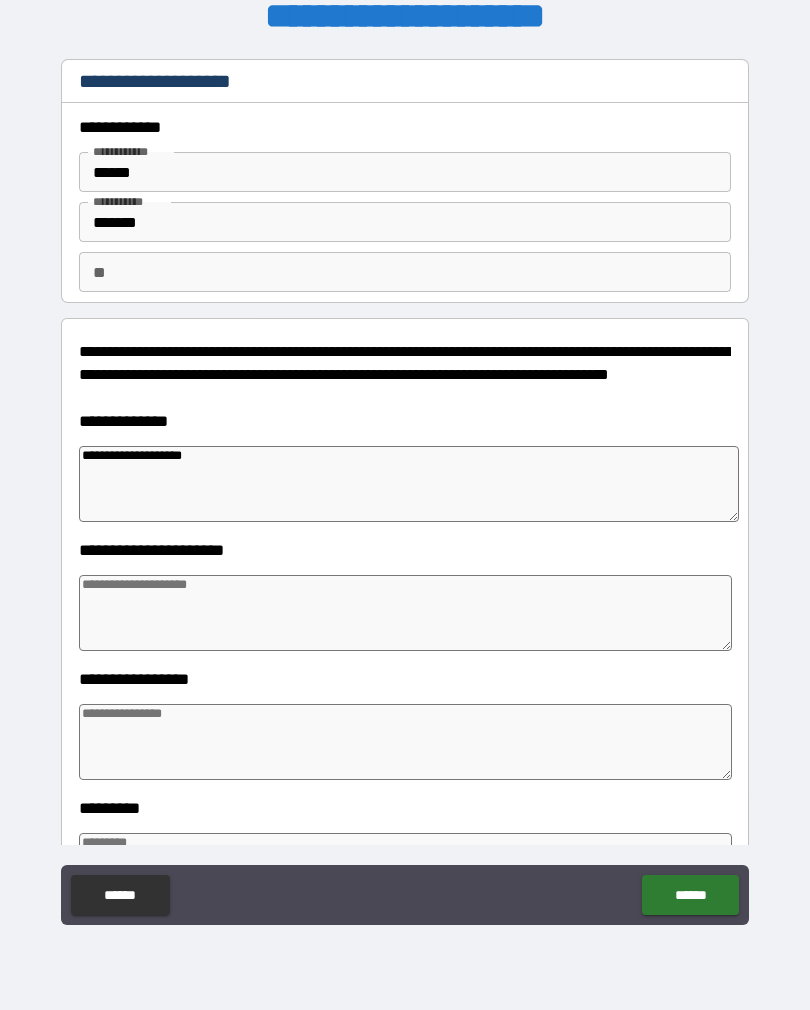 type on "*" 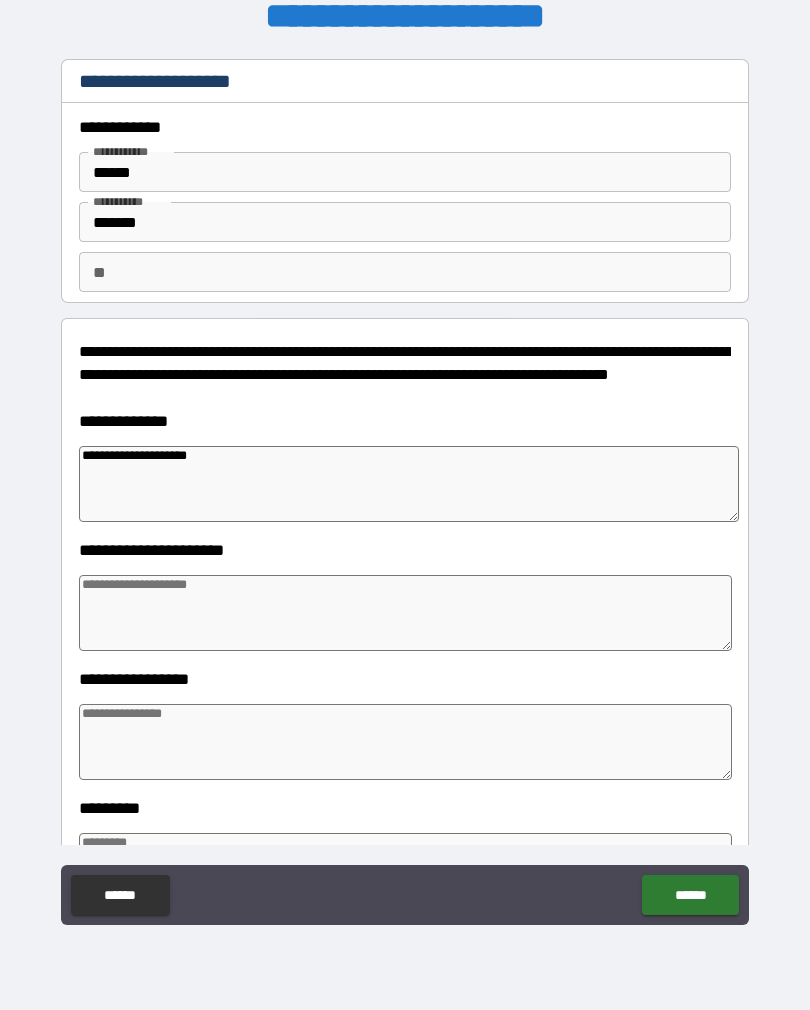 type on "*" 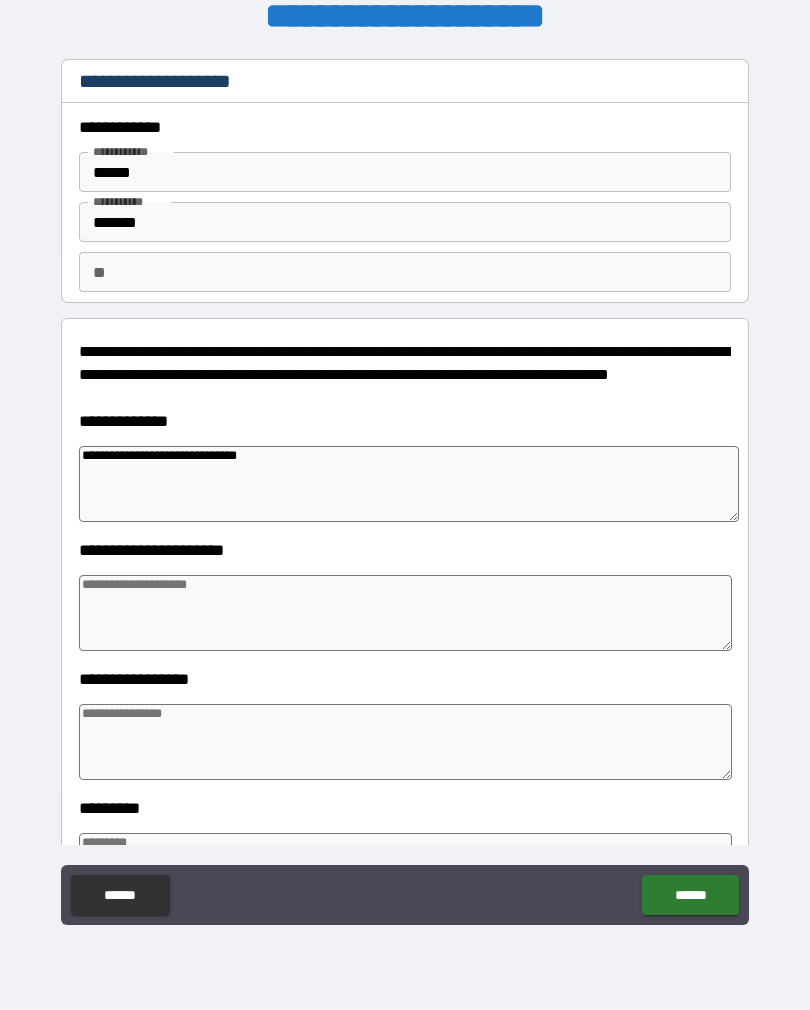 click at bounding box center [405, 613] 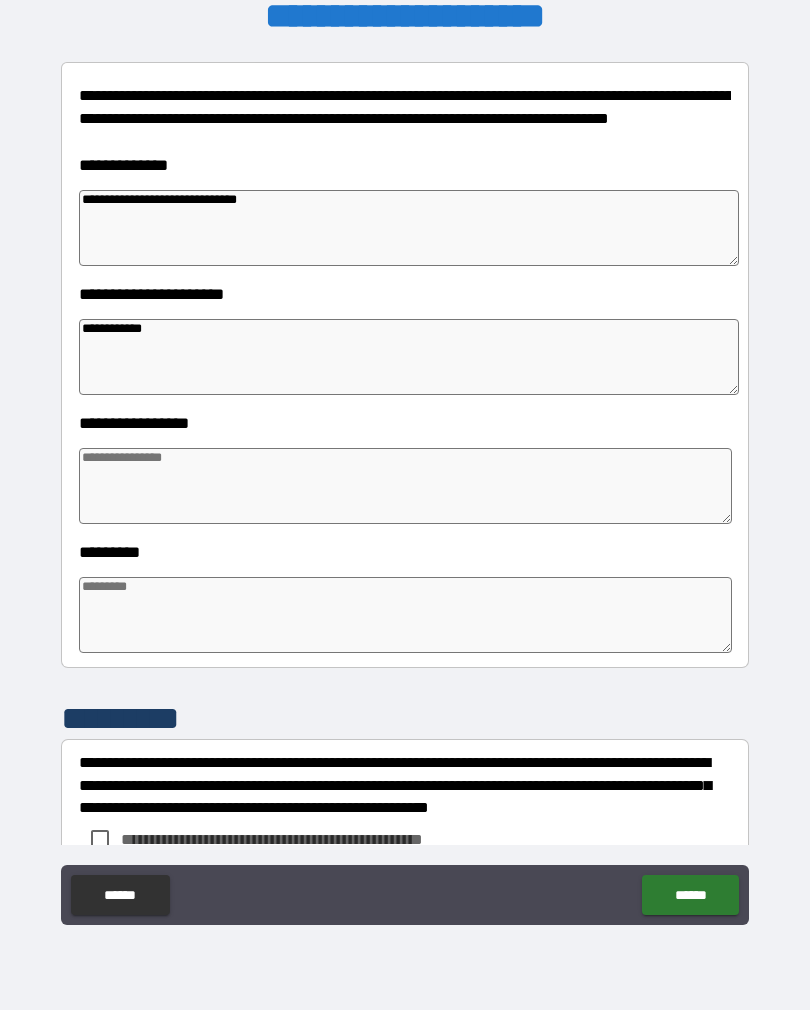 scroll, scrollTop: 253, scrollLeft: 0, axis: vertical 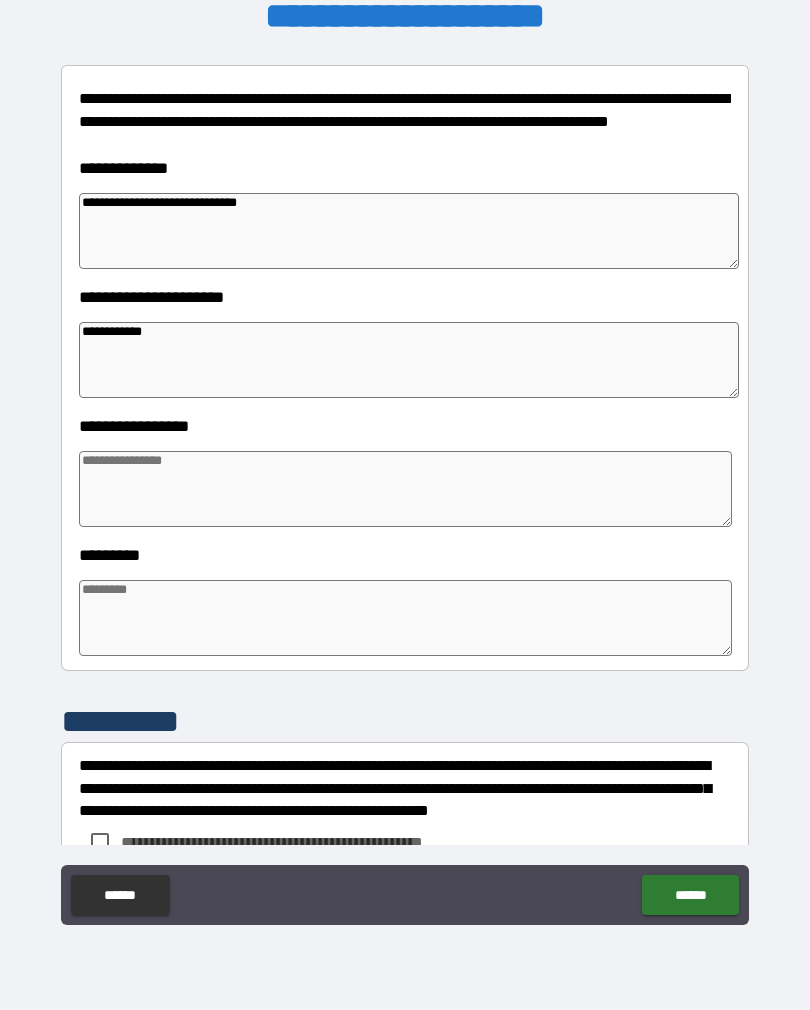 click at bounding box center [405, 489] 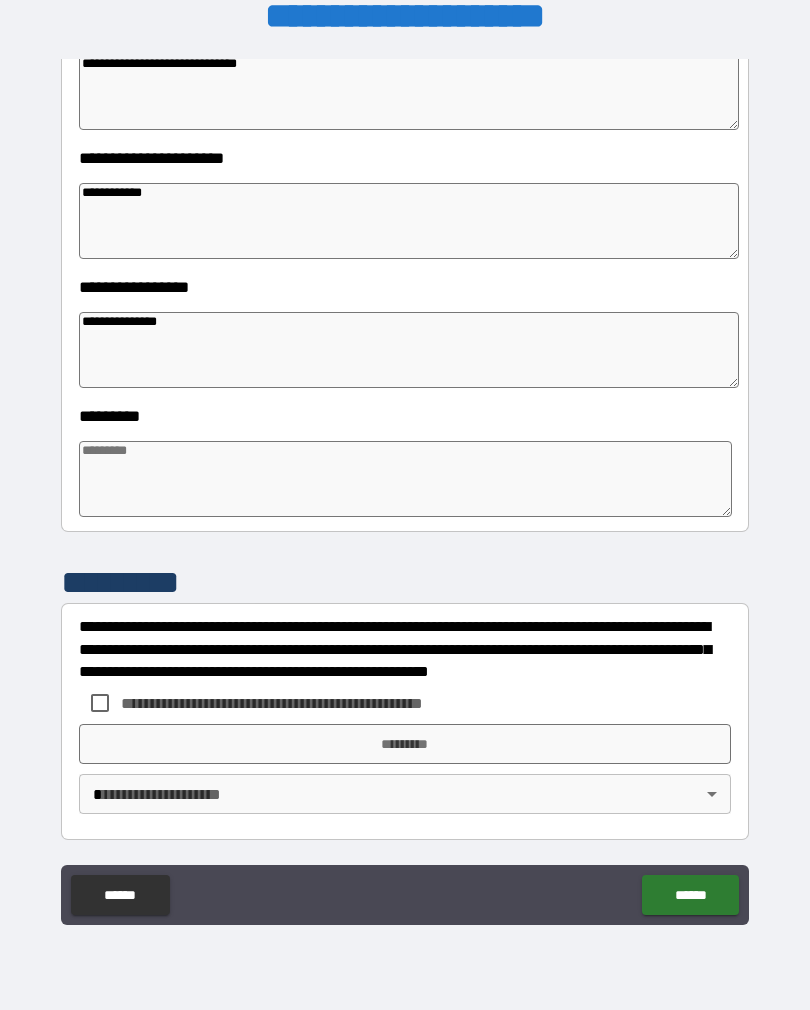 scroll, scrollTop: 392, scrollLeft: 0, axis: vertical 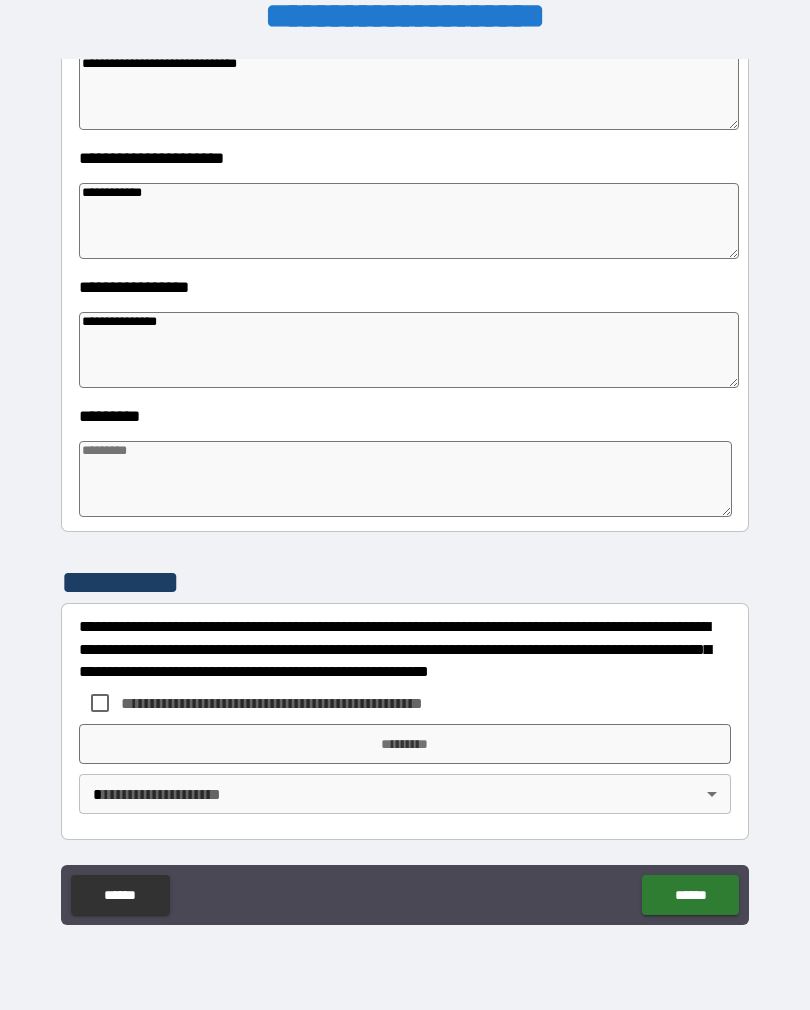 click on "**********" at bounding box center [405, 649] 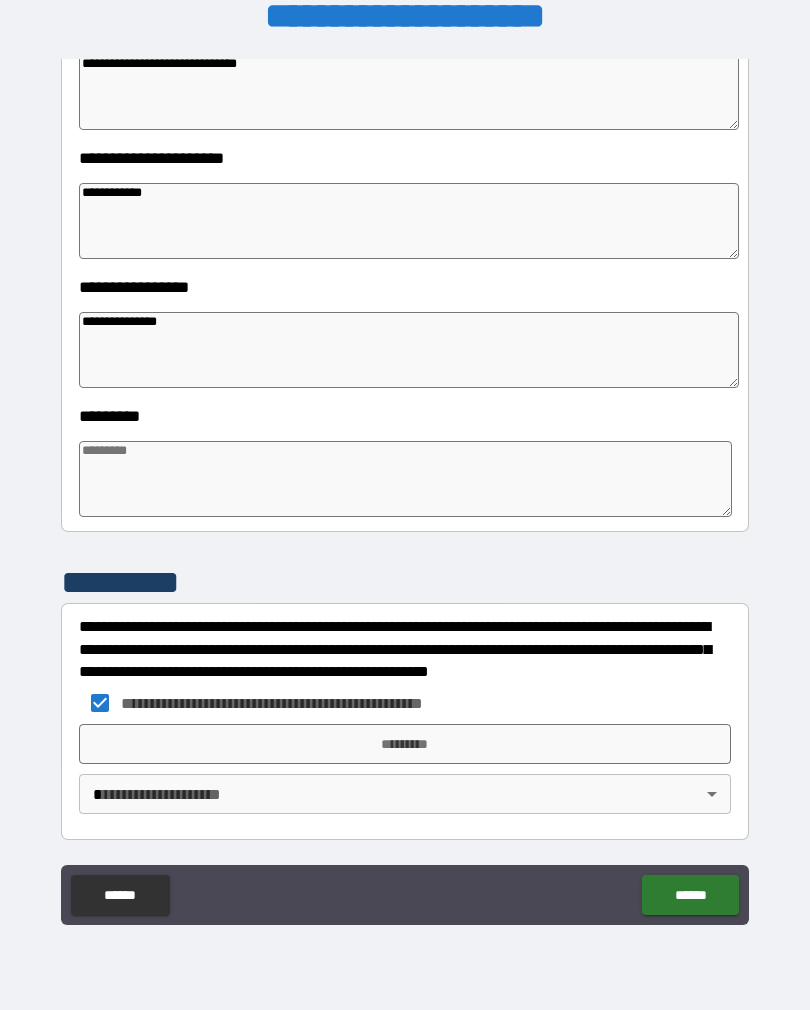 click on "*********" at bounding box center (405, 744) 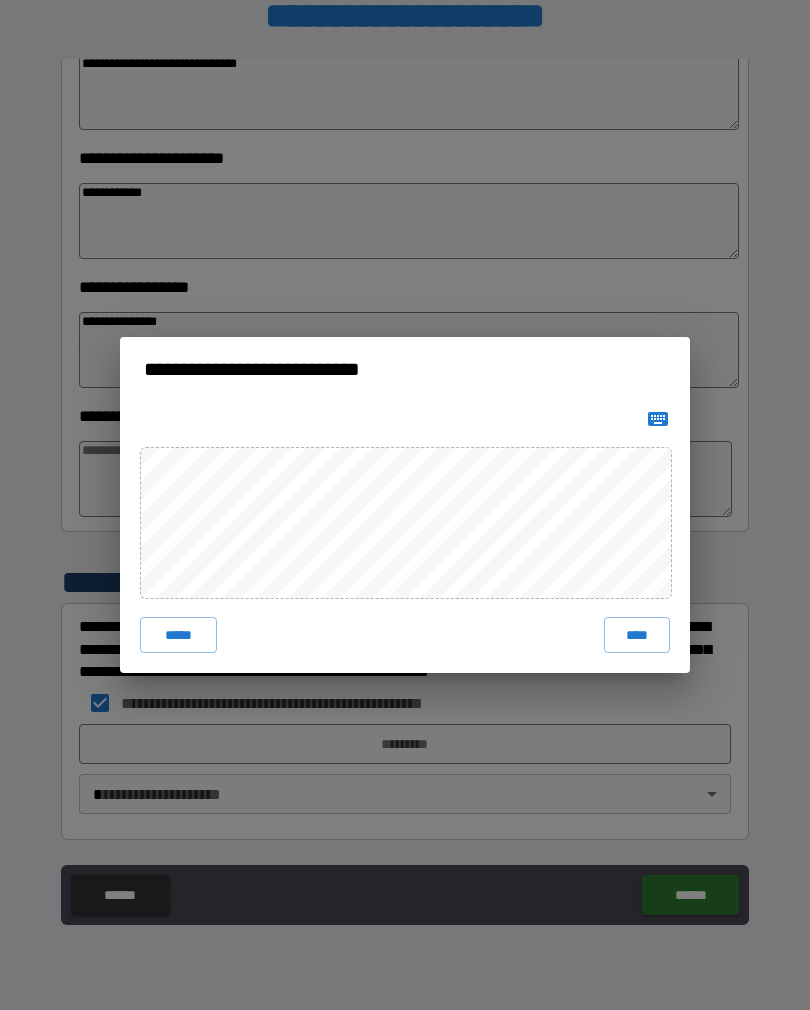 click on "****" at bounding box center [637, 635] 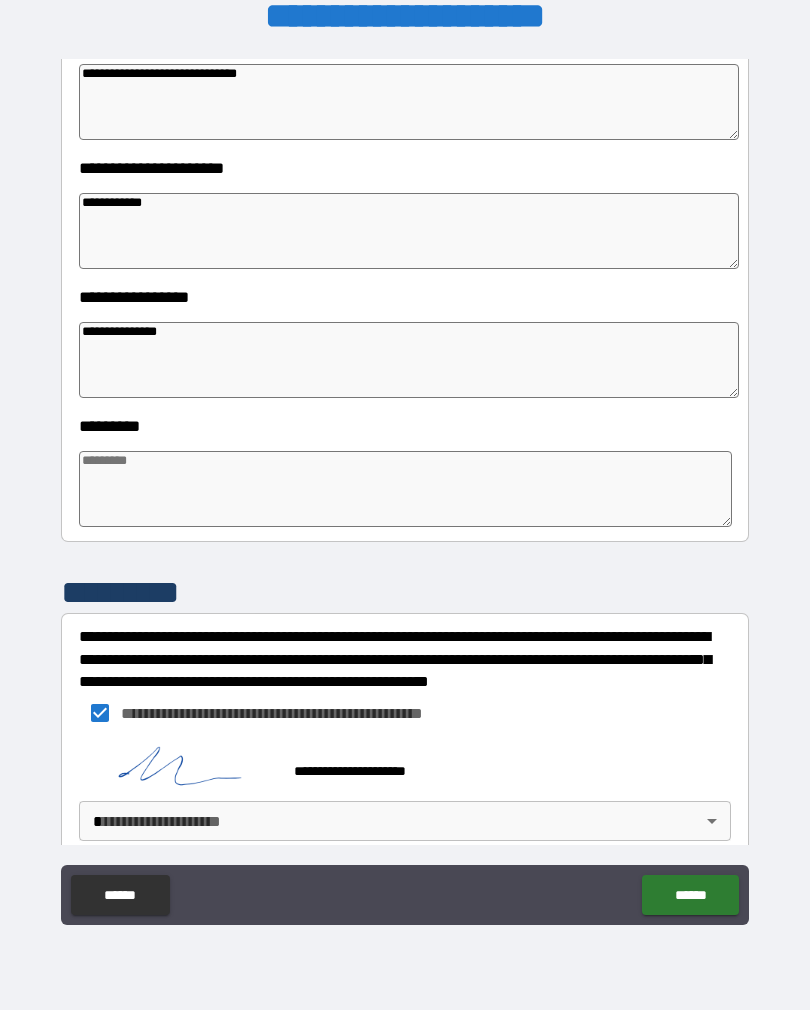 click on "**********" at bounding box center [405, 489] 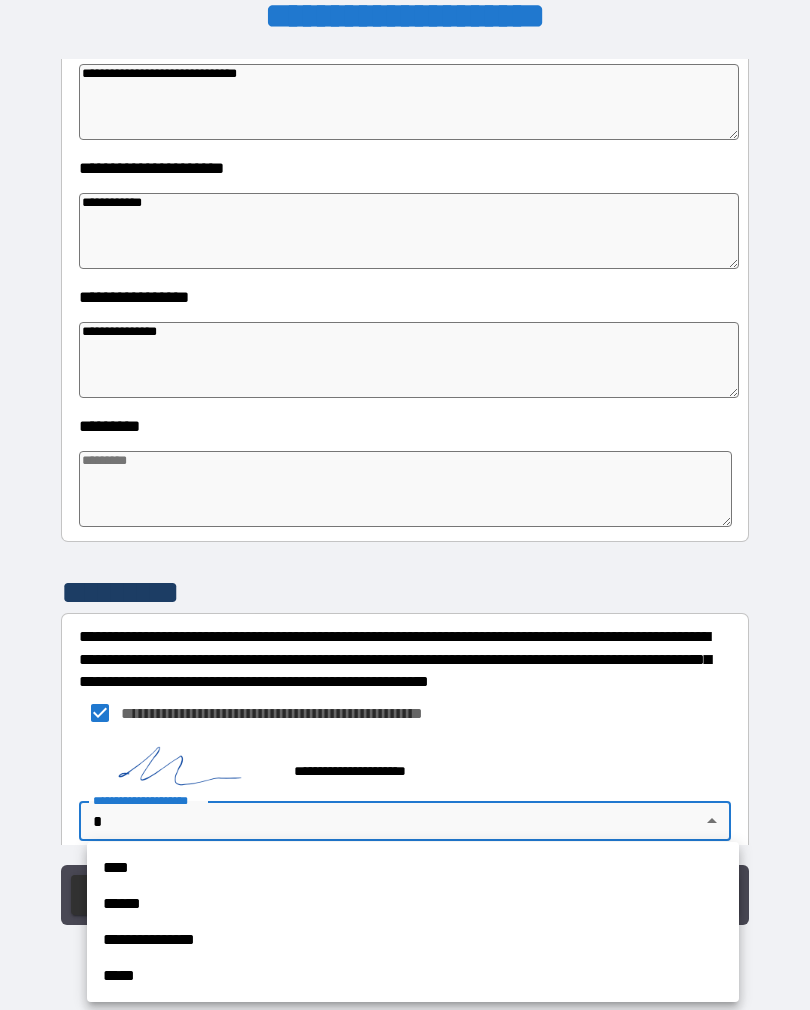 click on "****" at bounding box center [413, 868] 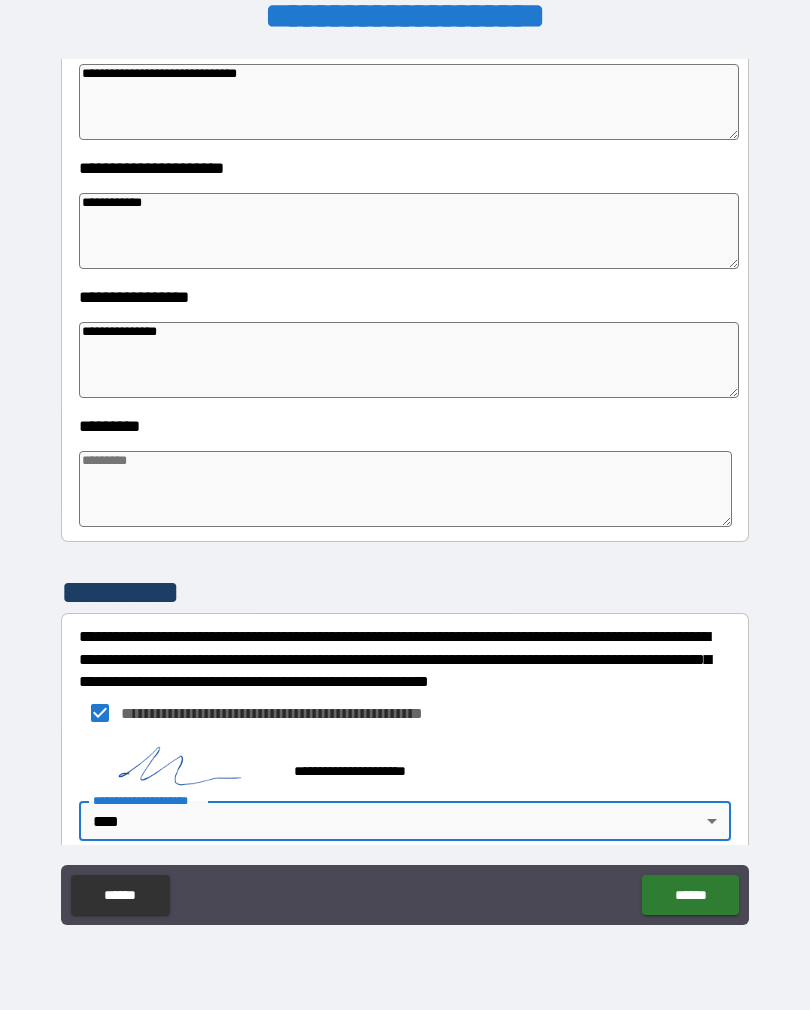 click on "******" at bounding box center (690, 895) 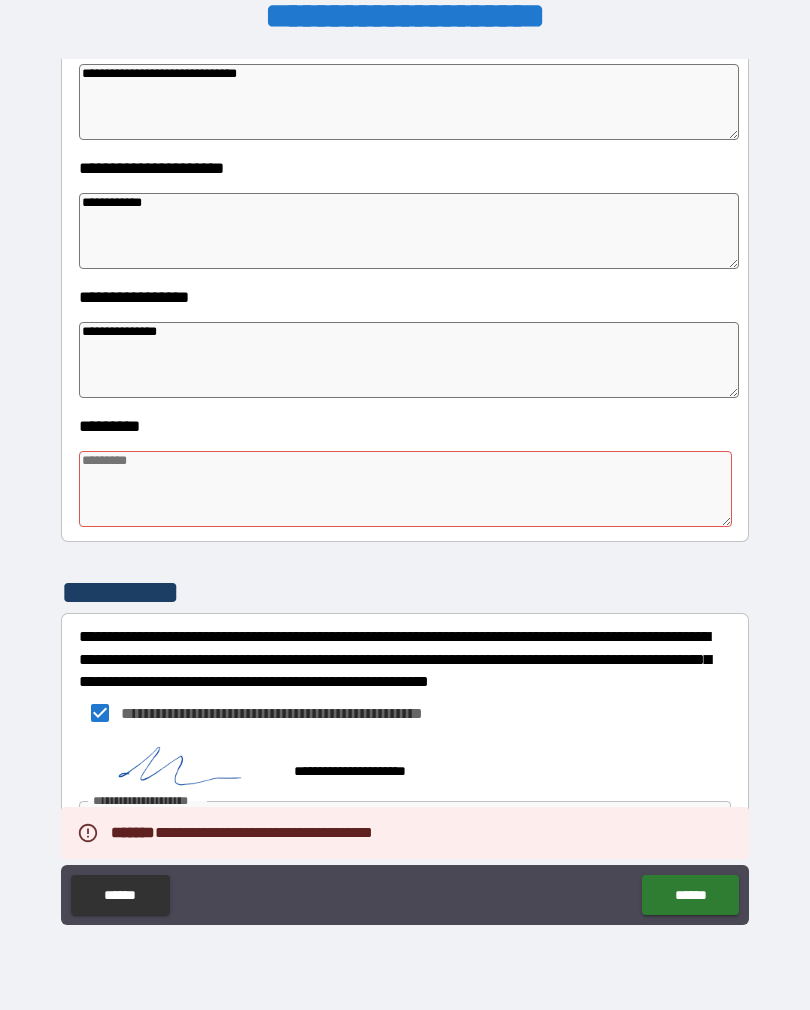 click at bounding box center (405, 489) 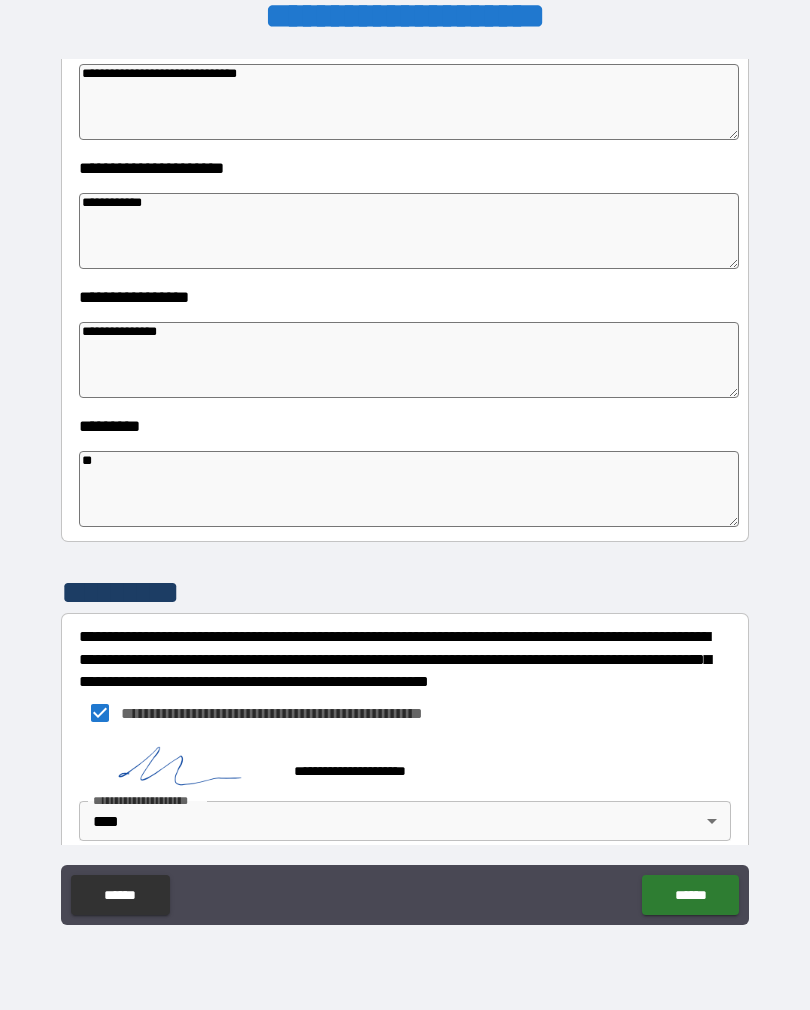 click on "**********" at bounding box center (405, 492) 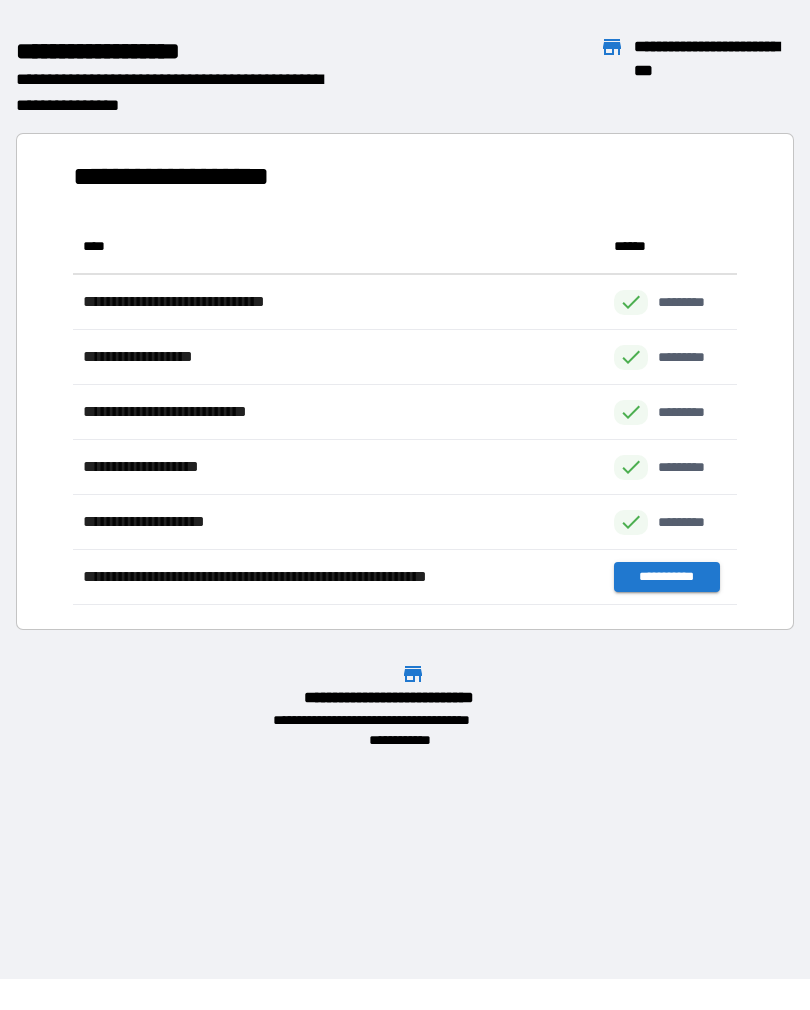 scroll, scrollTop: 1, scrollLeft: 1, axis: both 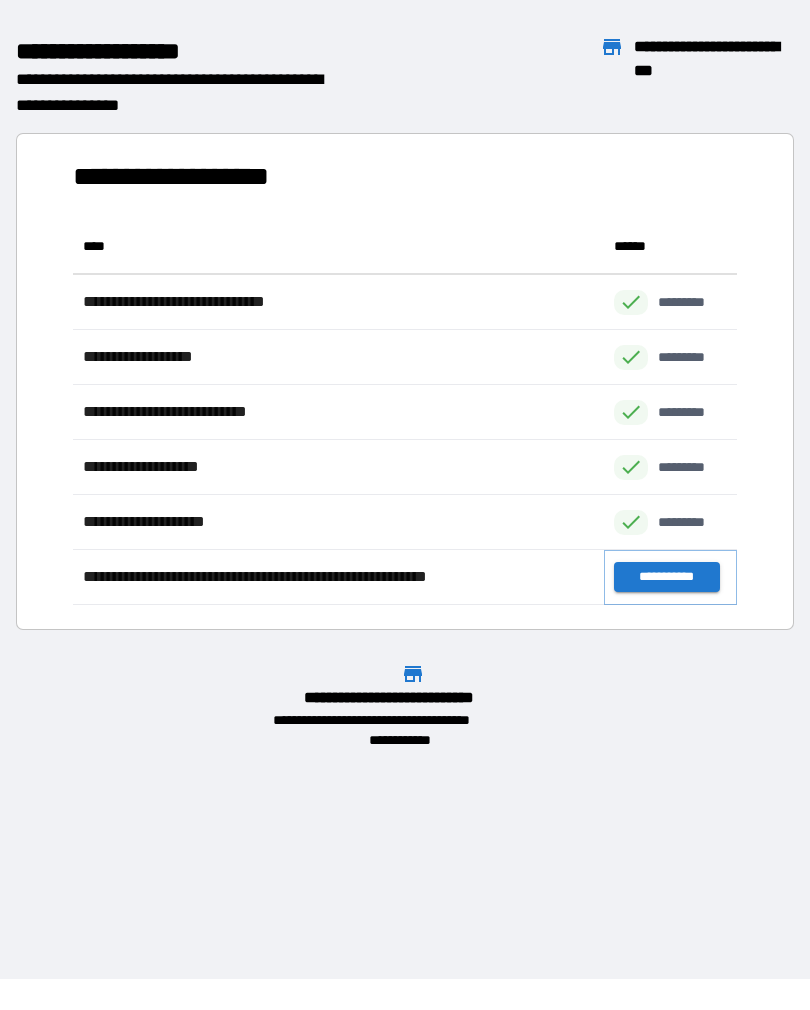 click on "**********" at bounding box center (666, 577) 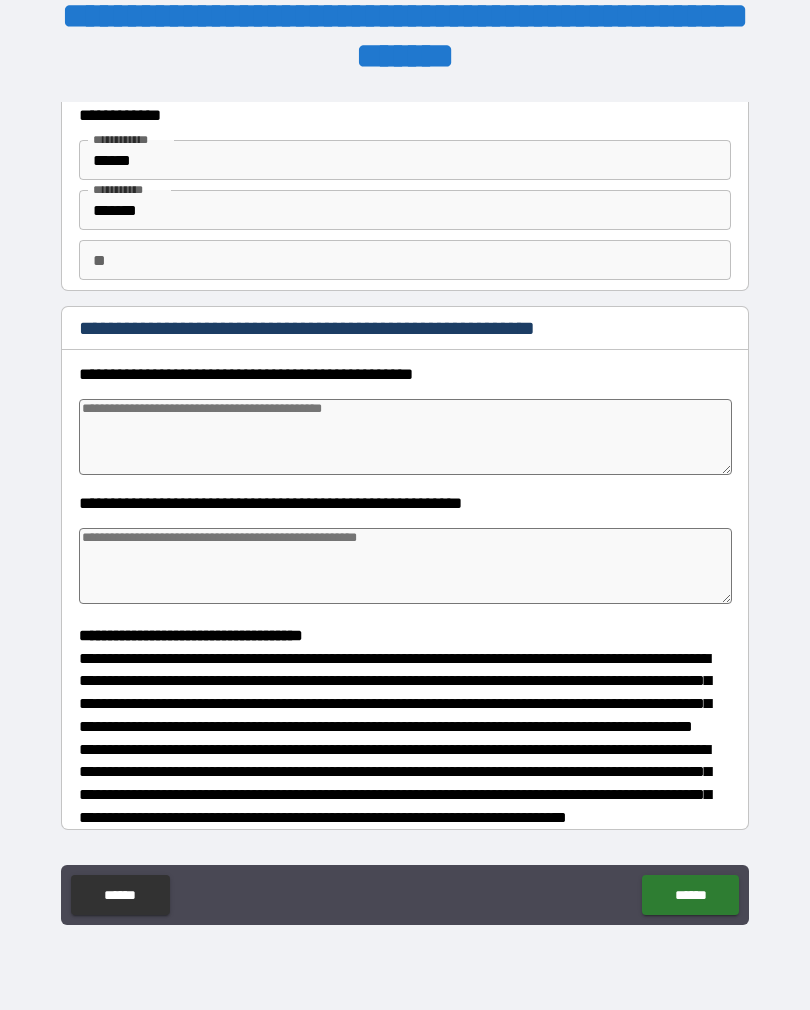 scroll, scrollTop: 69, scrollLeft: 0, axis: vertical 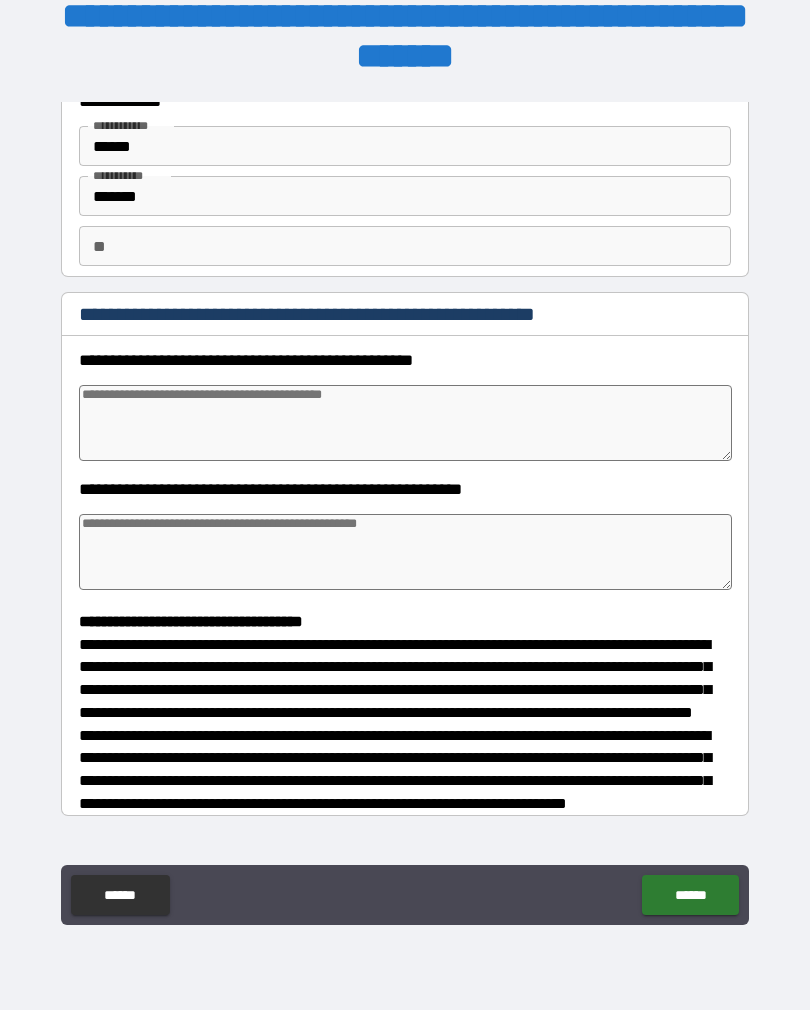 click at bounding box center [405, 423] 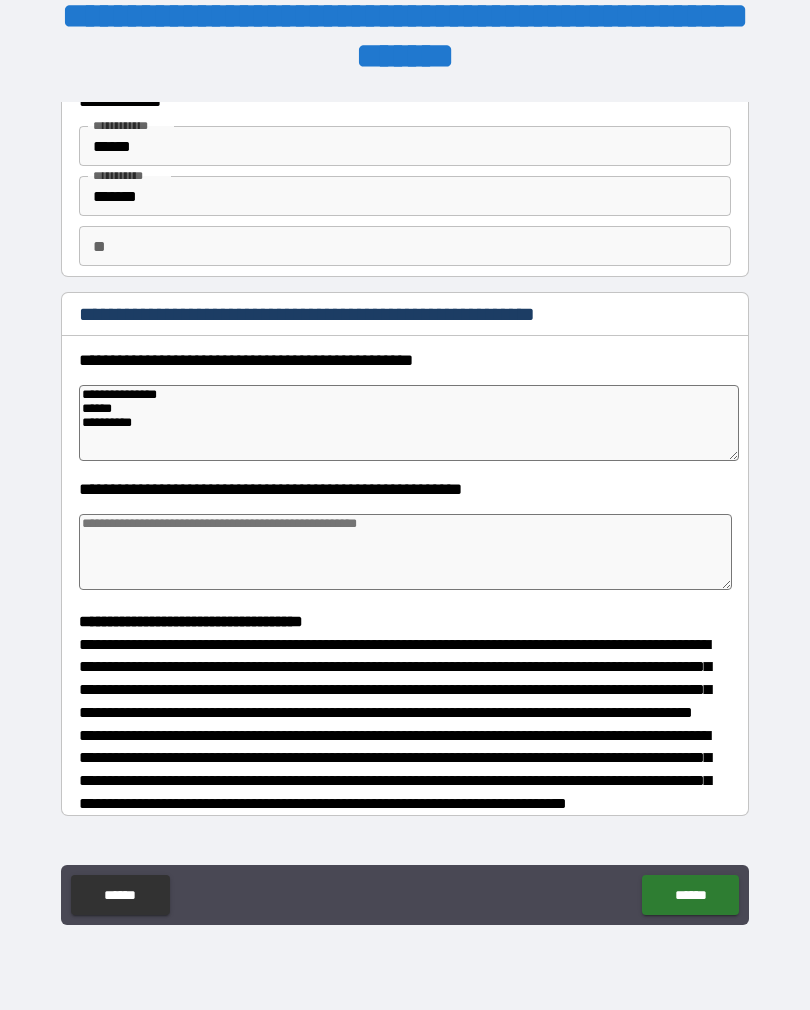click at bounding box center (405, 552) 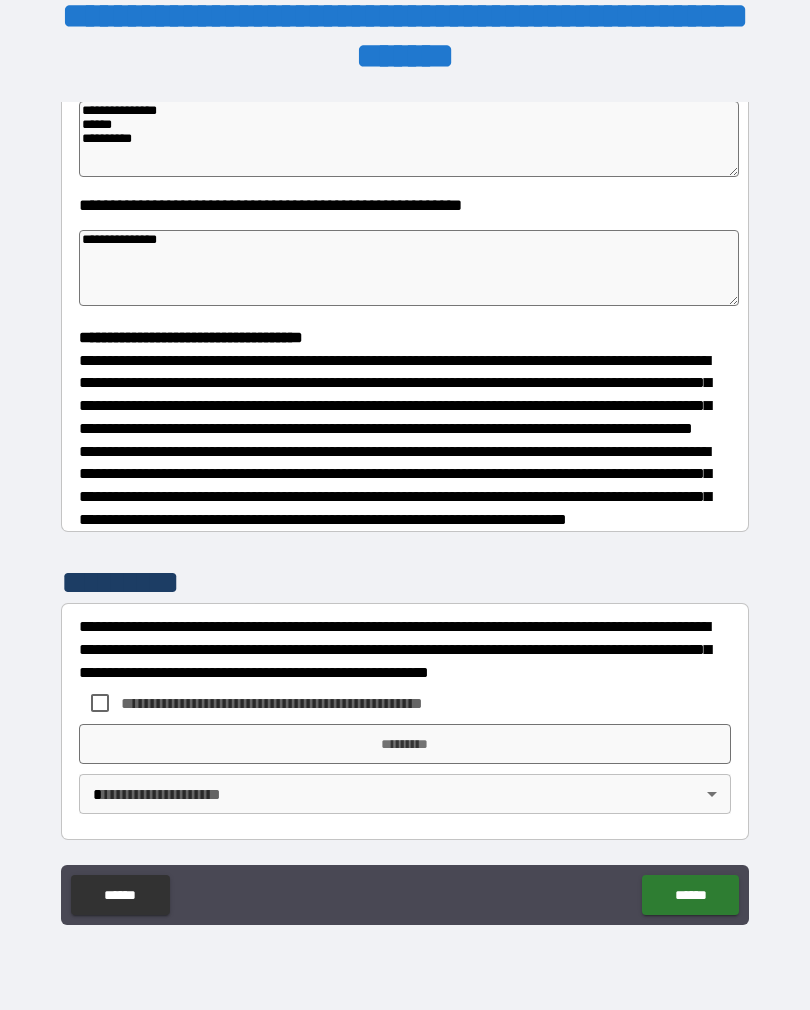 scroll, scrollTop: 391, scrollLeft: 0, axis: vertical 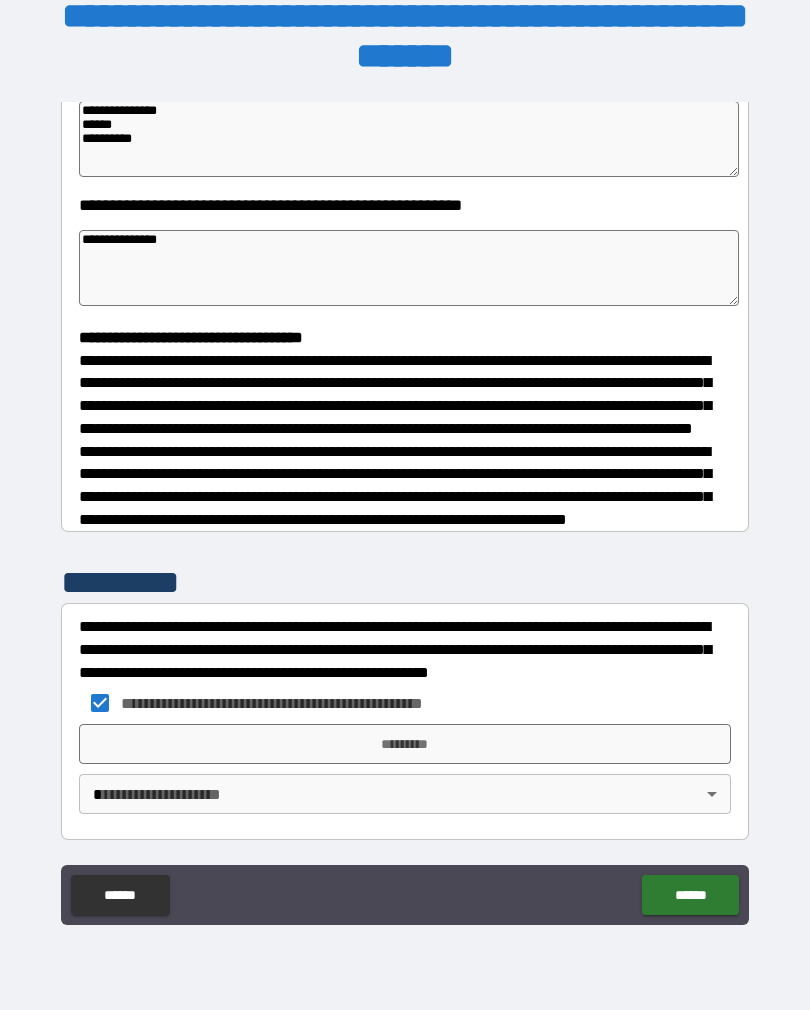 click on "*********" at bounding box center (405, 744) 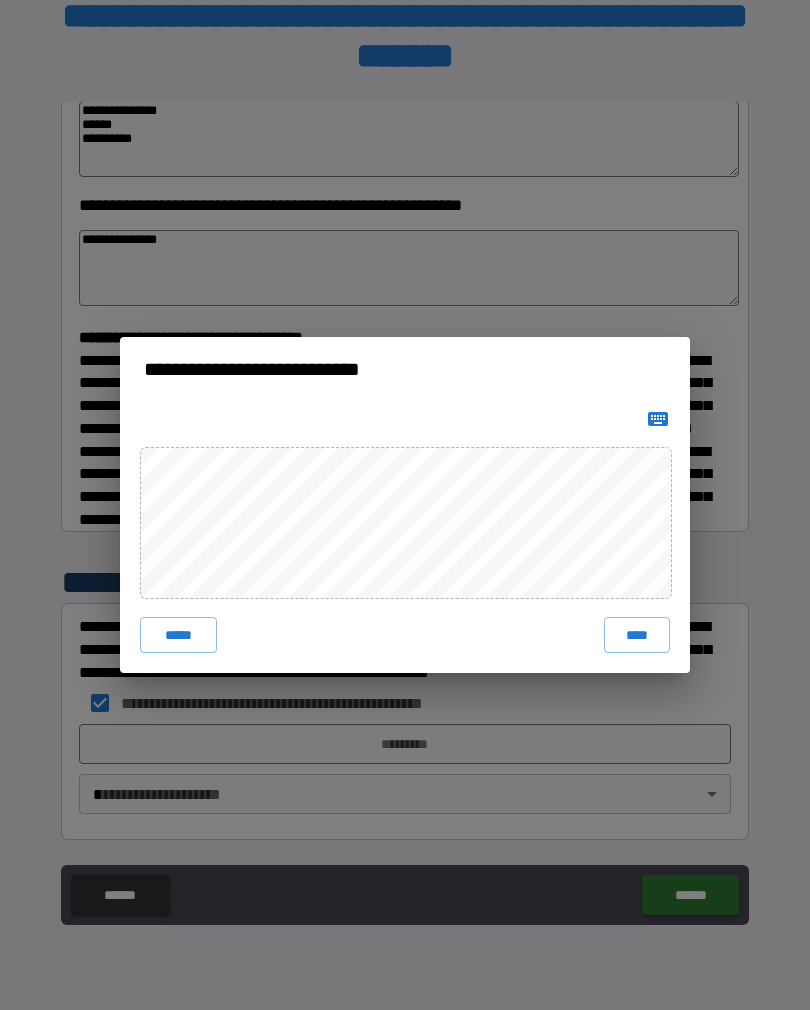 click on "****" at bounding box center (637, 635) 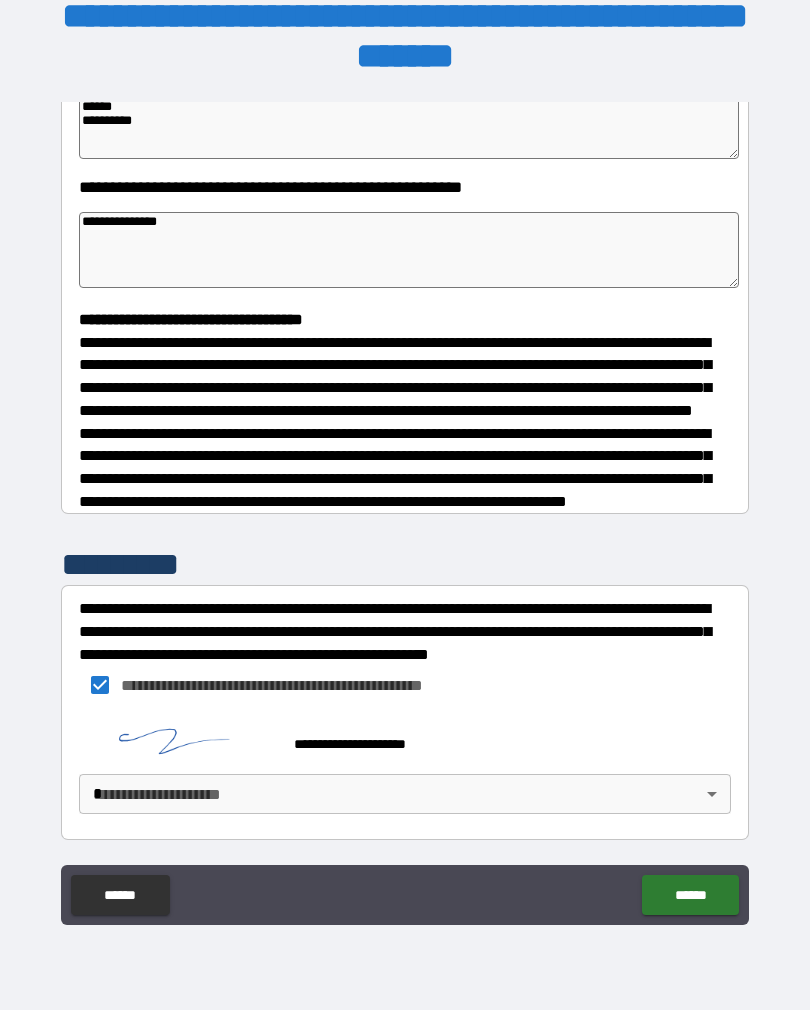 scroll, scrollTop: 381, scrollLeft: 0, axis: vertical 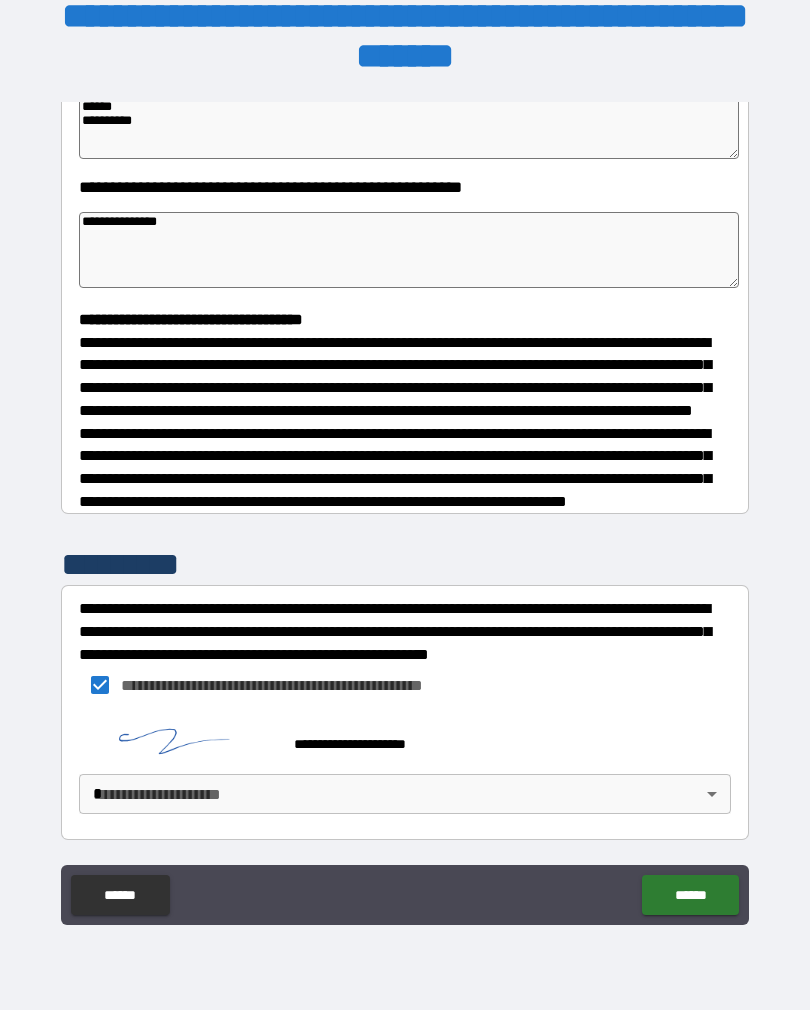 click on "**********" at bounding box center [405, 489] 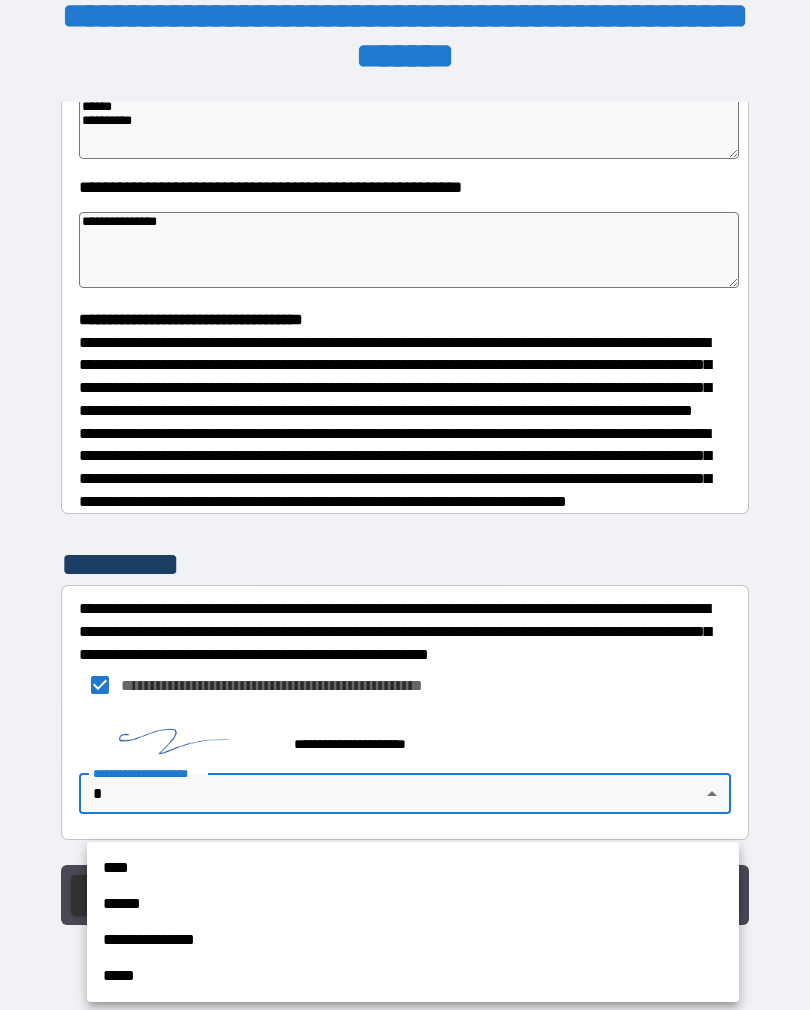 click on "****" at bounding box center (413, 868) 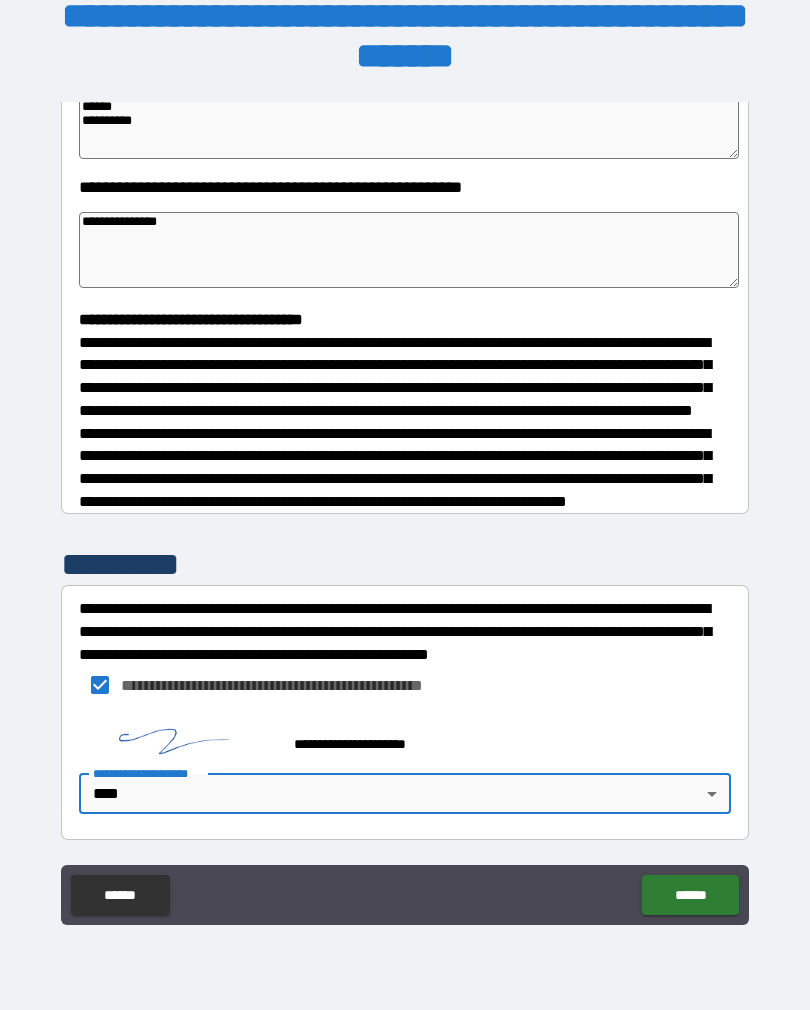 click on "******" at bounding box center (690, 895) 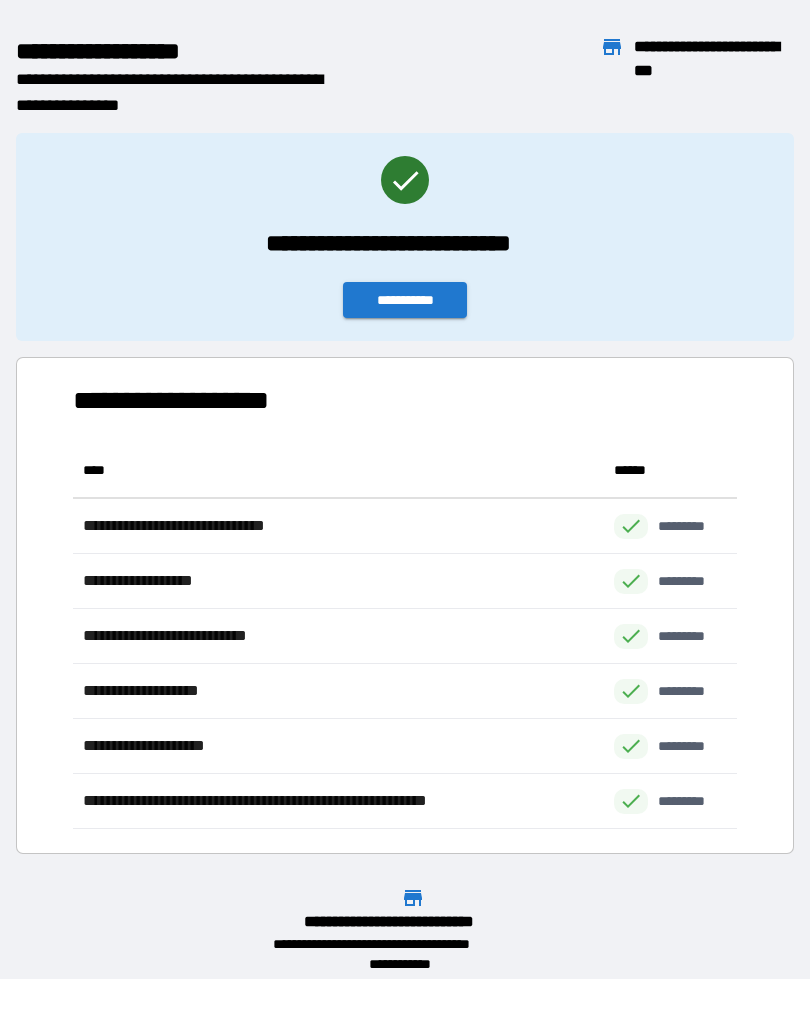 scroll, scrollTop: 1, scrollLeft: 1, axis: both 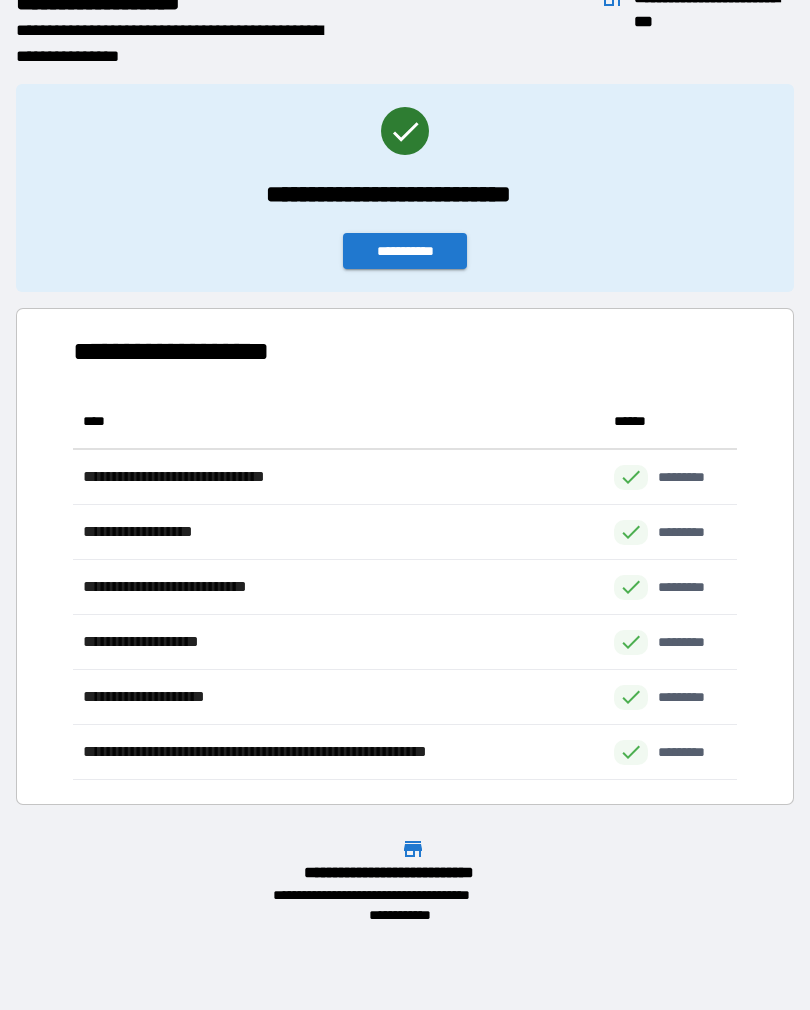 click on "**********" at bounding box center [405, 251] 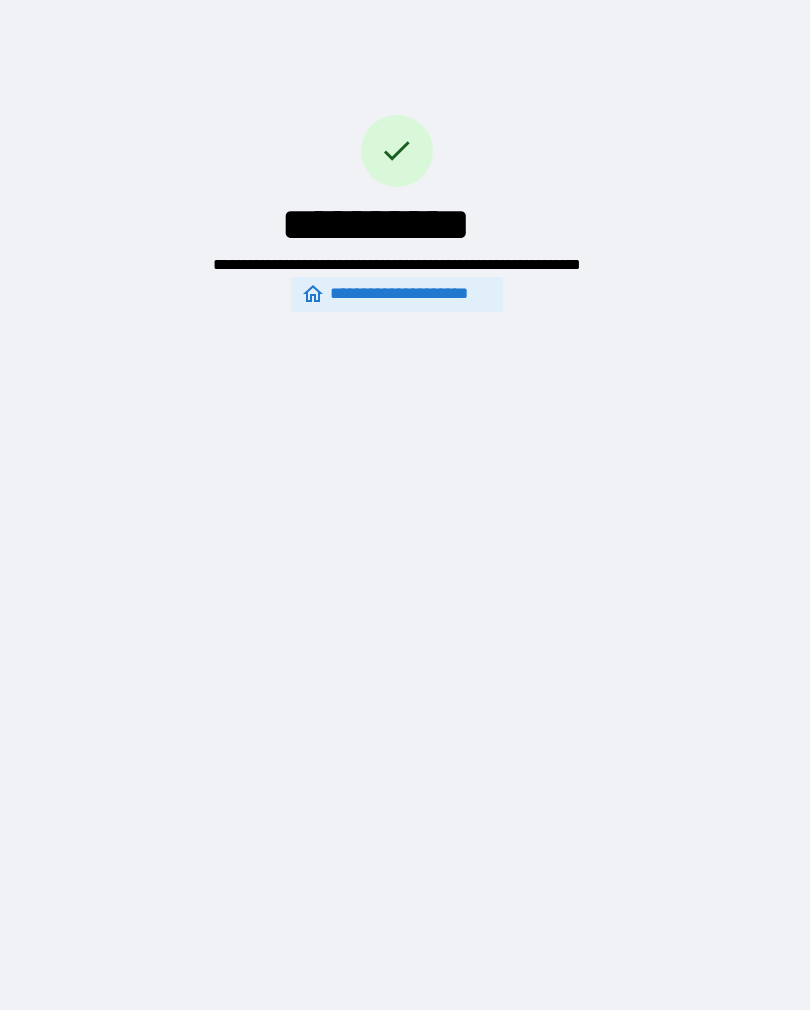 scroll, scrollTop: 0, scrollLeft: 0, axis: both 